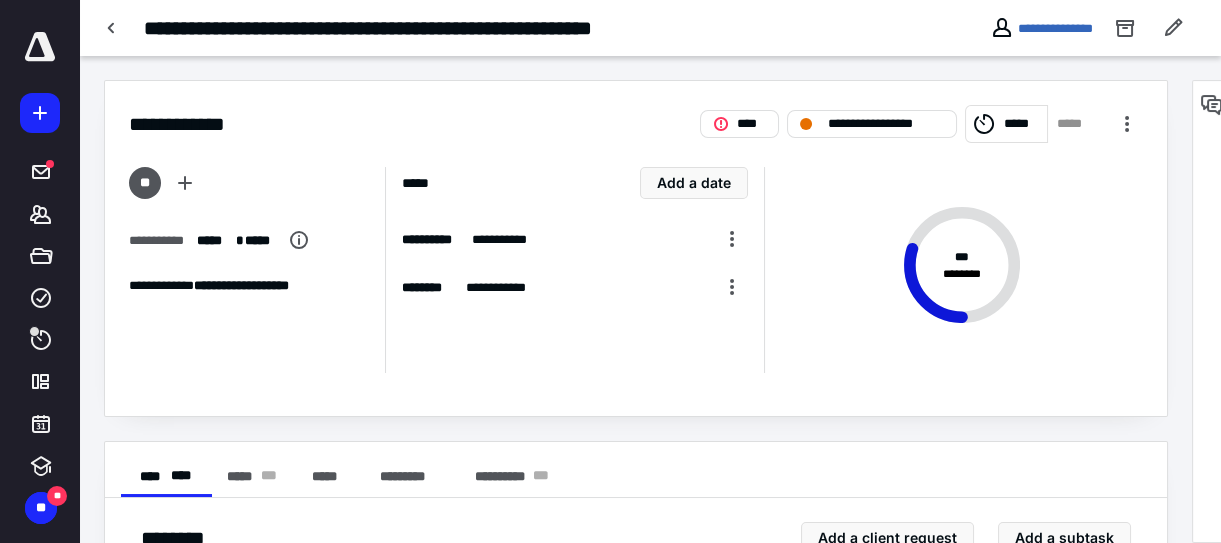 scroll, scrollTop: 90, scrollLeft: 0, axis: vertical 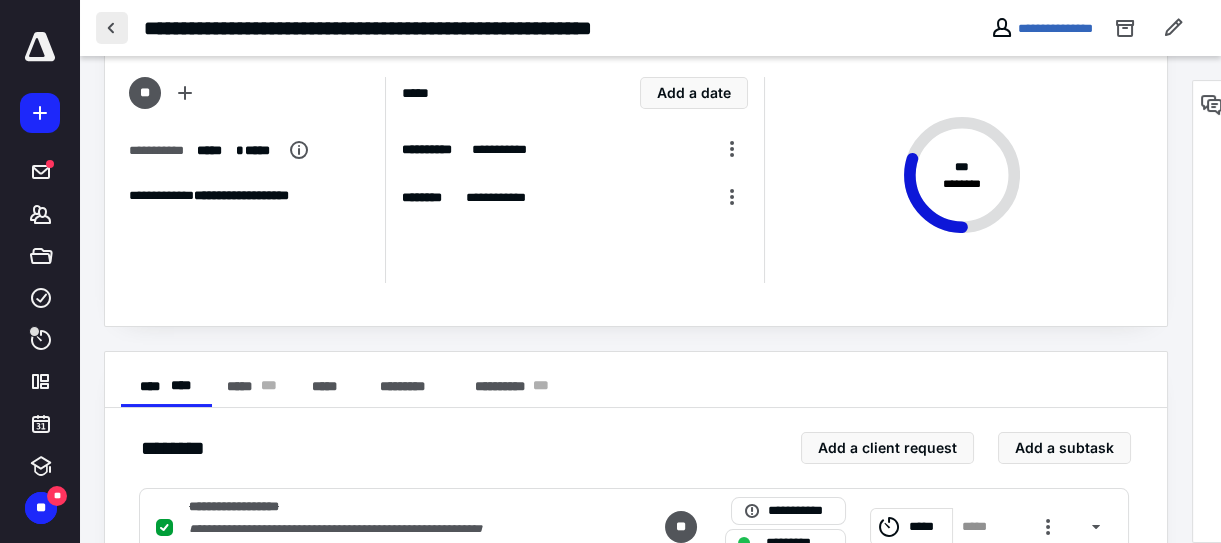 click at bounding box center (112, 28) 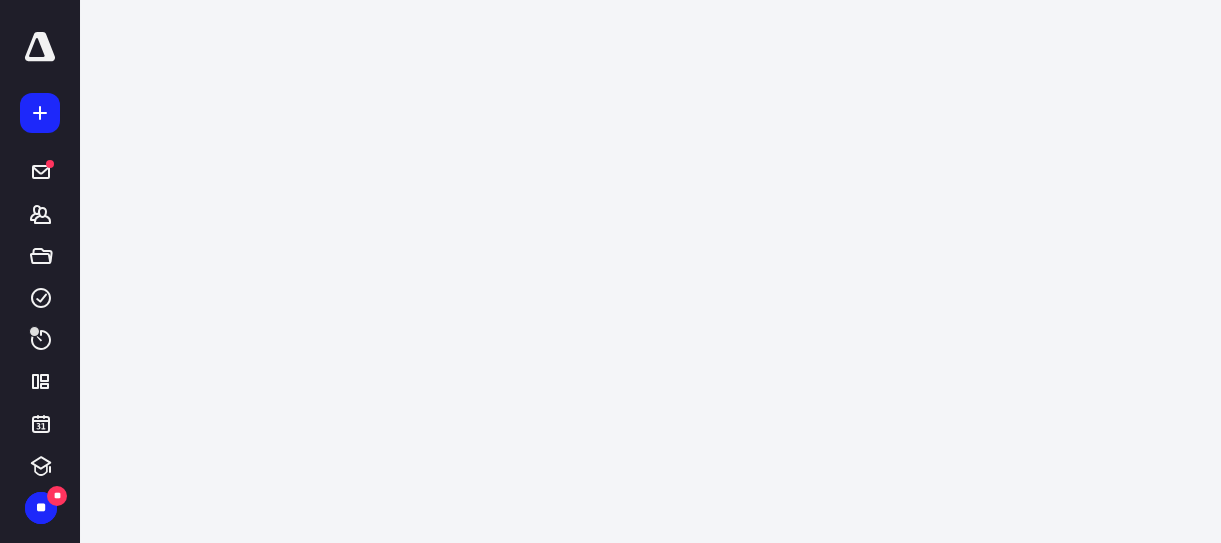scroll, scrollTop: 0, scrollLeft: 0, axis: both 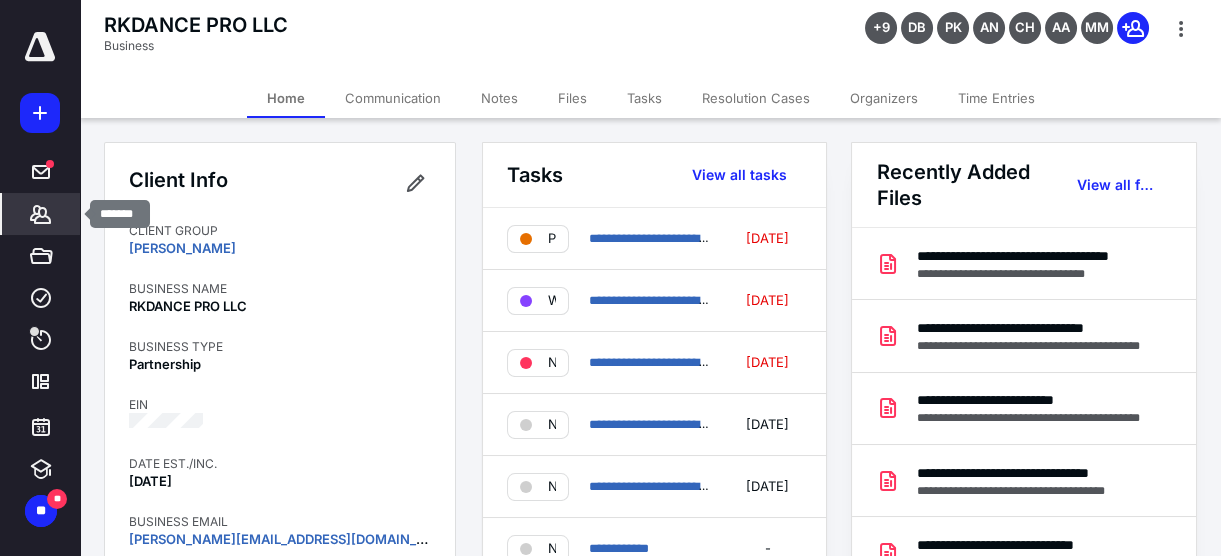 click 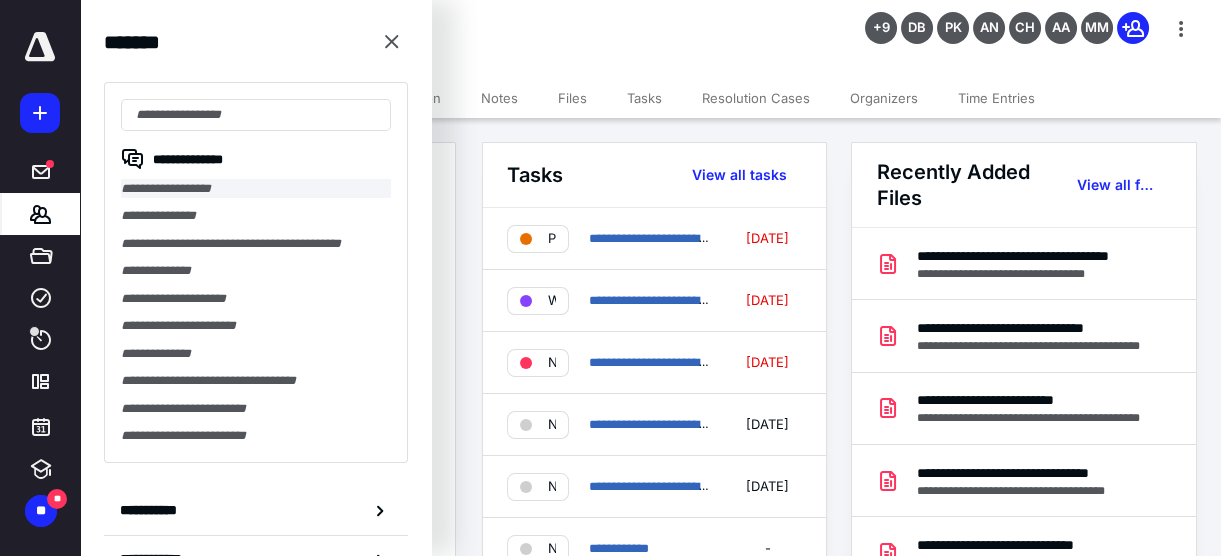 click on "**********" at bounding box center [256, 188] 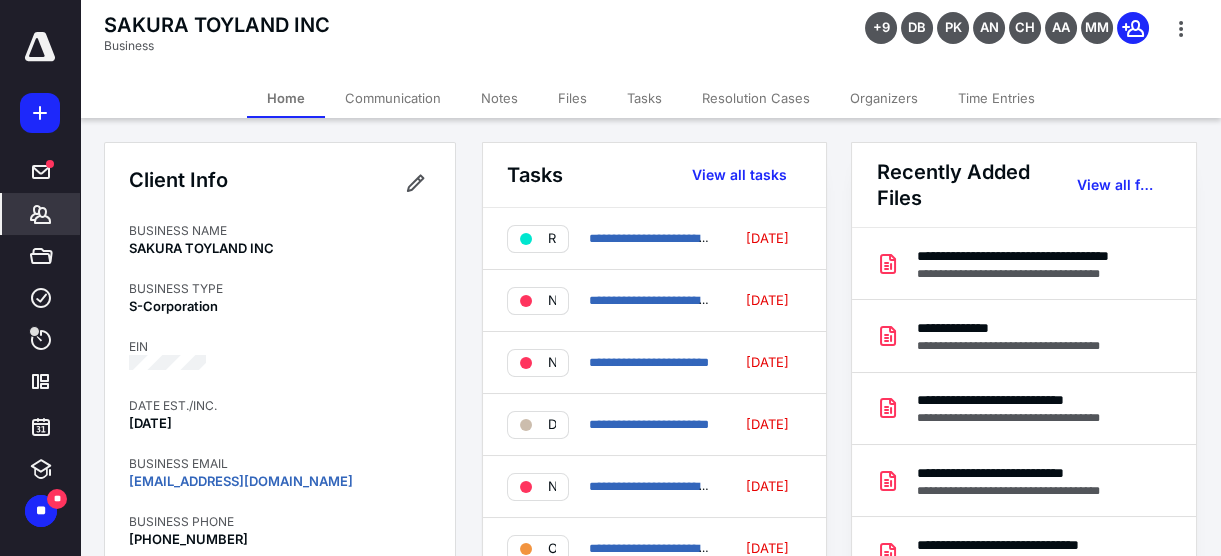 click on "Tasks" at bounding box center [644, 98] 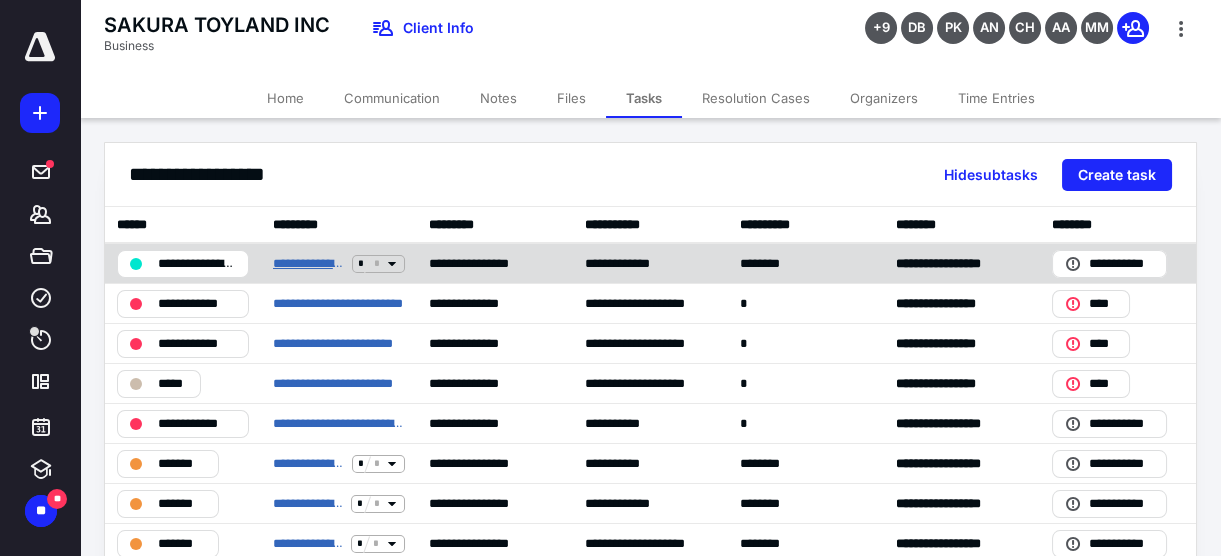 click on "**********" at bounding box center (308, 263) 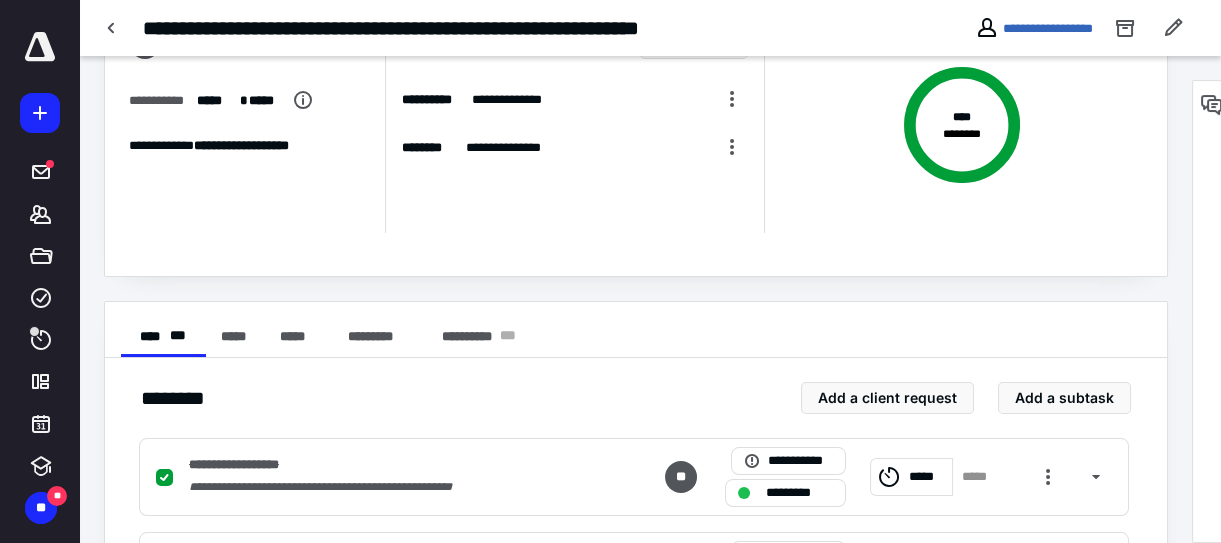 scroll, scrollTop: 181, scrollLeft: 0, axis: vertical 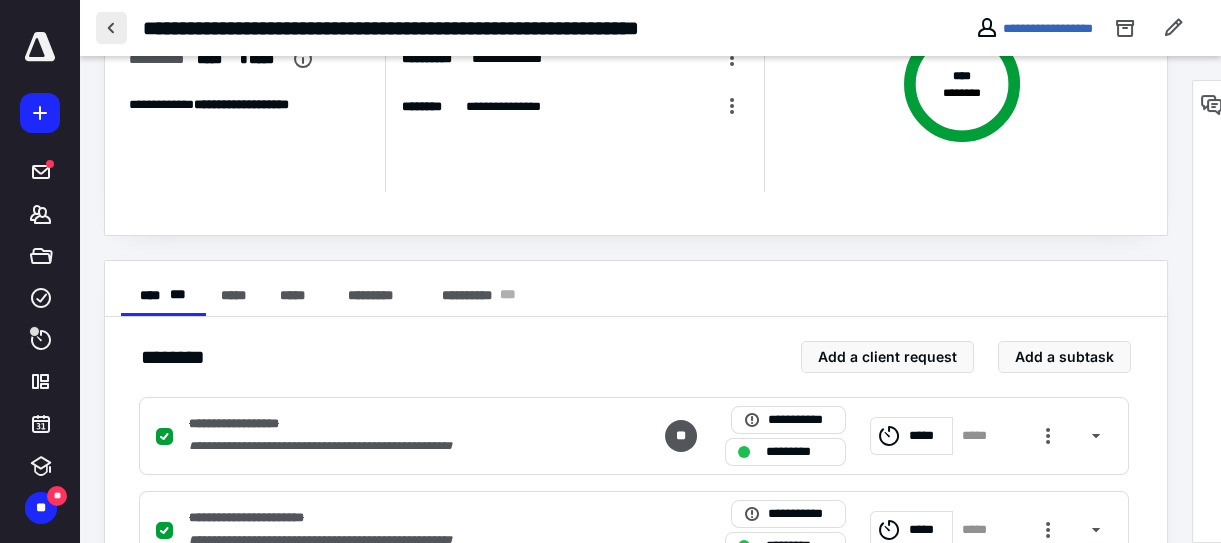 click at bounding box center (111, 28) 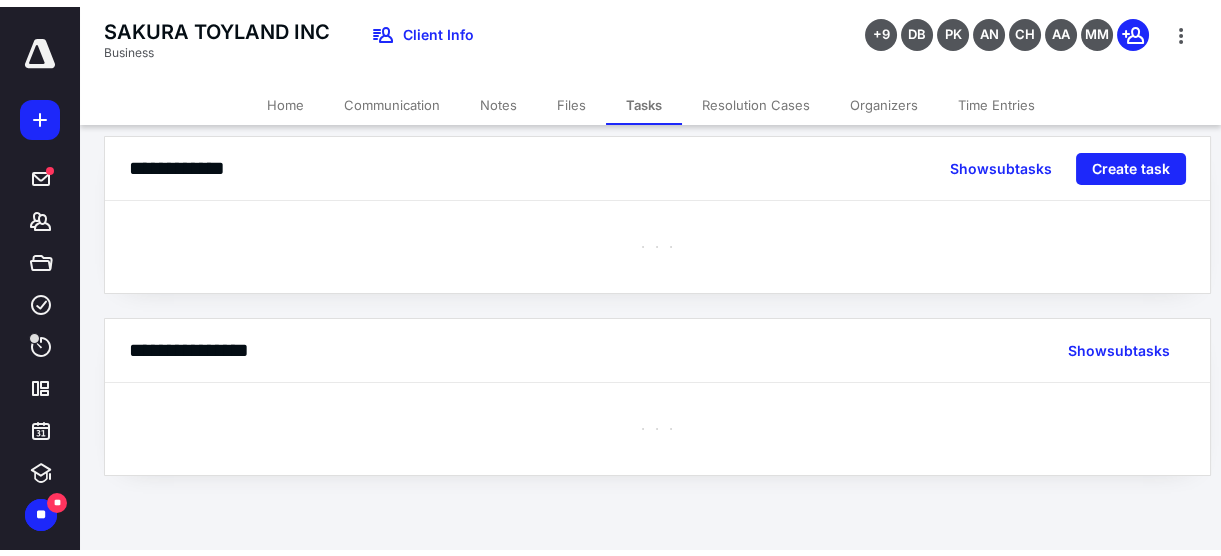 scroll, scrollTop: 0, scrollLeft: 0, axis: both 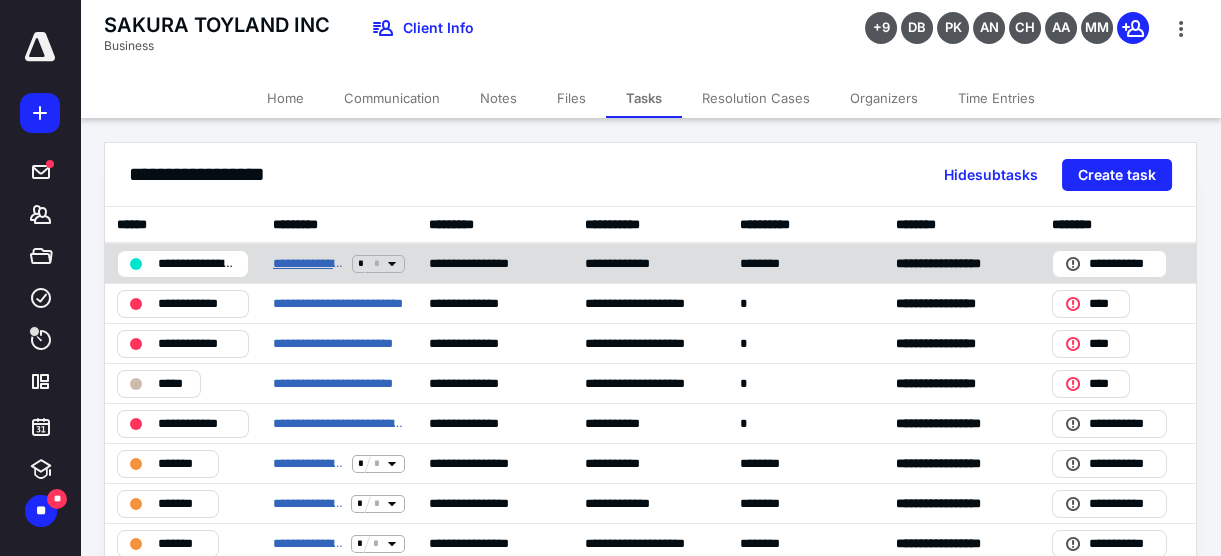 click on "**********" at bounding box center [308, 263] 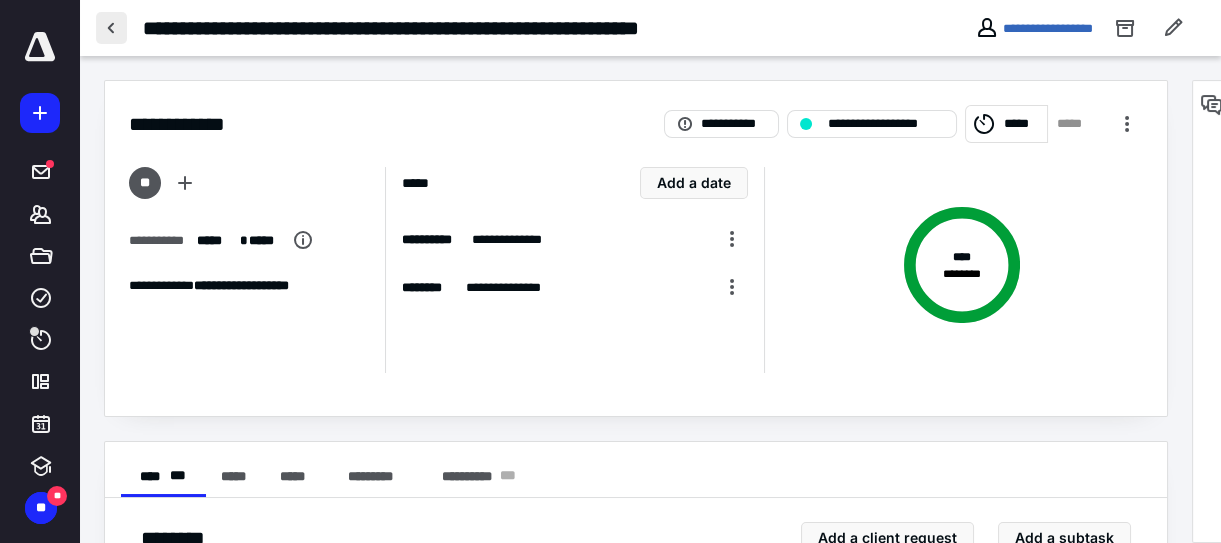 click at bounding box center [111, 28] 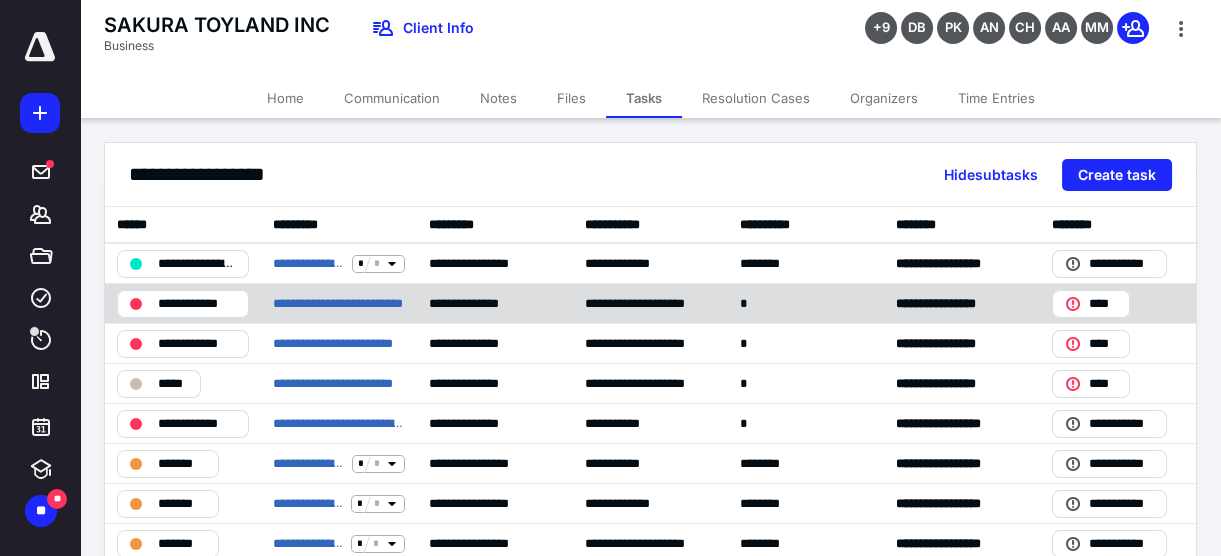 scroll, scrollTop: 181, scrollLeft: 0, axis: vertical 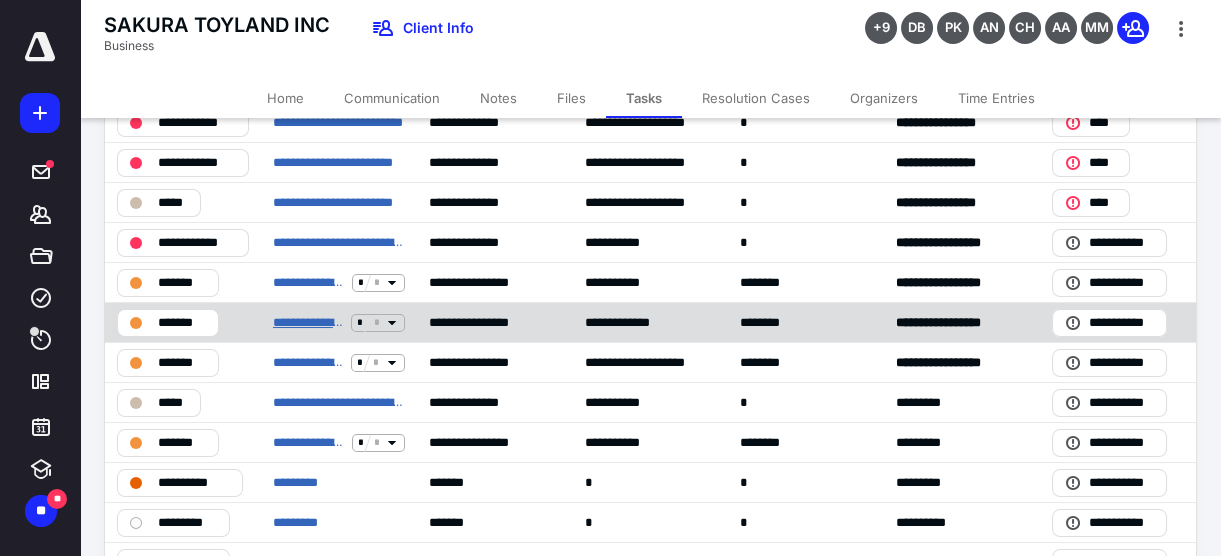 click on "**********" at bounding box center [308, 322] 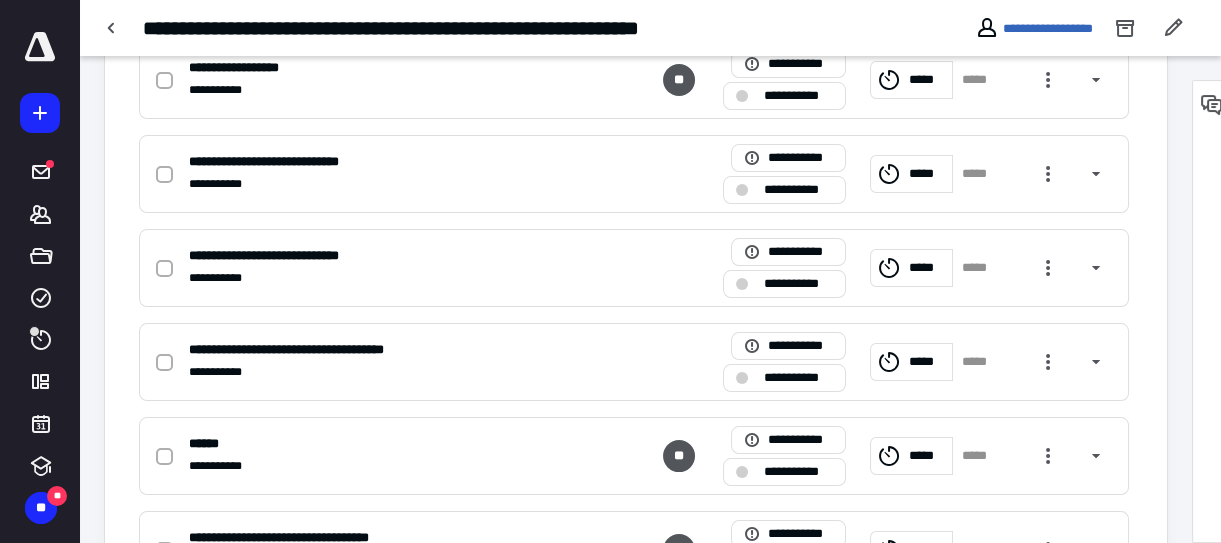 scroll, scrollTop: 636, scrollLeft: 0, axis: vertical 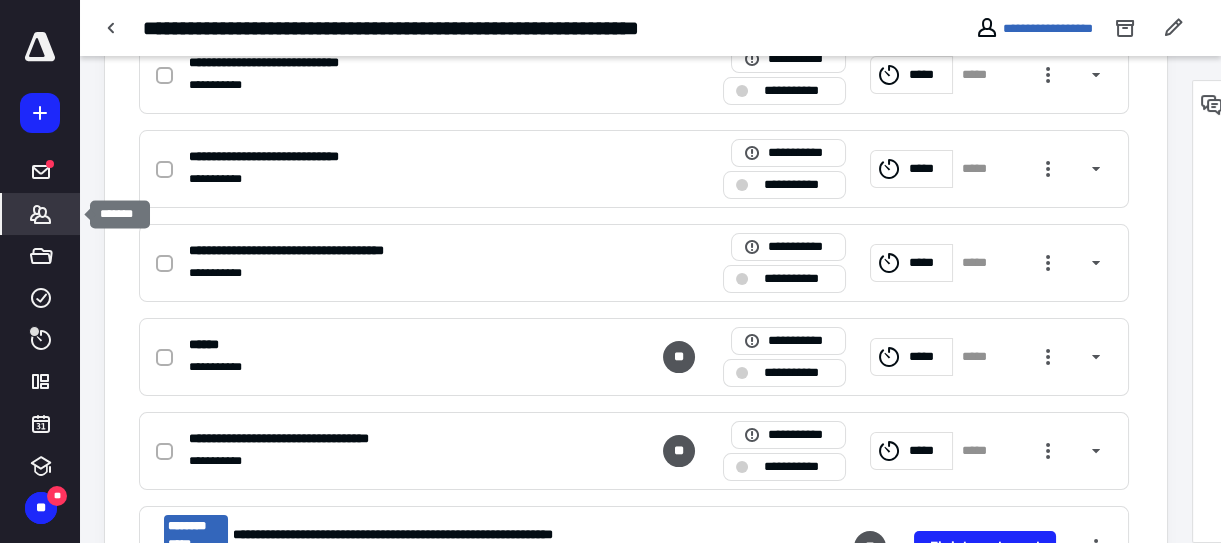 click on "*******" at bounding box center (41, 214) 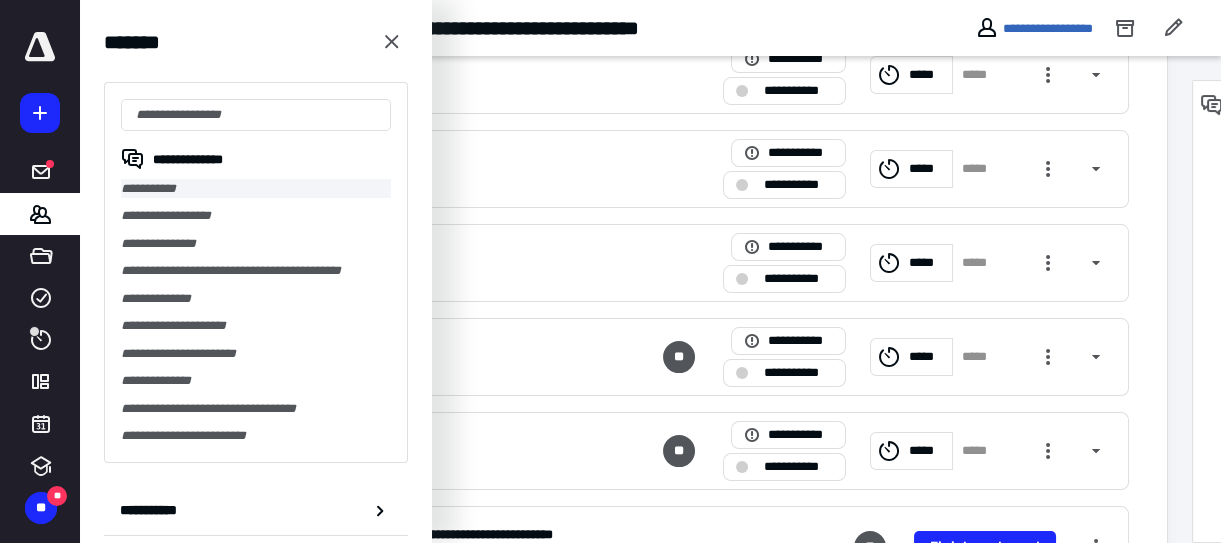 click on "**********" at bounding box center [256, 188] 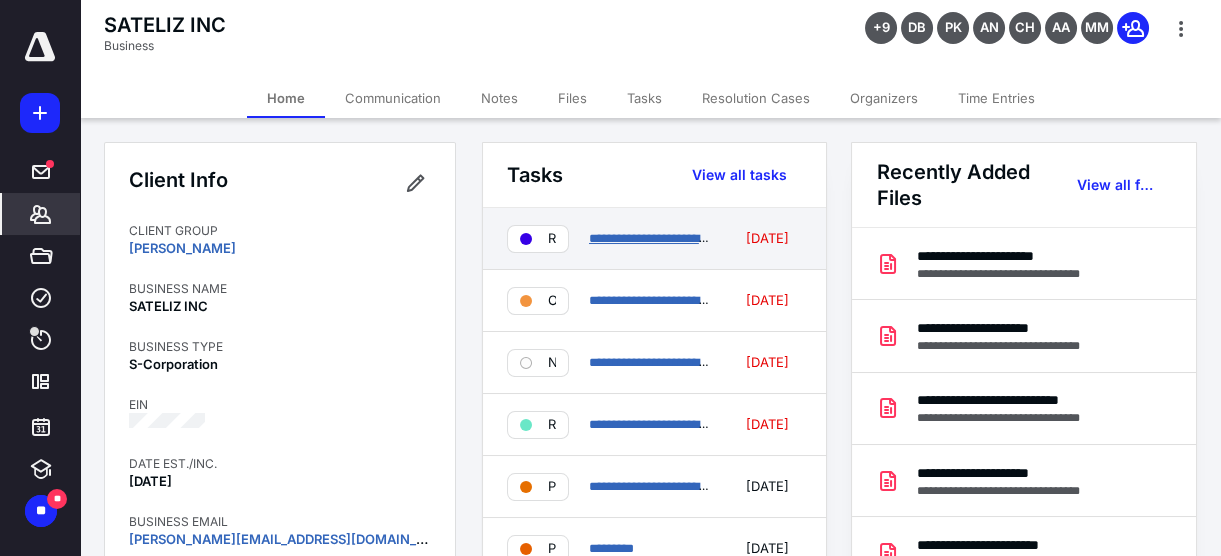 click on "**********" at bounding box center [726, 238] 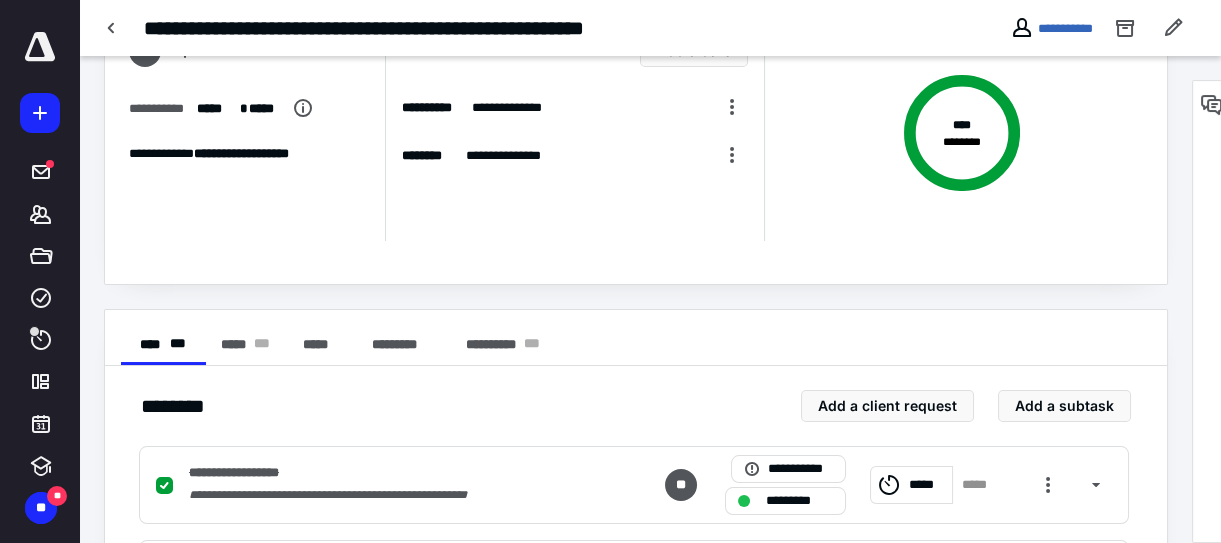 scroll, scrollTop: 0, scrollLeft: 0, axis: both 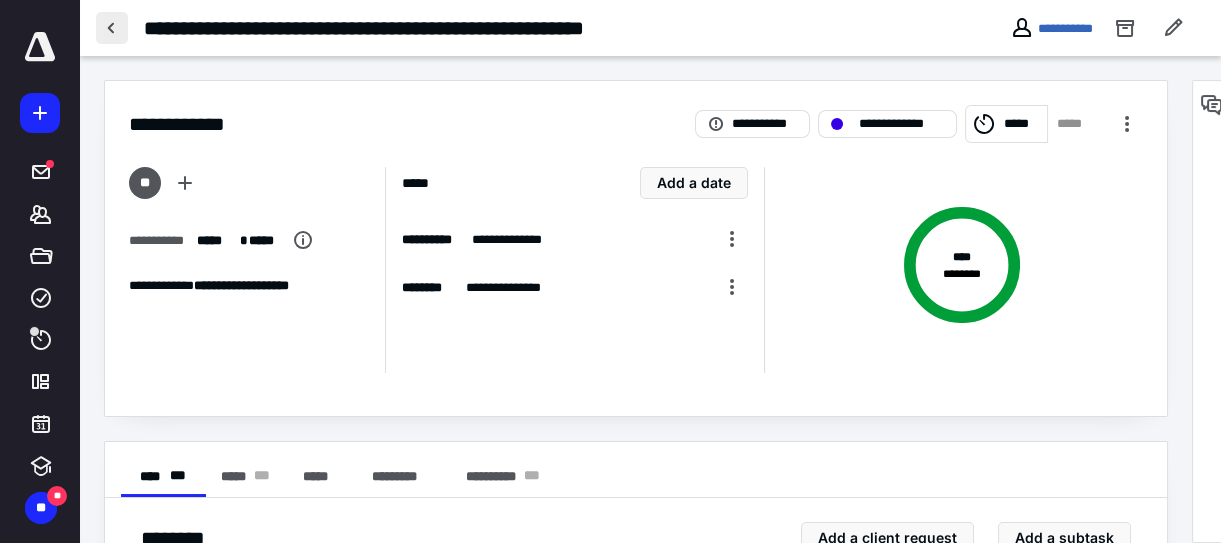 click at bounding box center (112, 28) 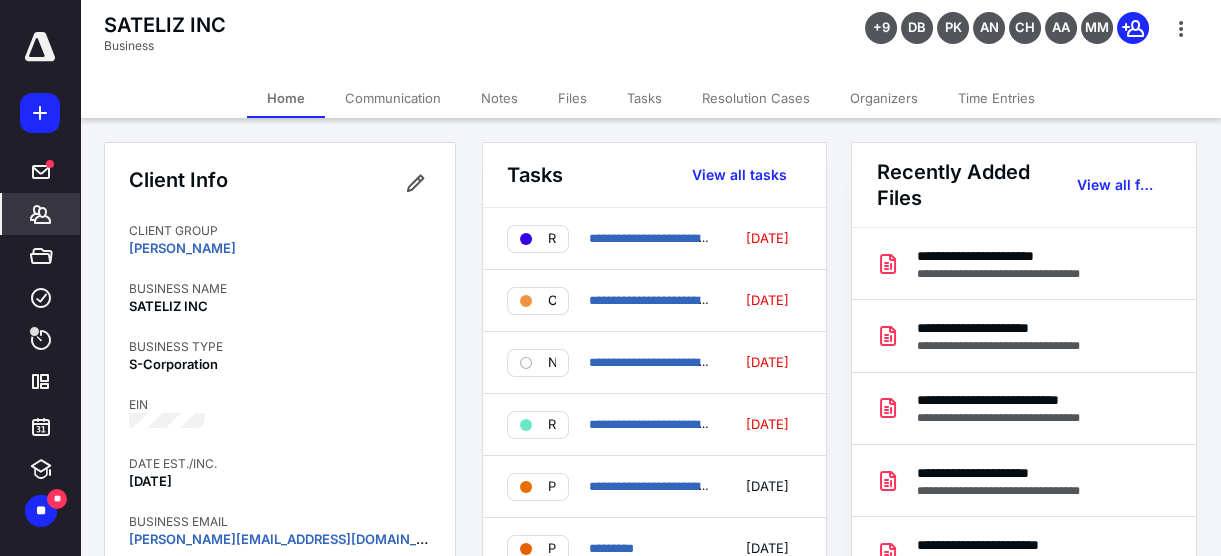 click on "Tasks" at bounding box center (644, 98) 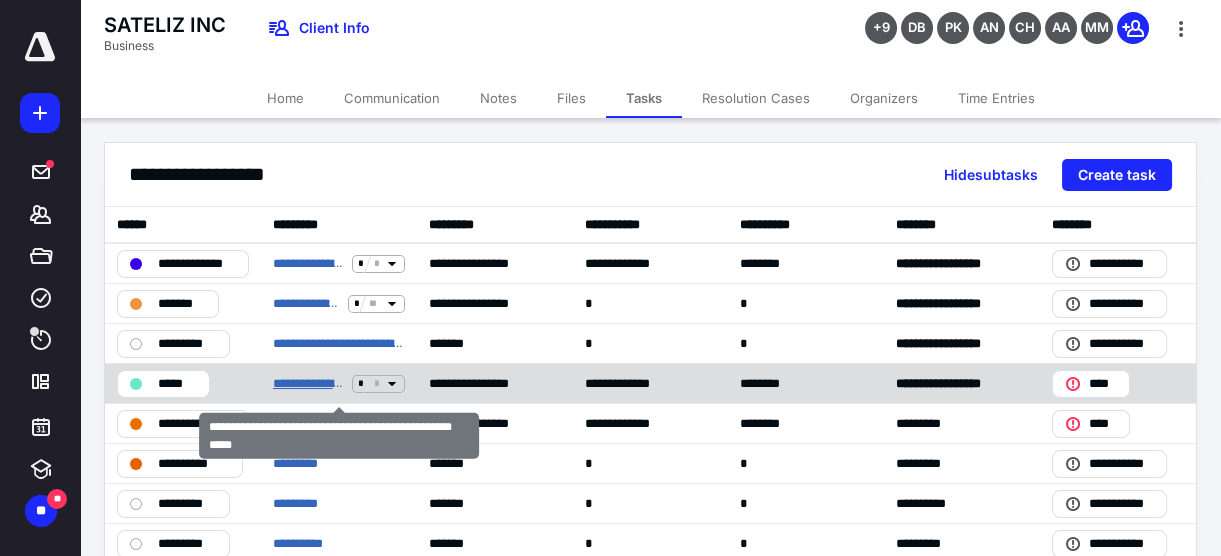 click on "**********" at bounding box center [308, 383] 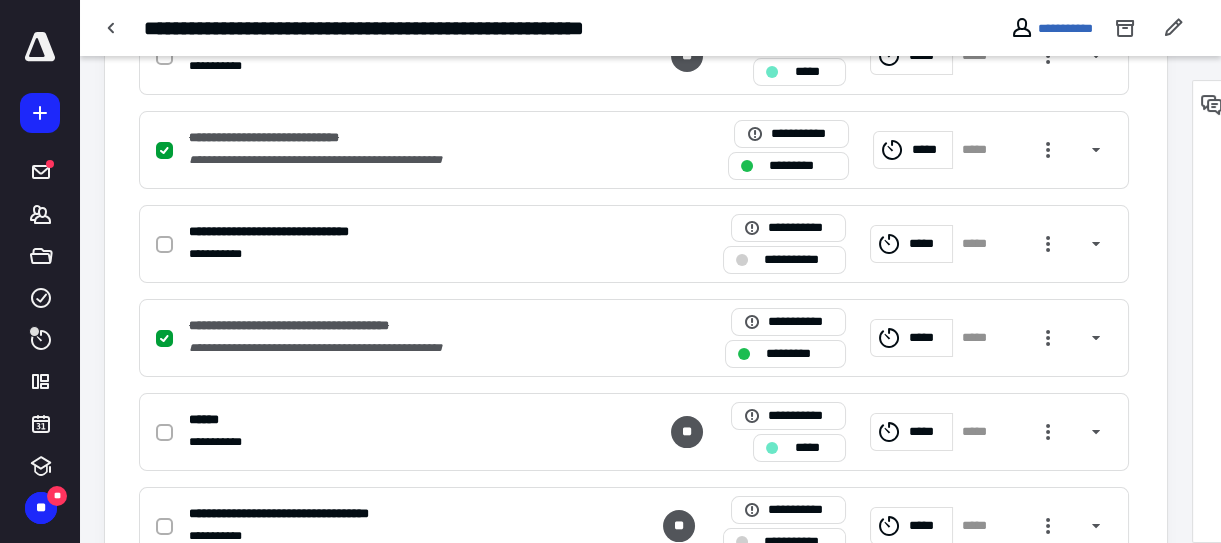 scroll, scrollTop: 636, scrollLeft: 0, axis: vertical 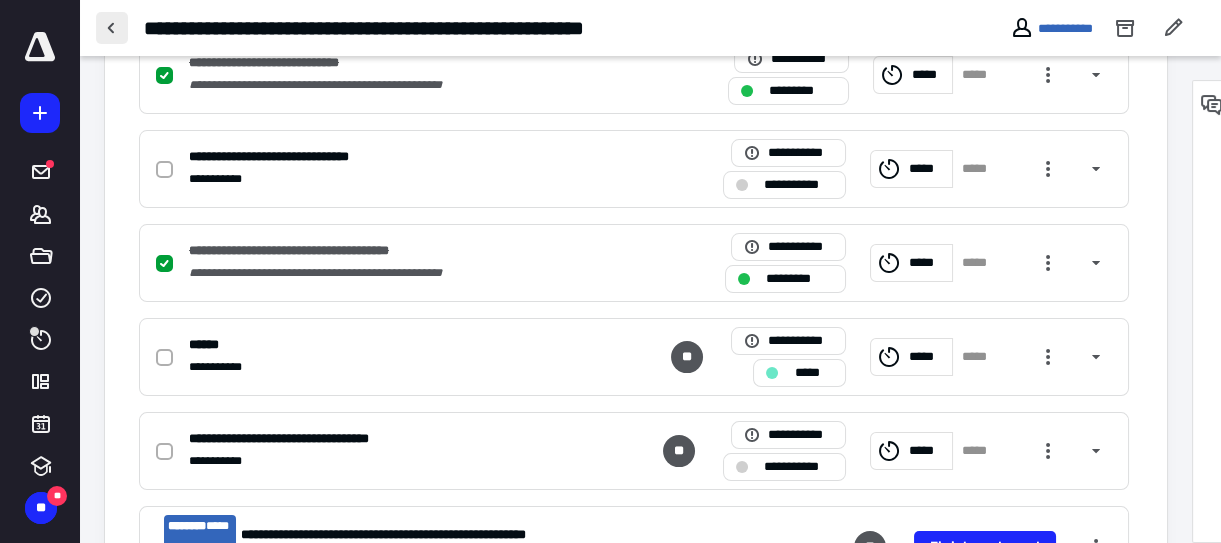 click at bounding box center (112, 28) 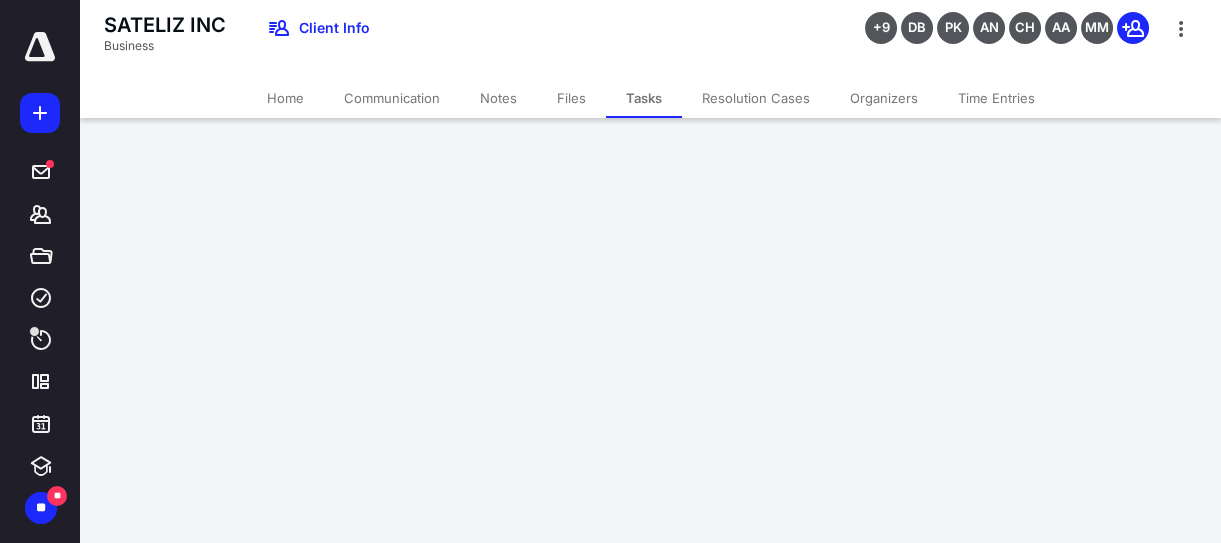 scroll, scrollTop: 0, scrollLeft: 0, axis: both 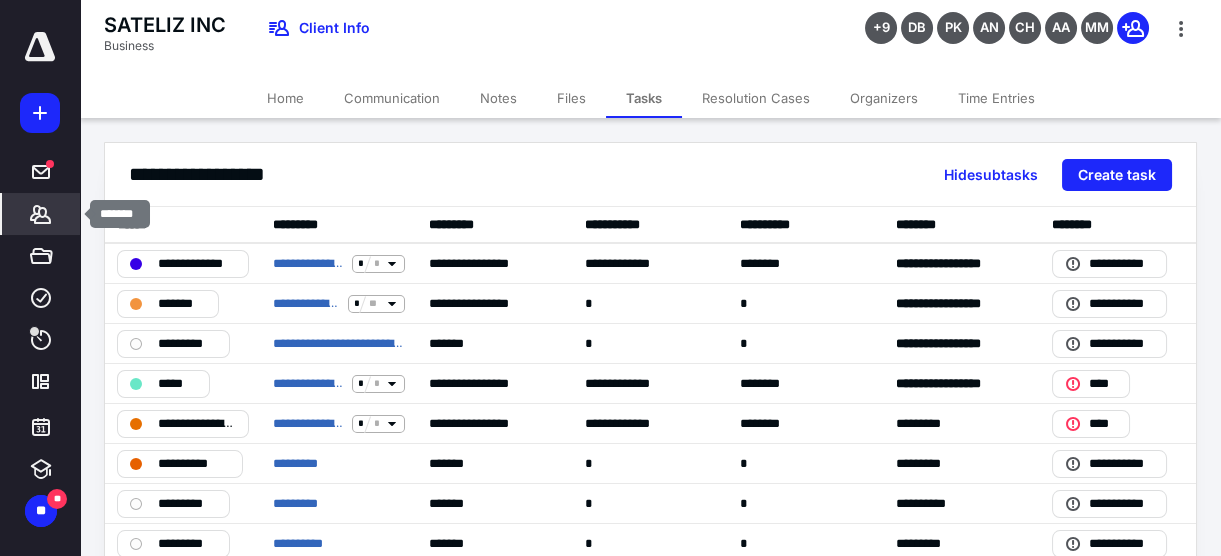 click 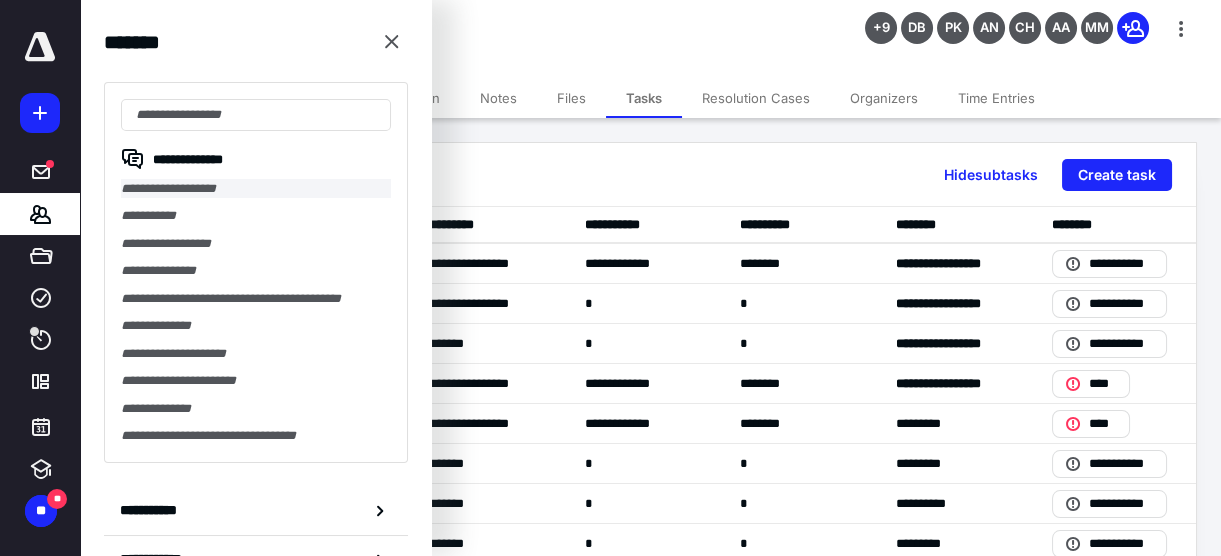 click on "**********" at bounding box center [256, 188] 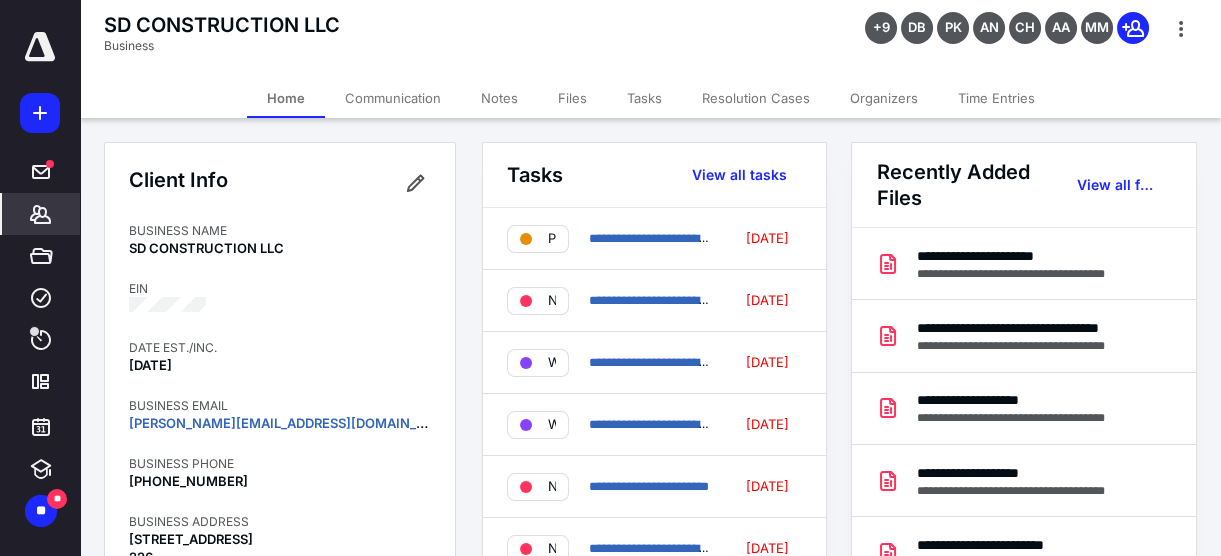 click on "Tasks" at bounding box center [644, 98] 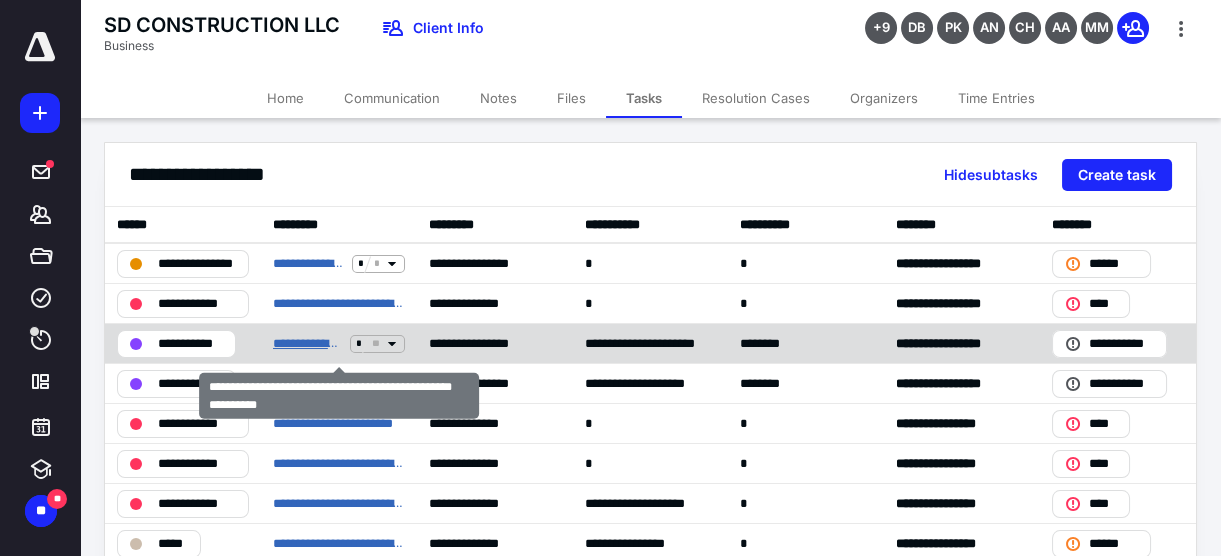 click on "**********" at bounding box center [307, 343] 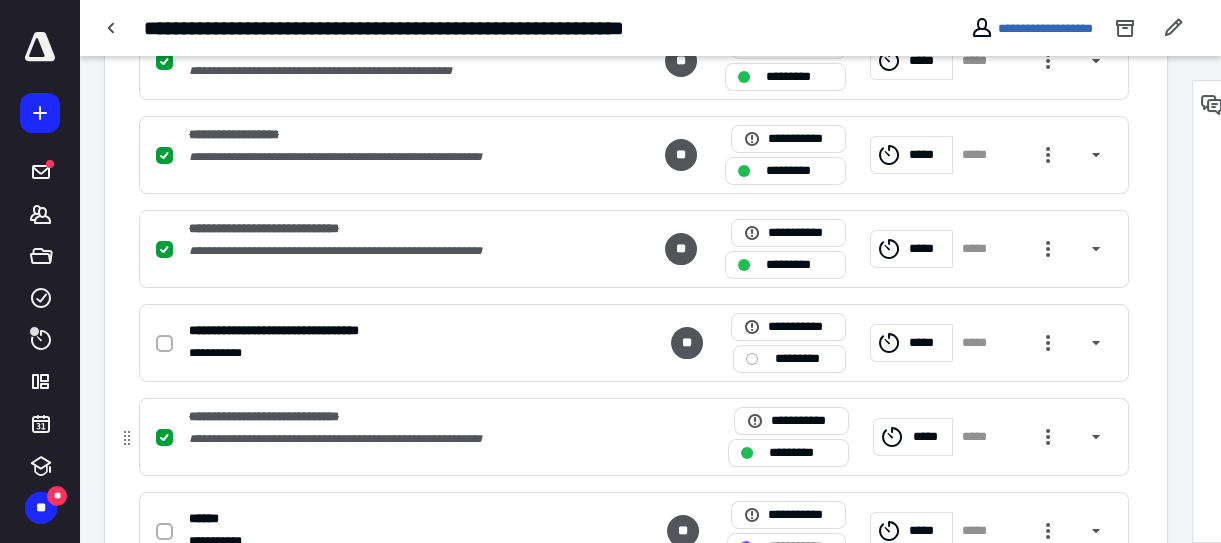 scroll, scrollTop: 287, scrollLeft: 0, axis: vertical 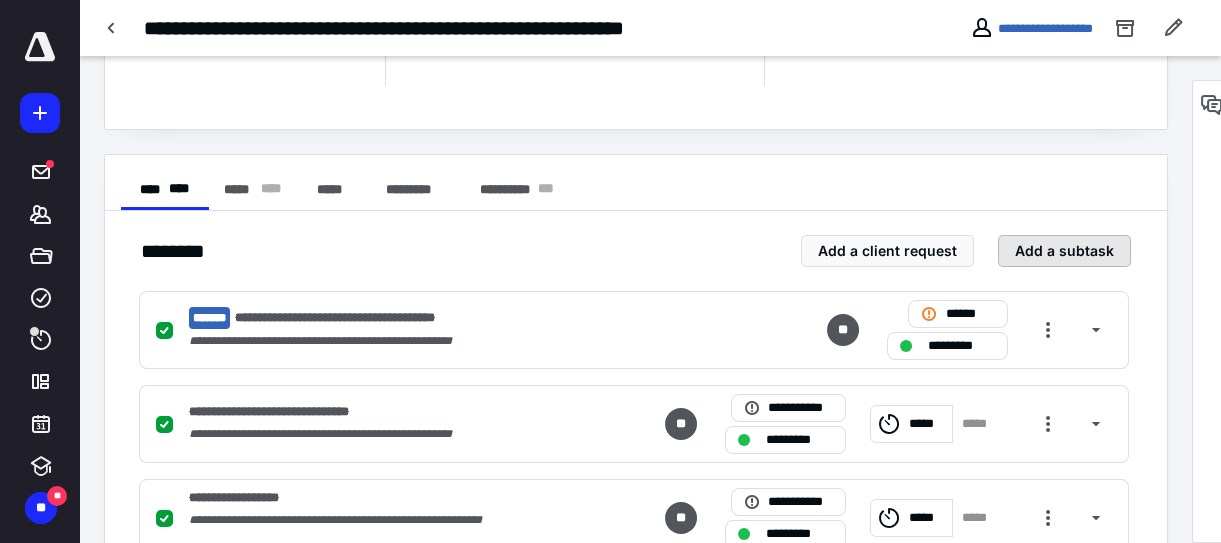 click on "Add a subtask" at bounding box center [1064, 251] 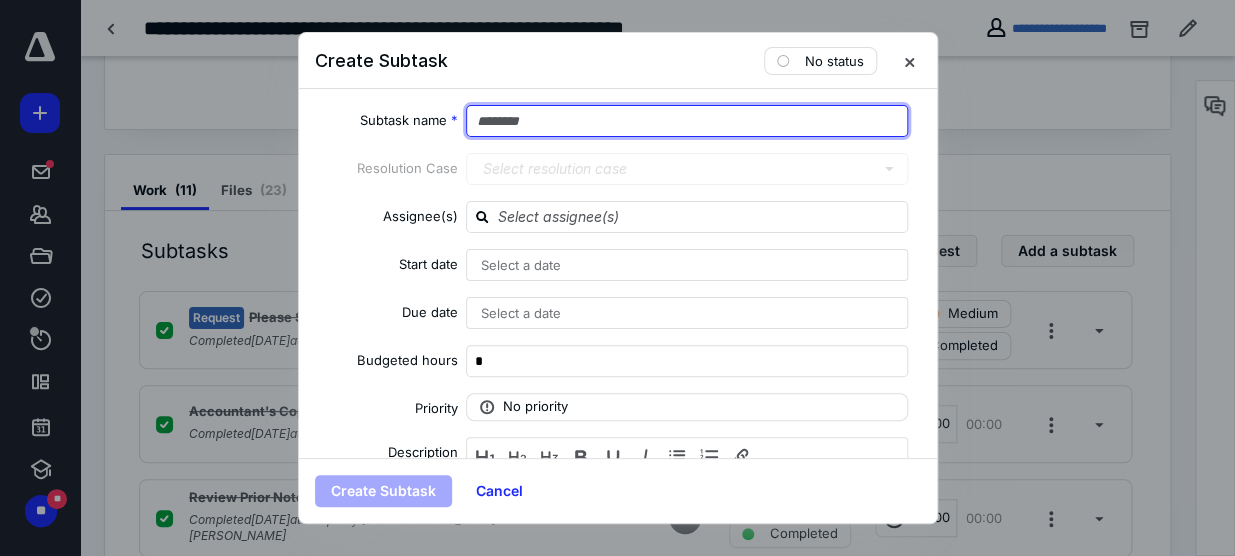 click at bounding box center (687, 121) 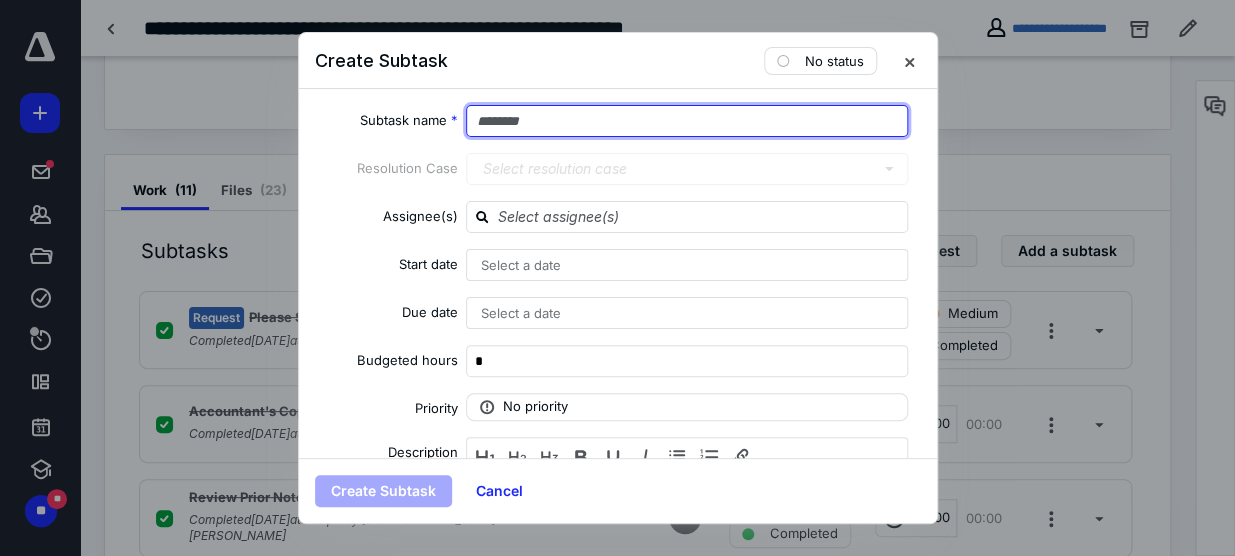 type on "*" 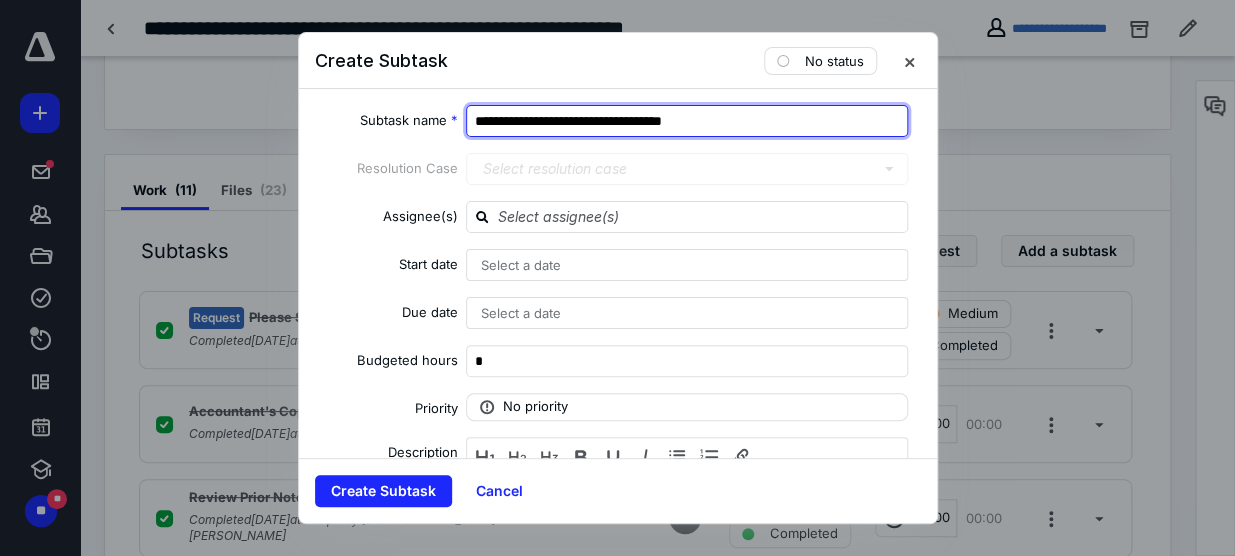 drag, startPoint x: 688, startPoint y: 119, endPoint x: 645, endPoint y: 119, distance: 43 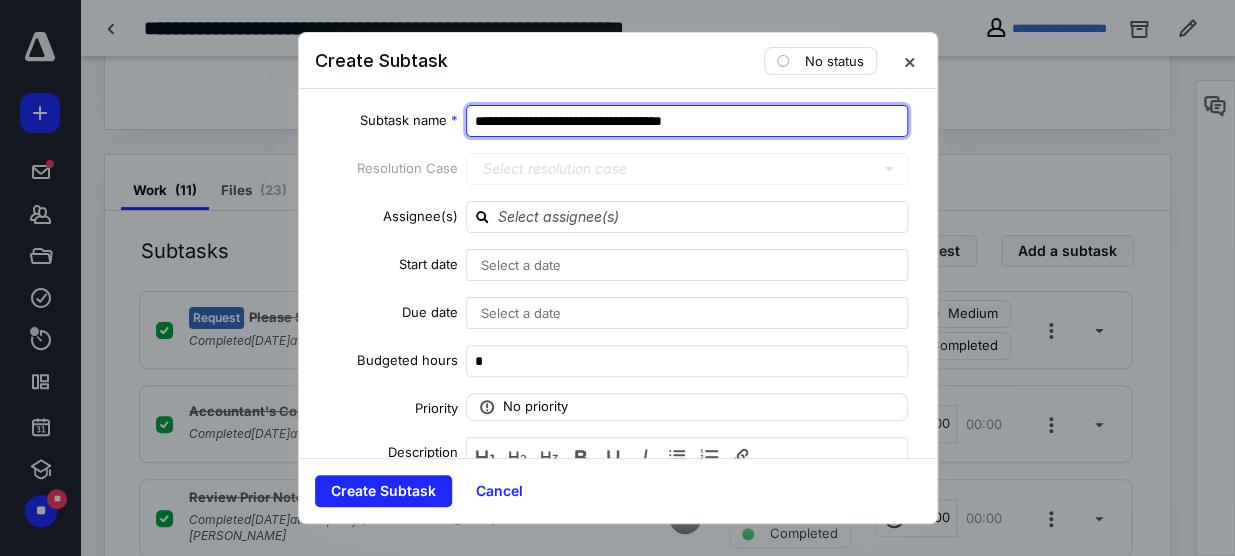 click on "**********" at bounding box center [687, 121] 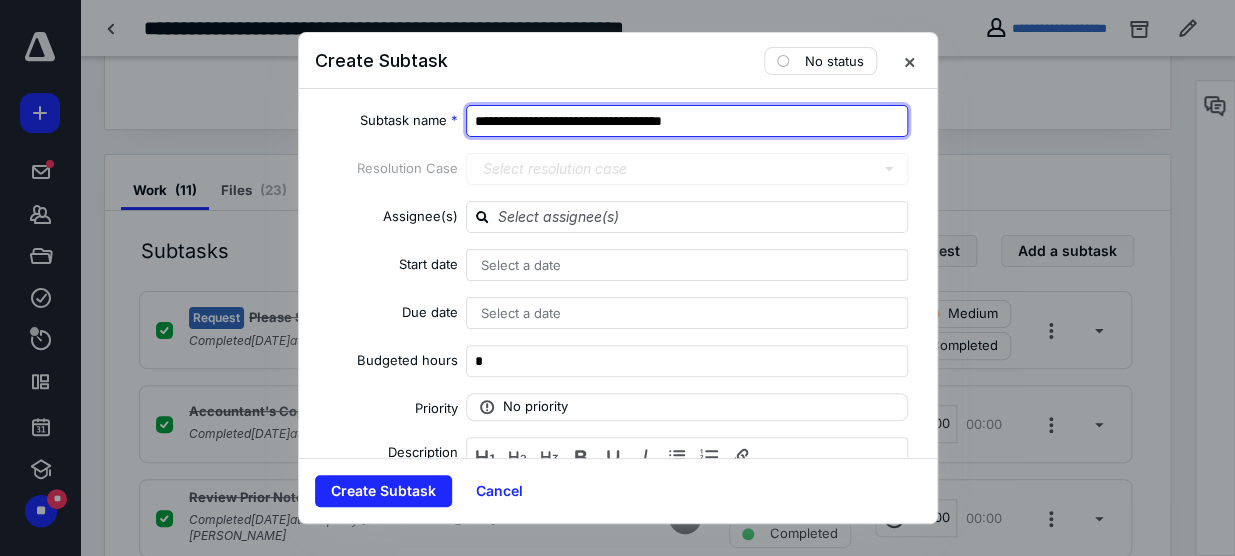 drag, startPoint x: 645, startPoint y: 119, endPoint x: 465, endPoint y: 124, distance: 180.06943 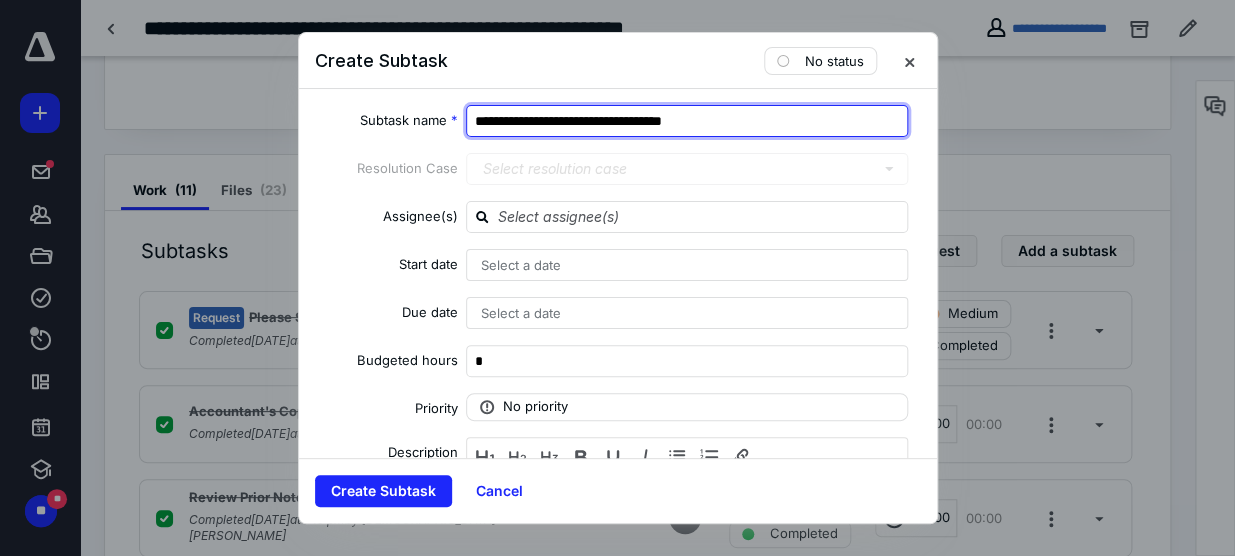 click on "**********" at bounding box center (687, 121) 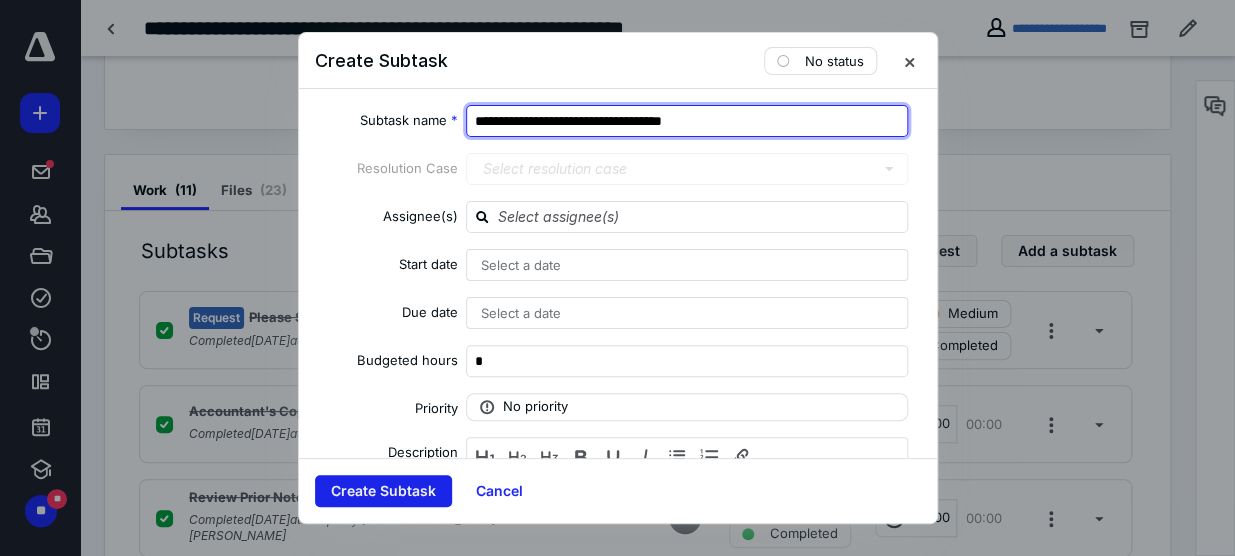 type on "**********" 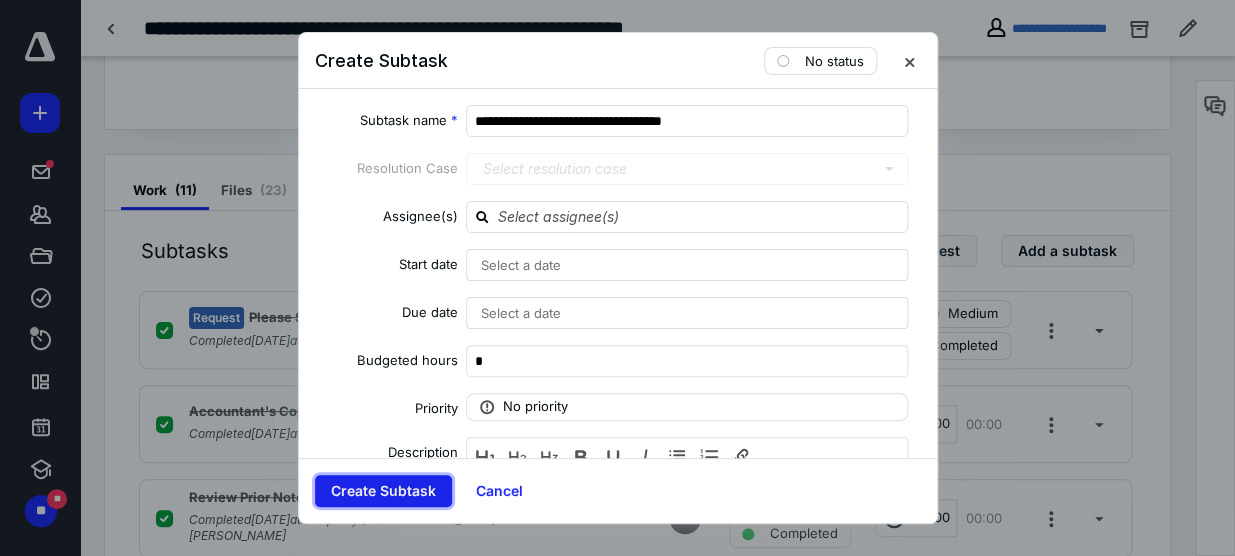 click on "Create Subtask" at bounding box center [383, 491] 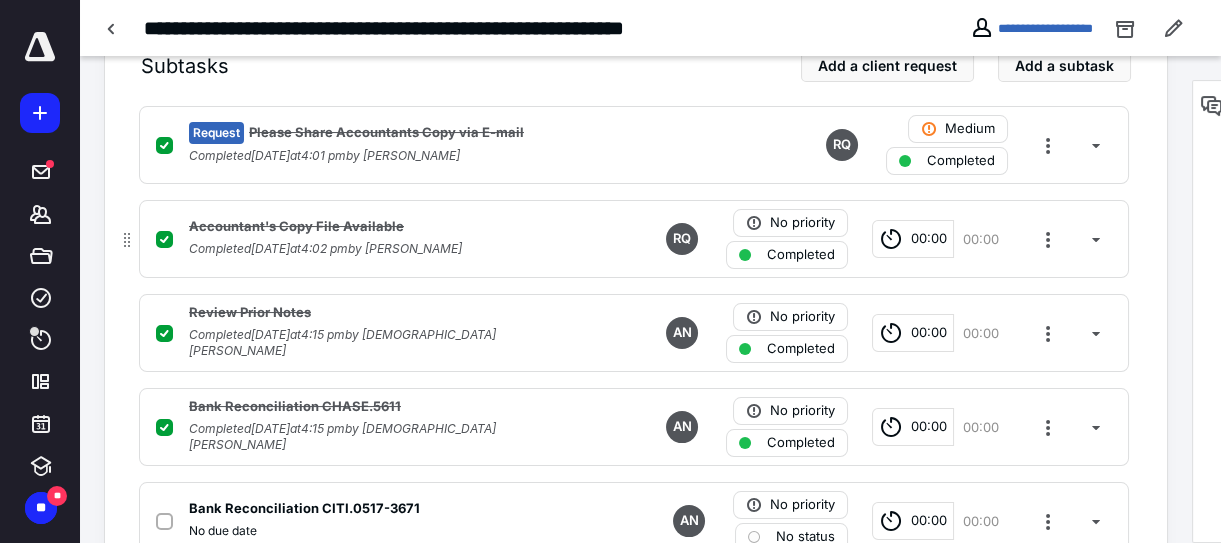 scroll, scrollTop: 200, scrollLeft: 0, axis: vertical 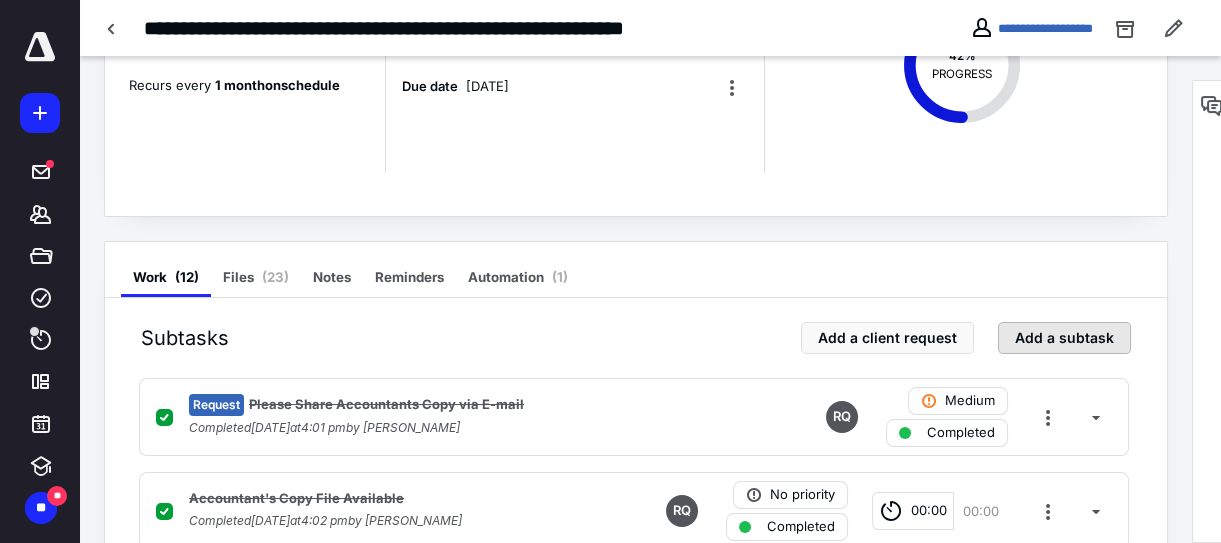 click on "Add a subtask" at bounding box center (1064, 338) 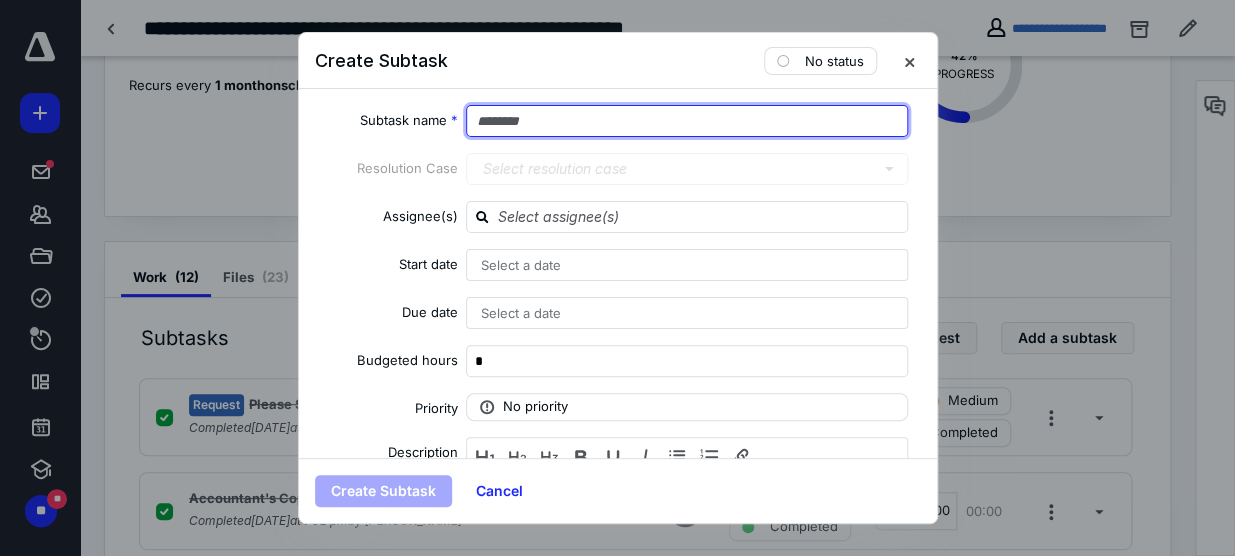click at bounding box center [687, 121] 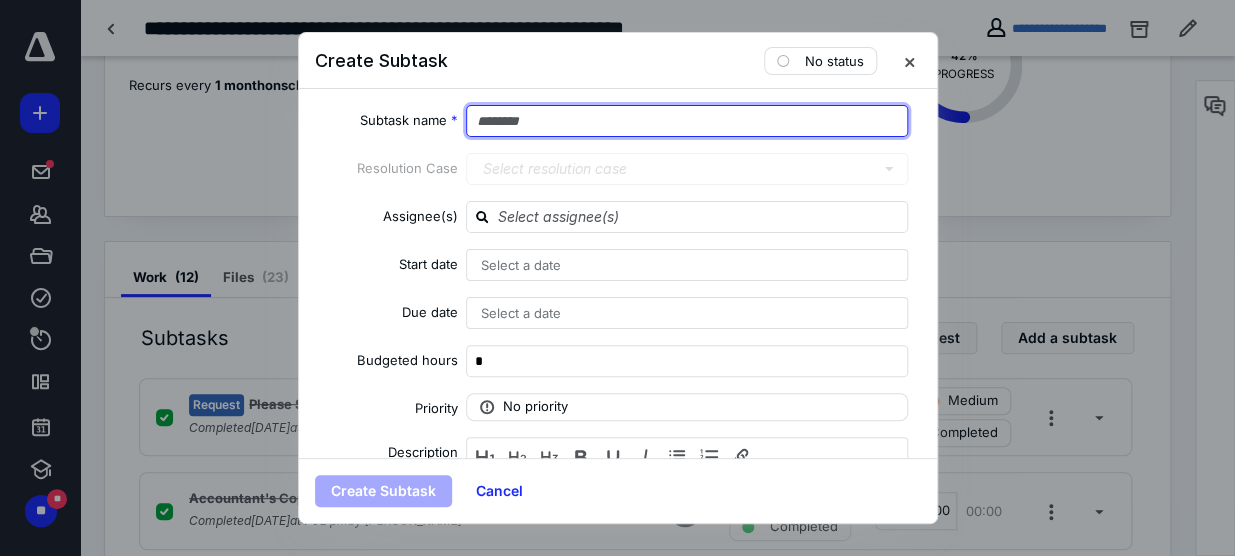 paste on "**********" 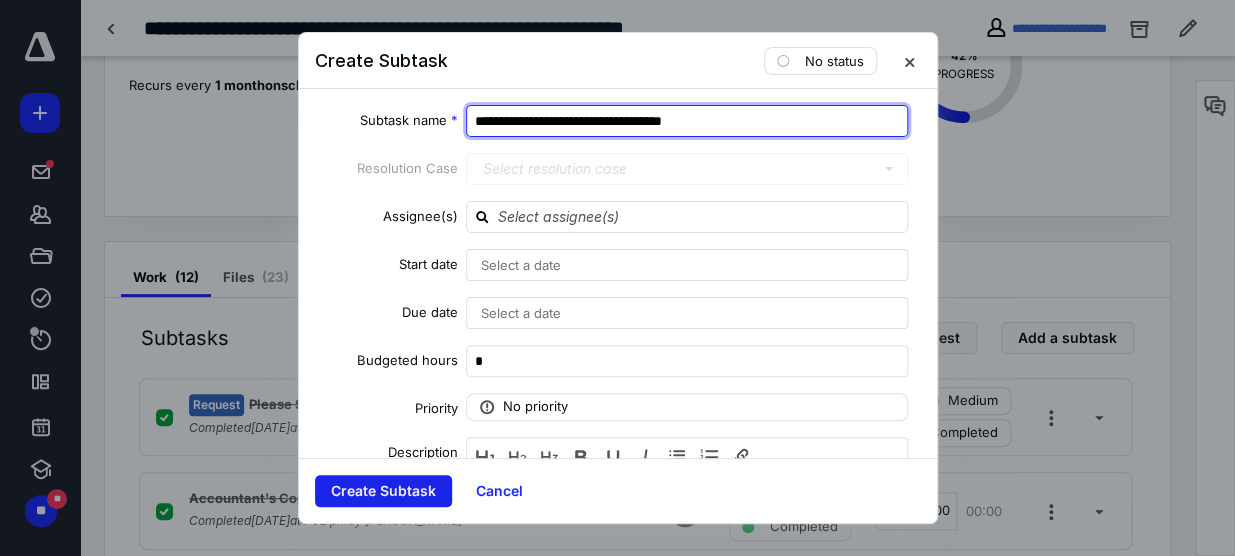 type on "**********" 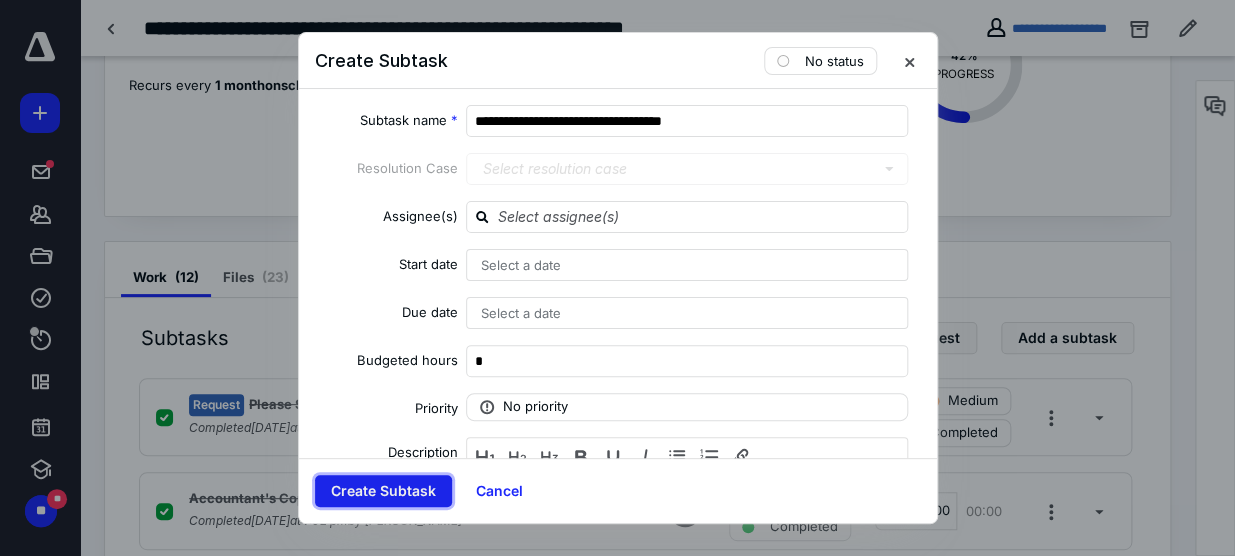 click on "Create Subtask" at bounding box center (383, 491) 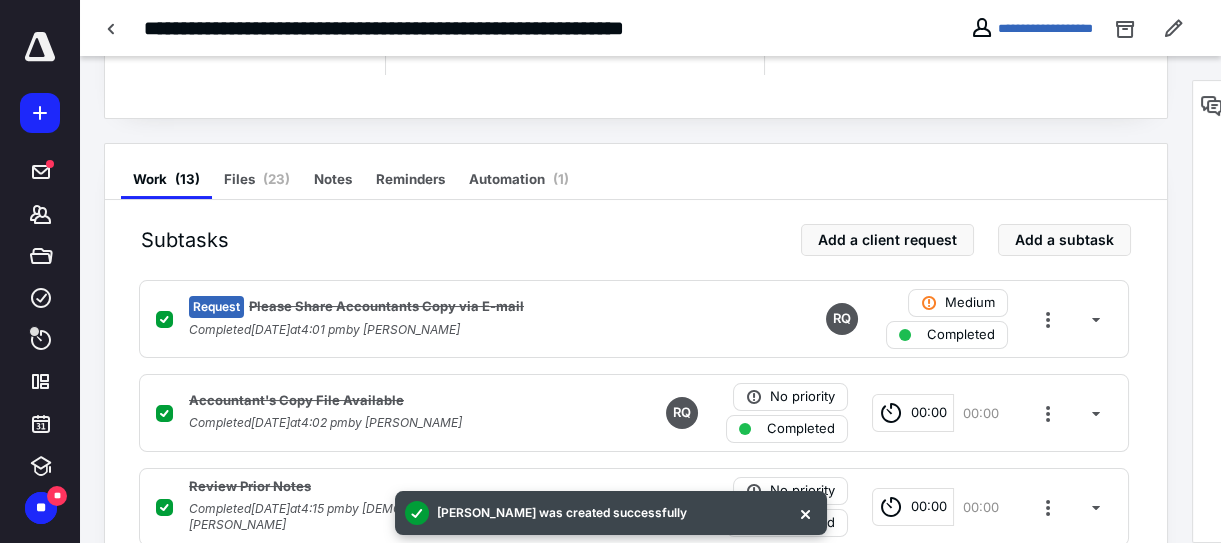 scroll, scrollTop: 293, scrollLeft: 0, axis: vertical 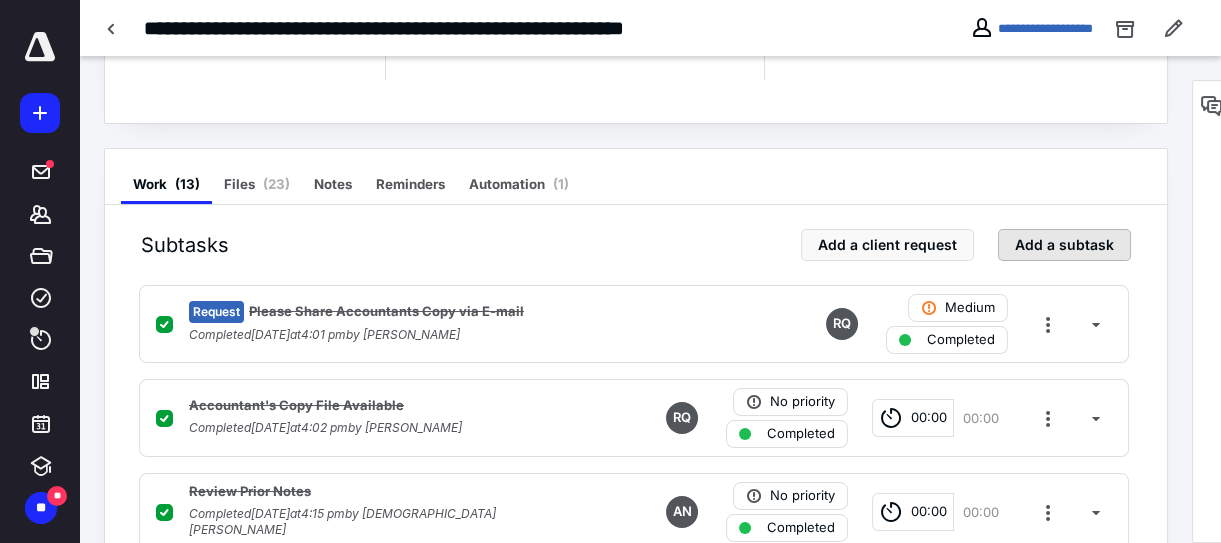 click on "Add a subtask" at bounding box center [1064, 245] 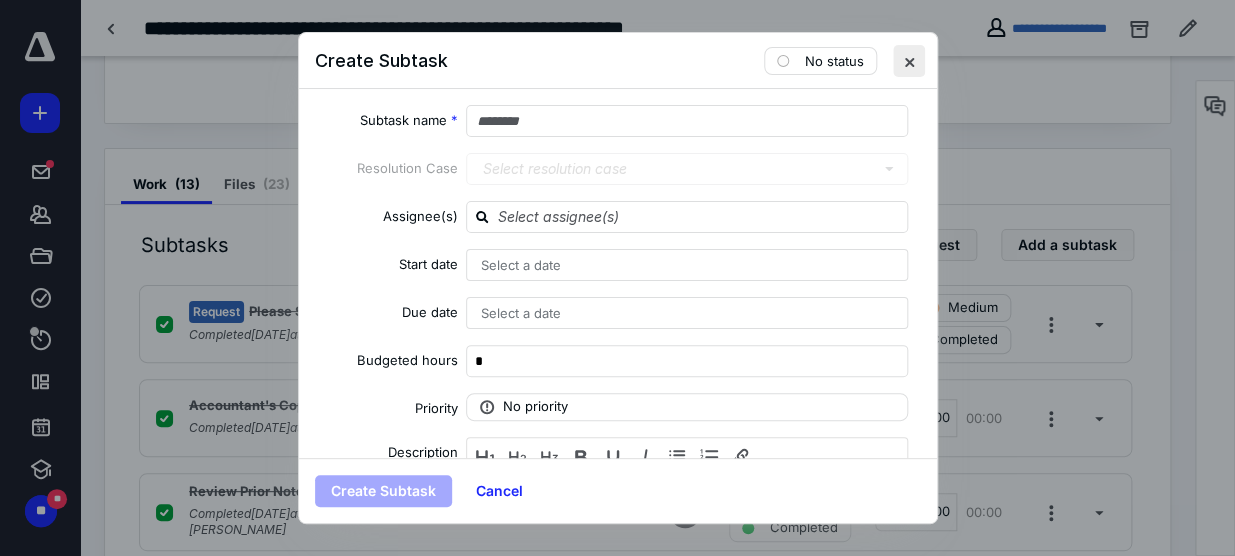 click at bounding box center (909, 61) 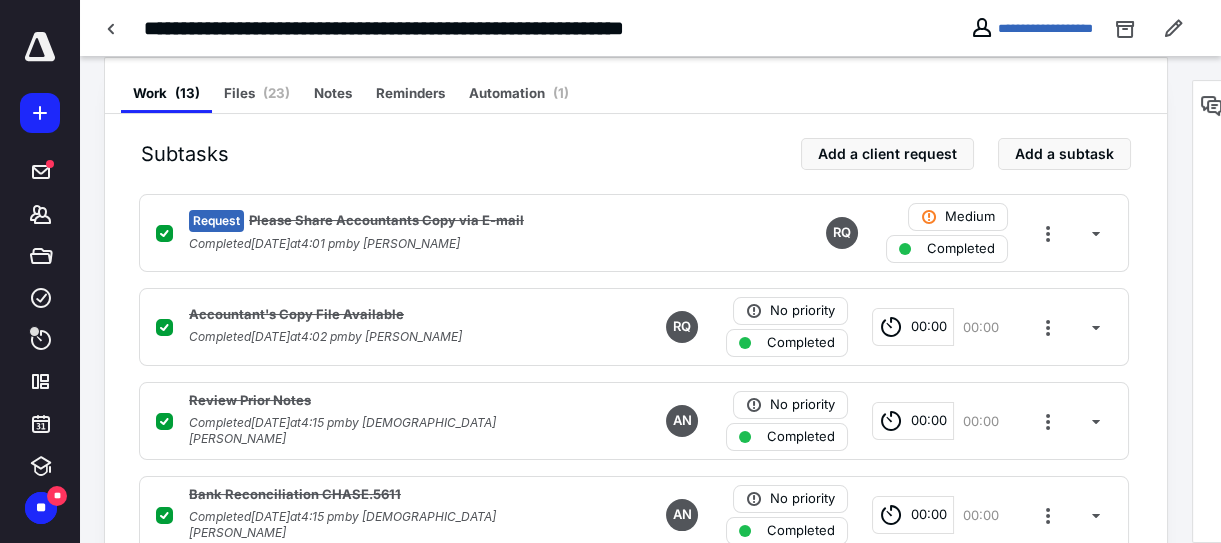 scroll, scrollTop: 111, scrollLeft: 0, axis: vertical 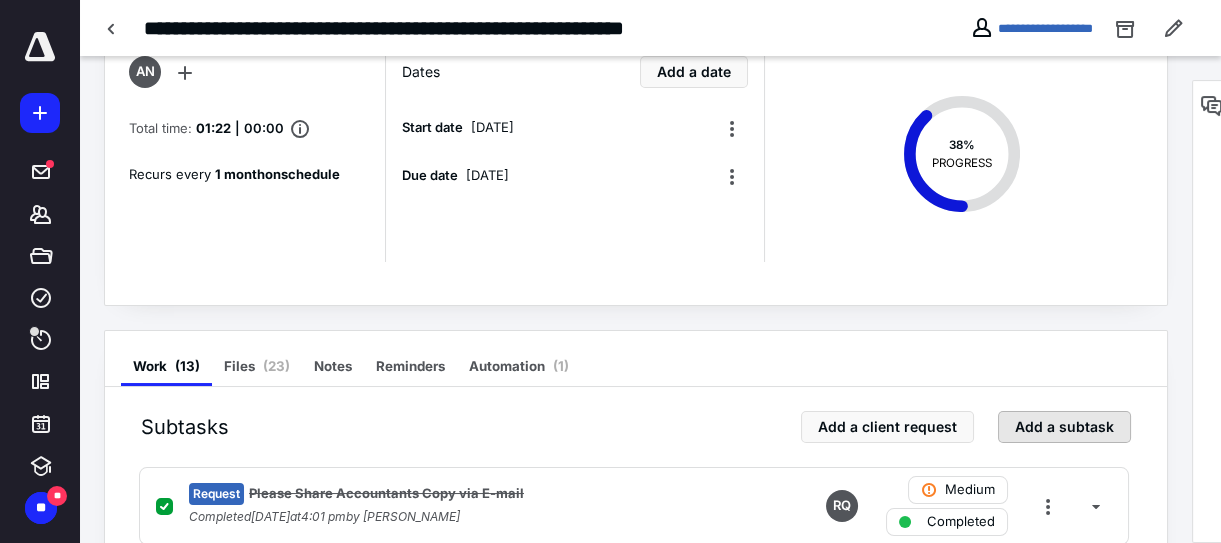 click on "Add a subtask" at bounding box center [1064, 427] 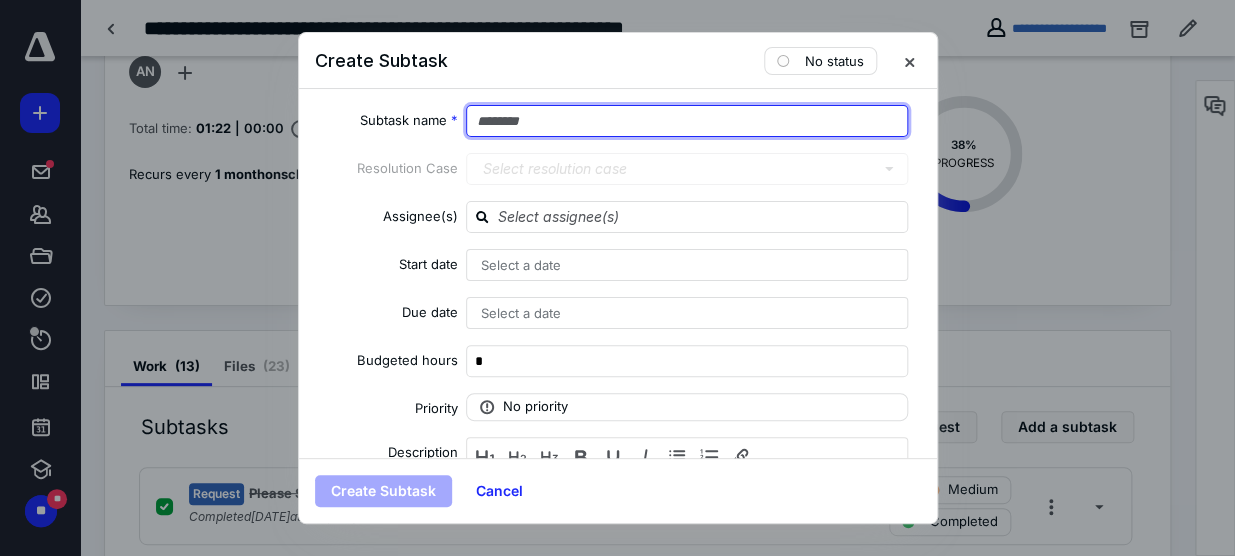 click at bounding box center (687, 121) 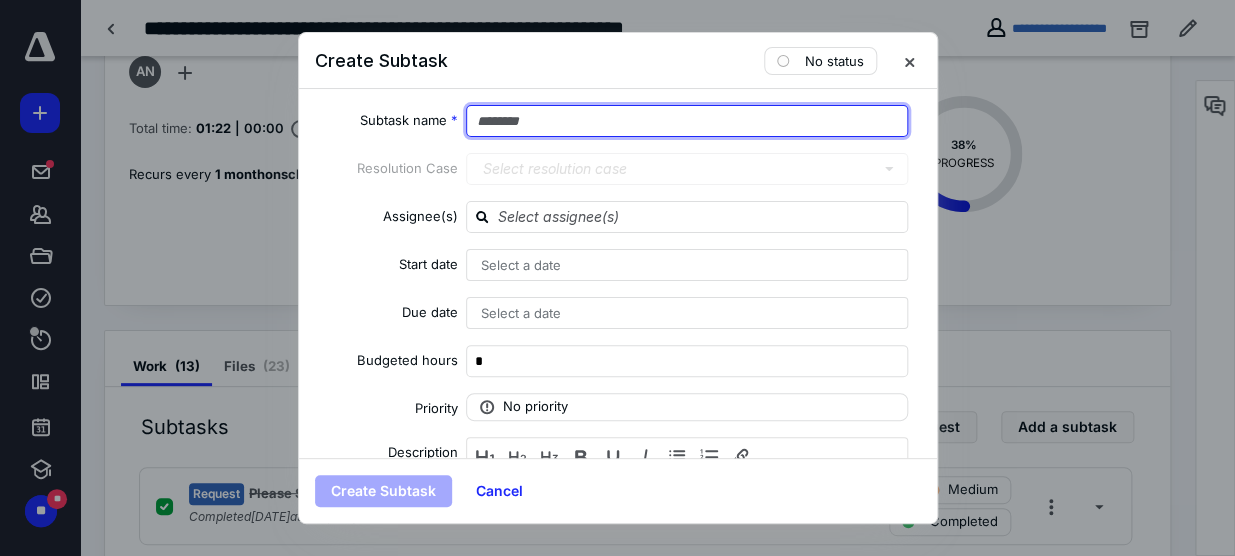 paste on "**********" 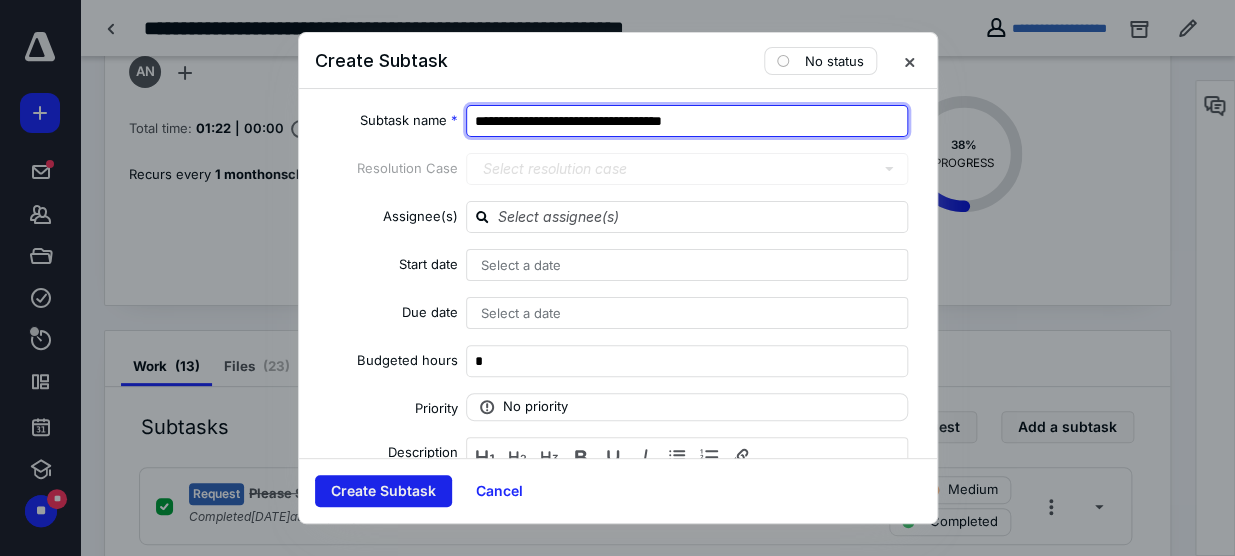 type on "**********" 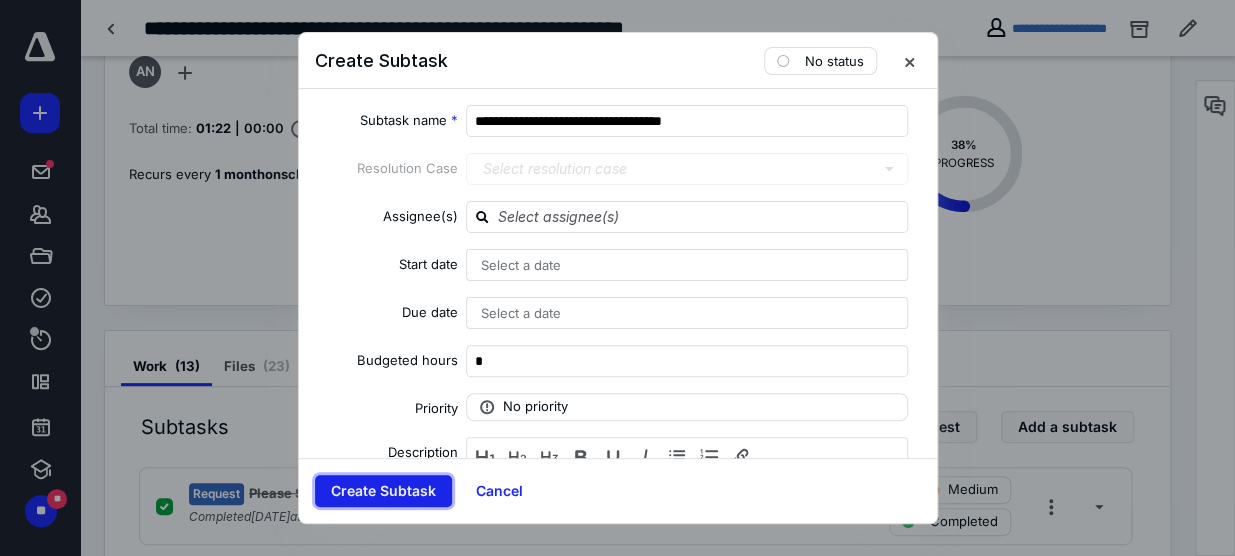 click on "Create Subtask" at bounding box center (383, 491) 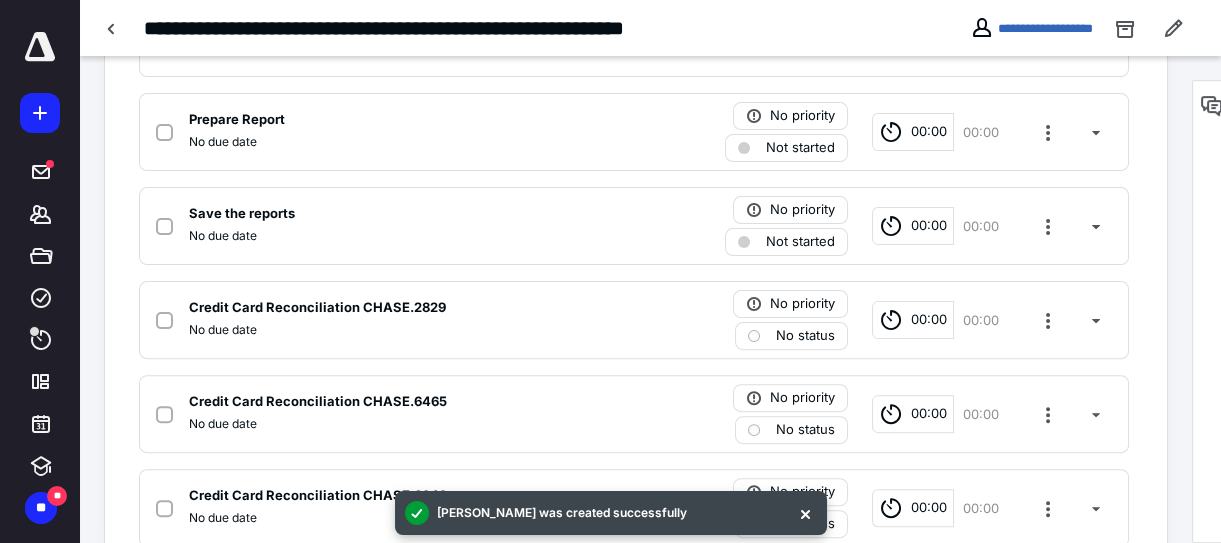 scroll, scrollTop: 1387, scrollLeft: 0, axis: vertical 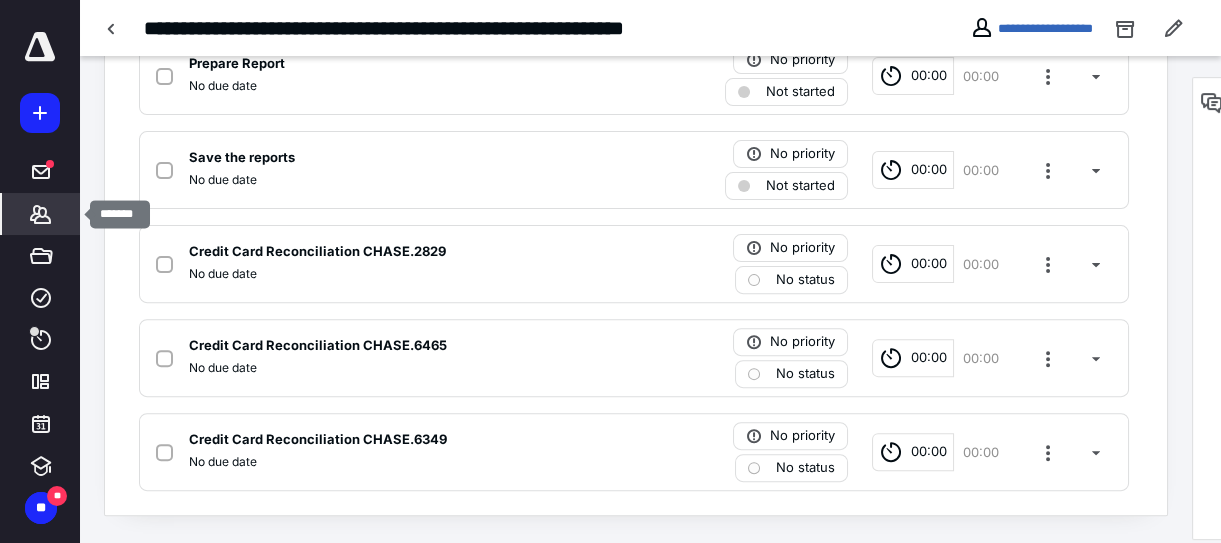 click 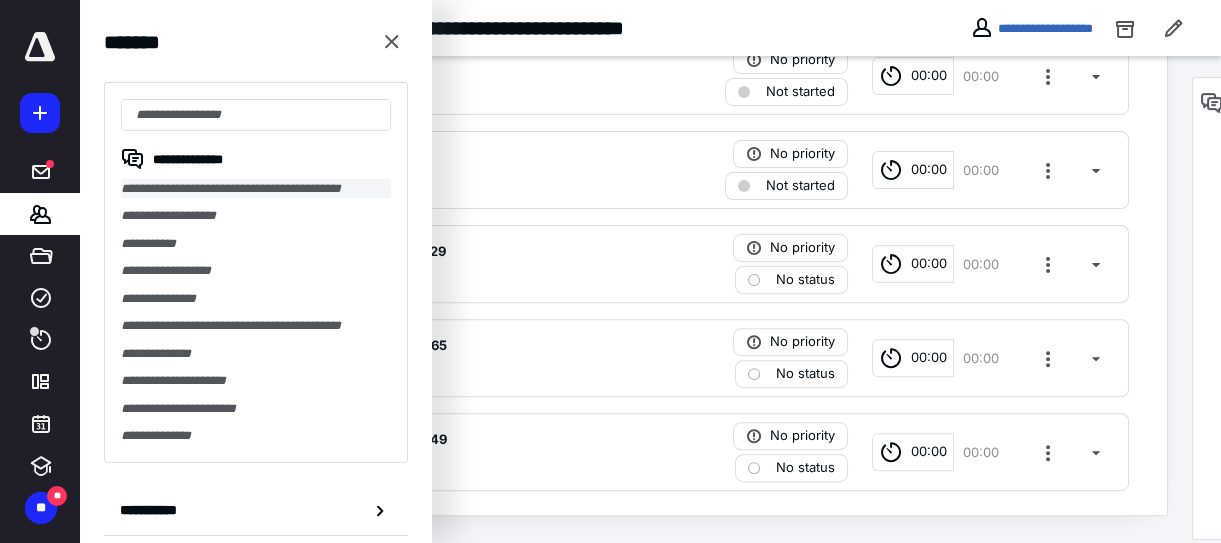 click on "**********" at bounding box center (256, 188) 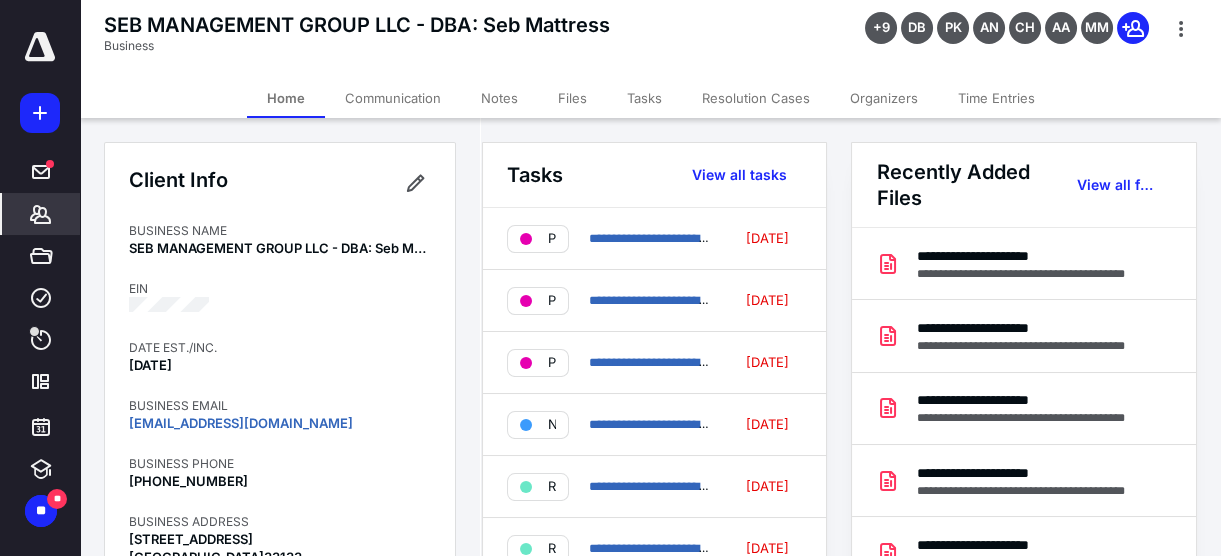 click on "Tasks" at bounding box center [644, 98] 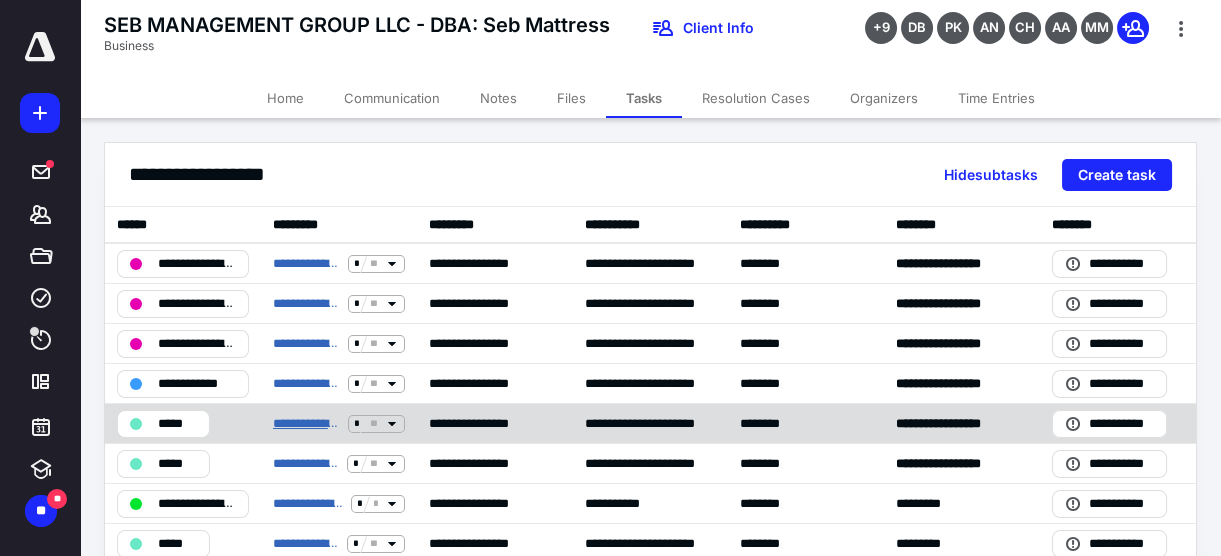 click on "**********" at bounding box center (306, 423) 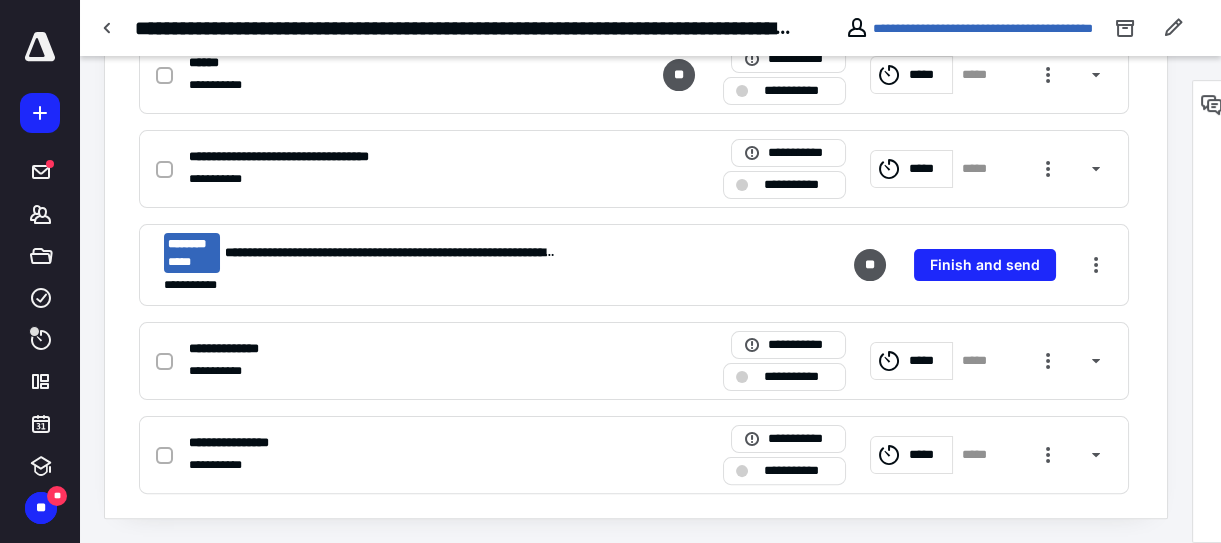 scroll, scrollTop: 836, scrollLeft: 0, axis: vertical 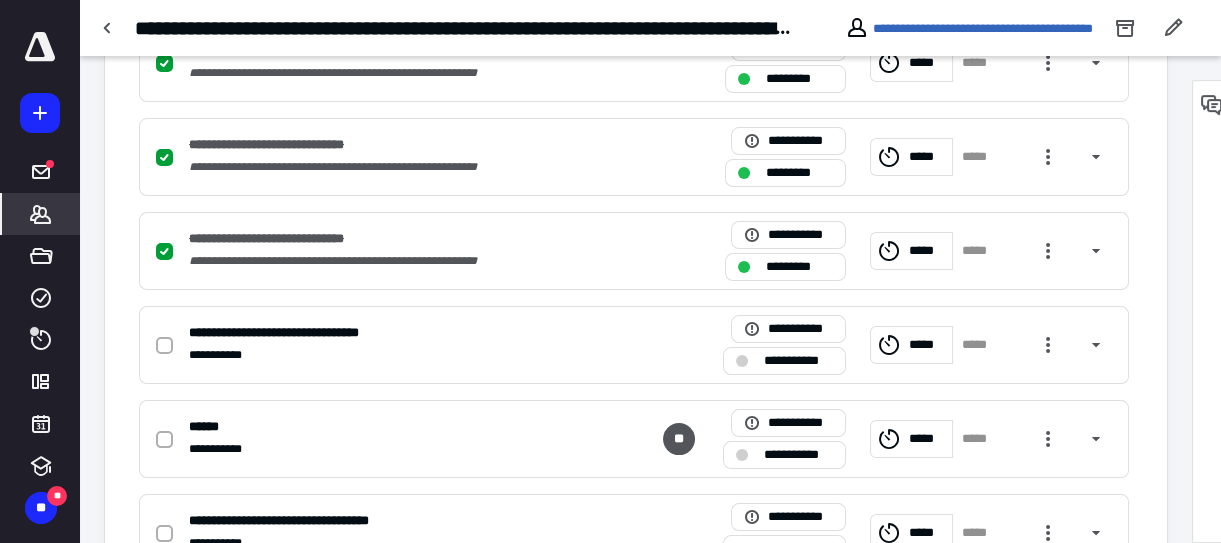 click on "*******" at bounding box center [41, 214] 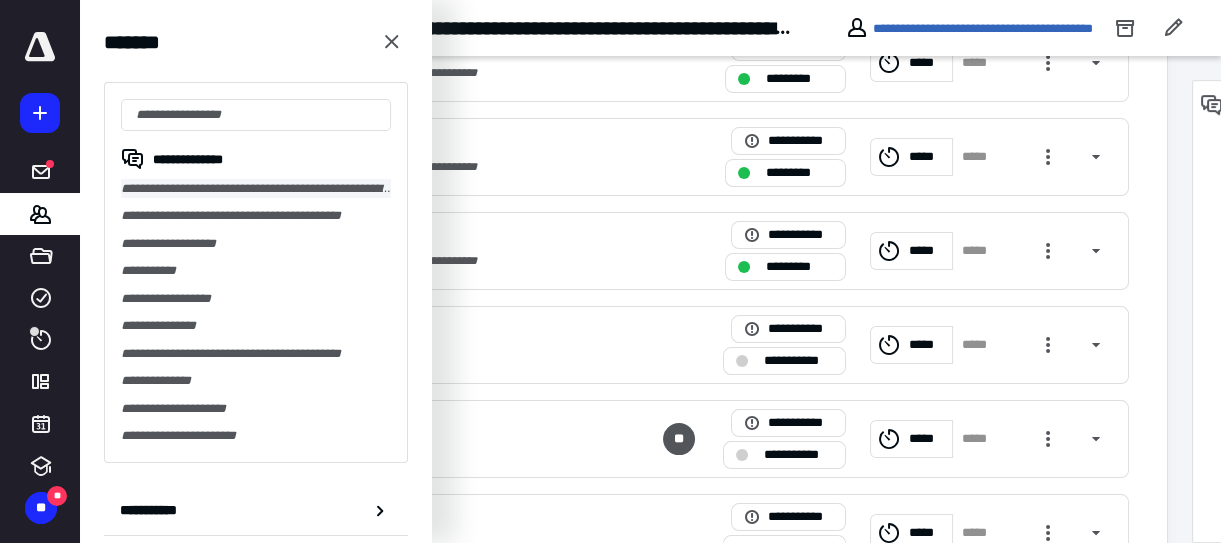 click on "**********" at bounding box center (256, 188) 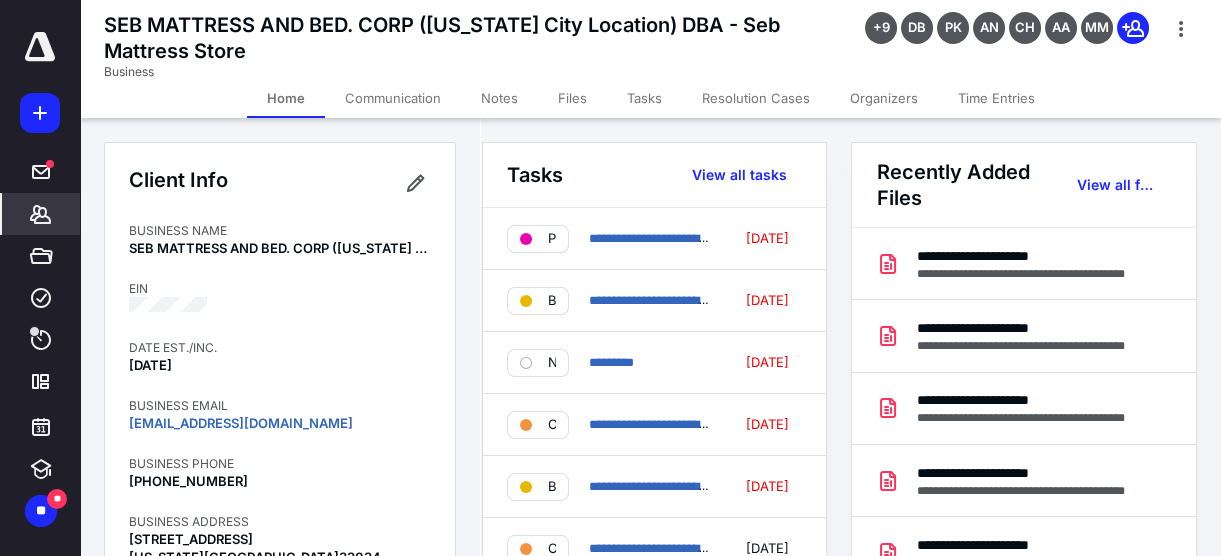 click on "Tasks" at bounding box center [644, 98] 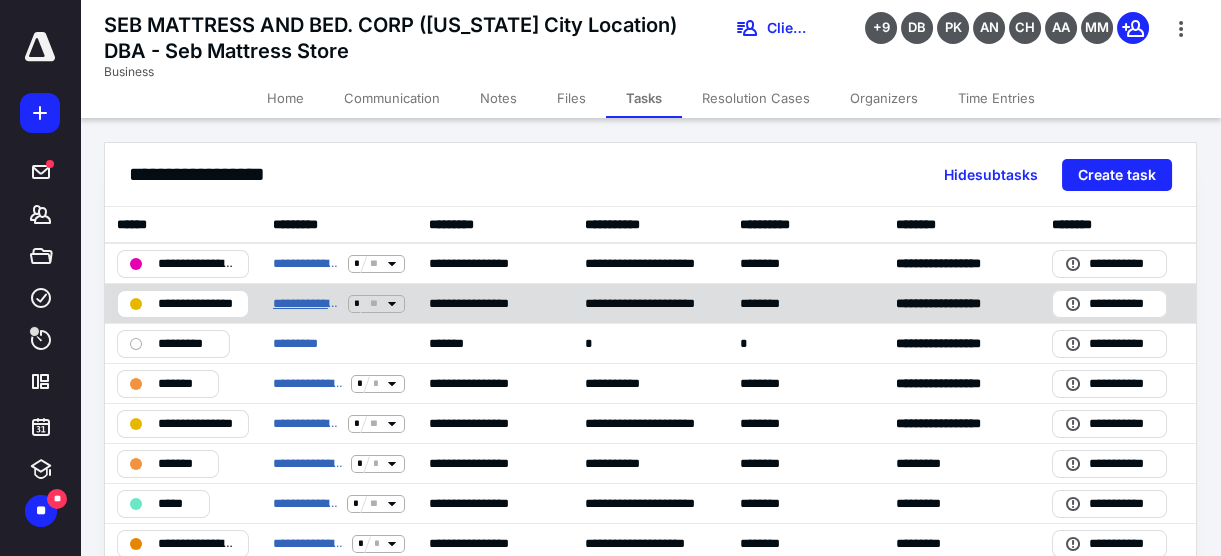 click on "**********" at bounding box center [306, 303] 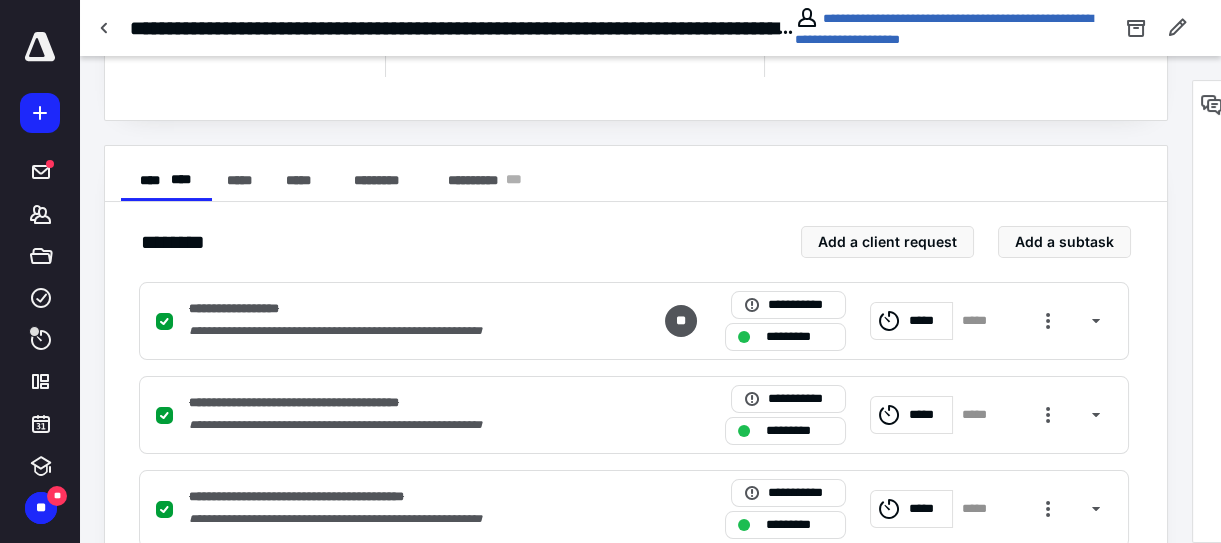 scroll, scrollTop: 181, scrollLeft: 0, axis: vertical 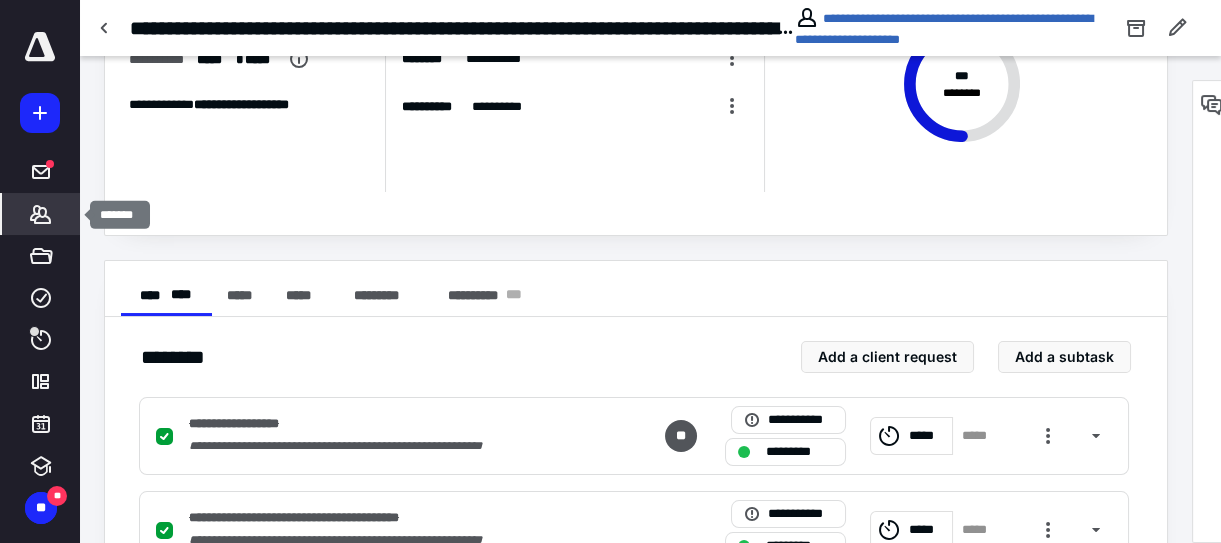 click 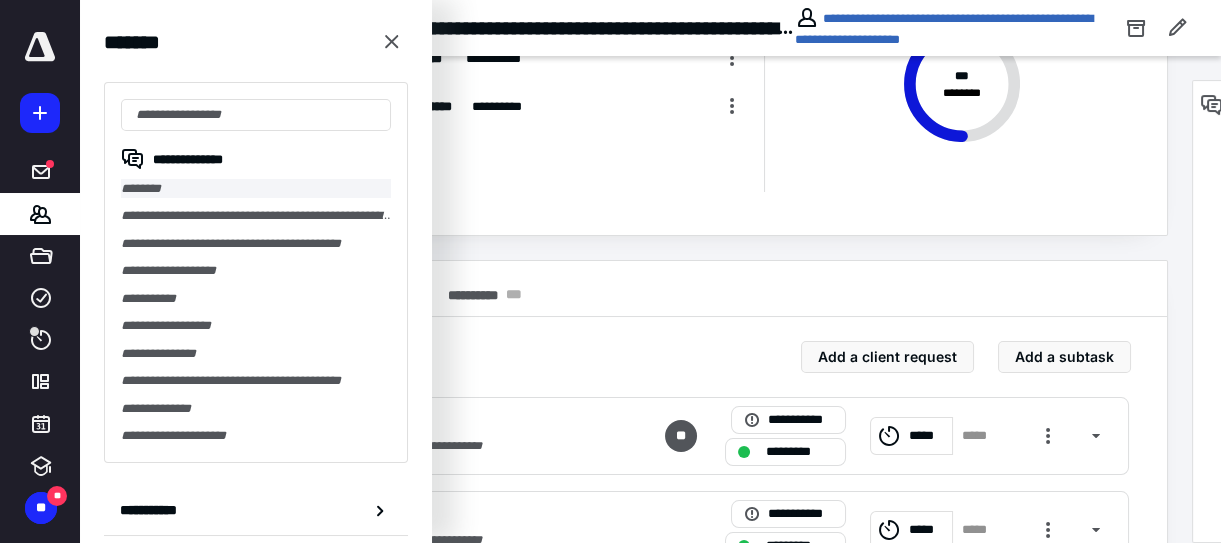 click on "********" at bounding box center [256, 188] 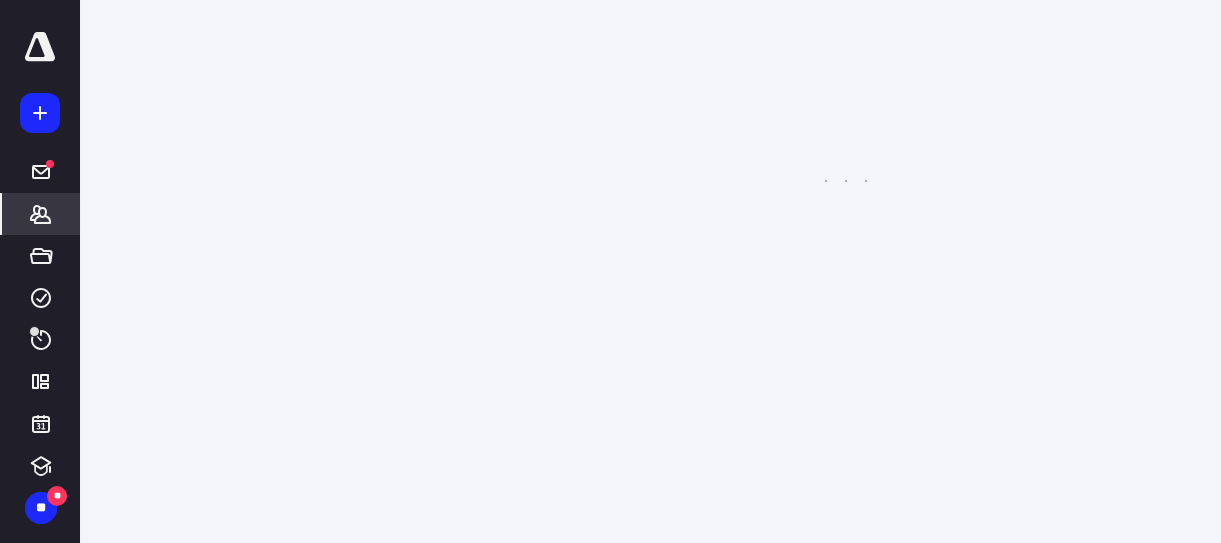 scroll, scrollTop: 0, scrollLeft: 0, axis: both 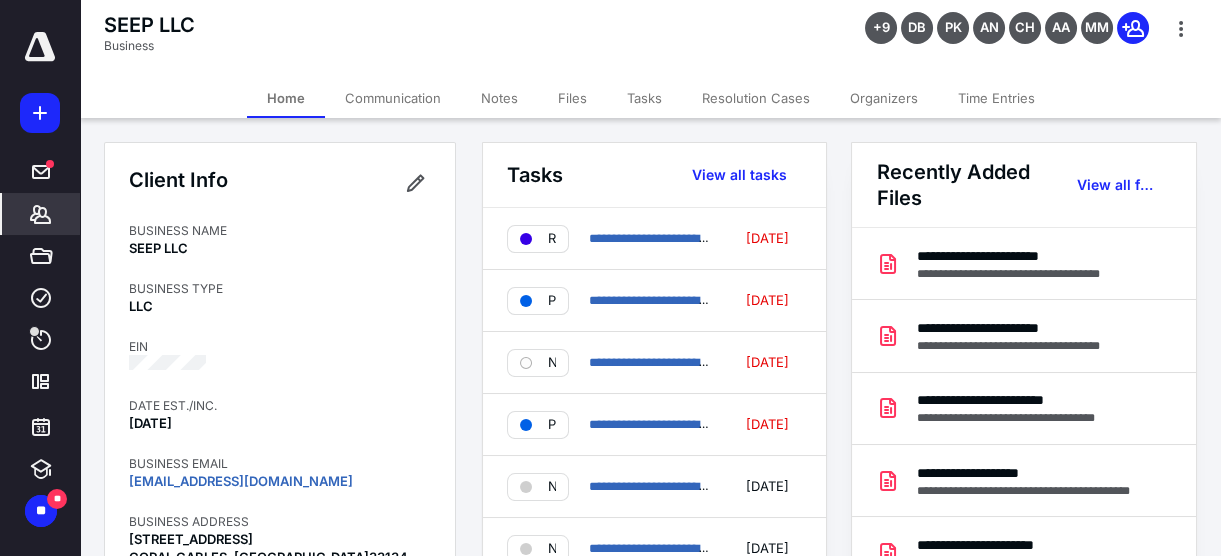 click on "Tasks" at bounding box center (644, 98) 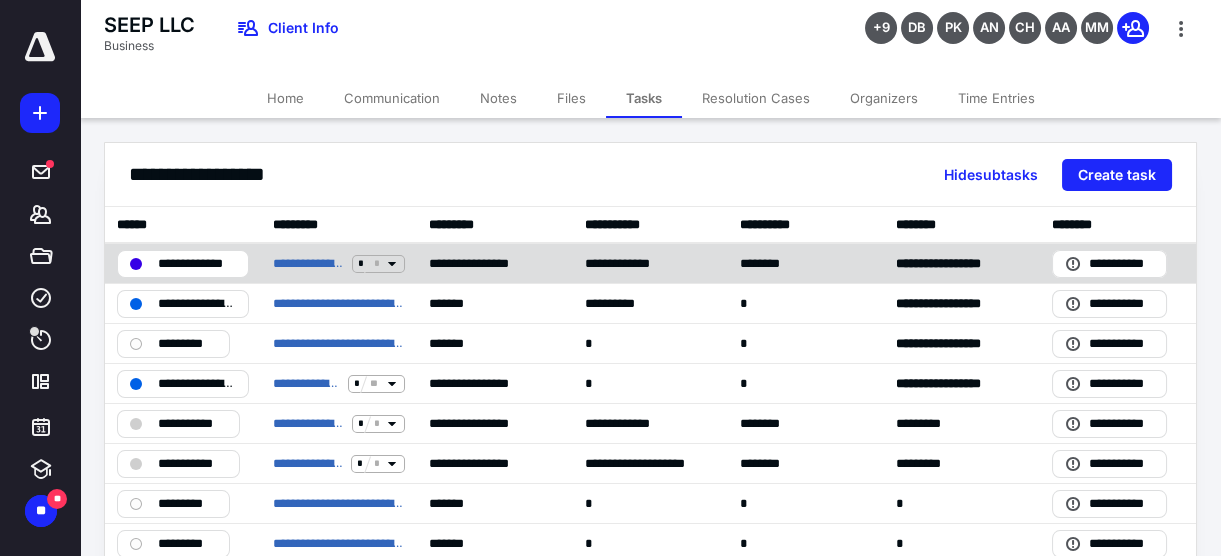 click on "**********" at bounding box center [339, 263] 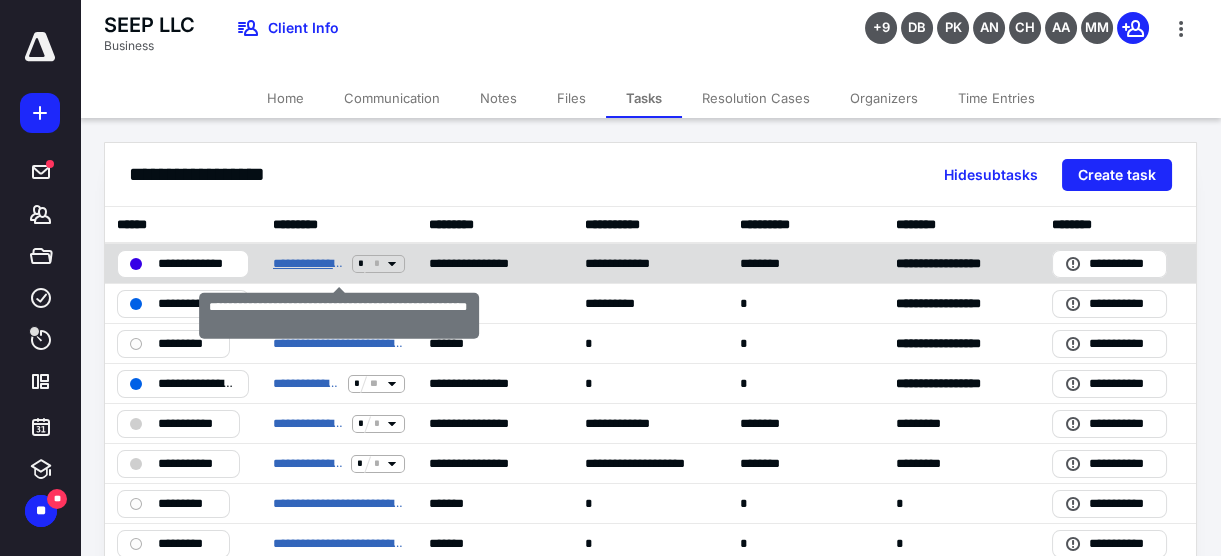 click on "**********" at bounding box center (308, 263) 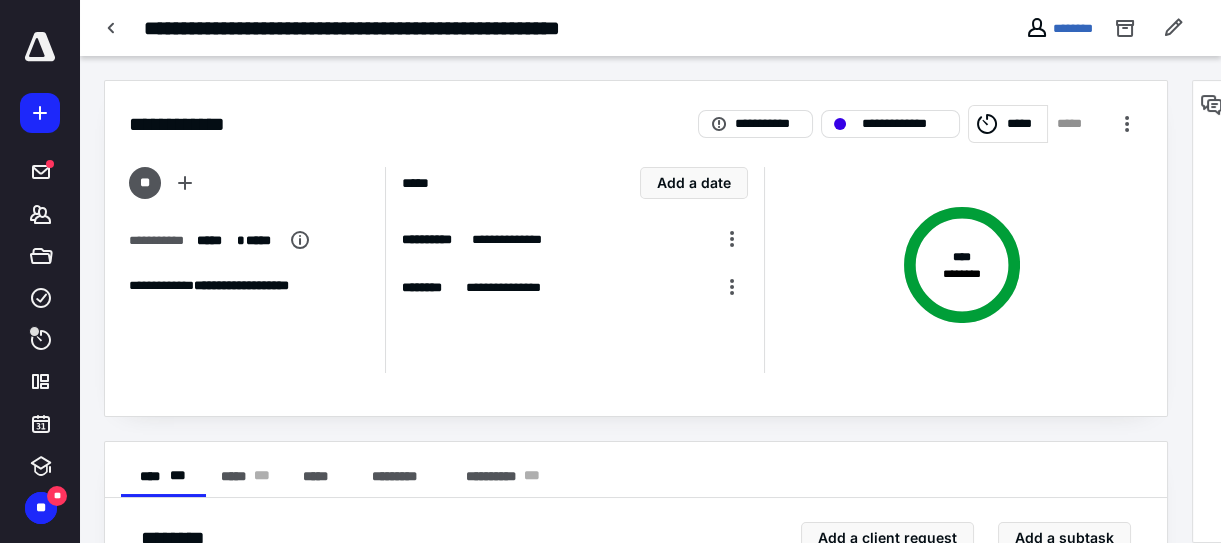 scroll, scrollTop: 363, scrollLeft: 0, axis: vertical 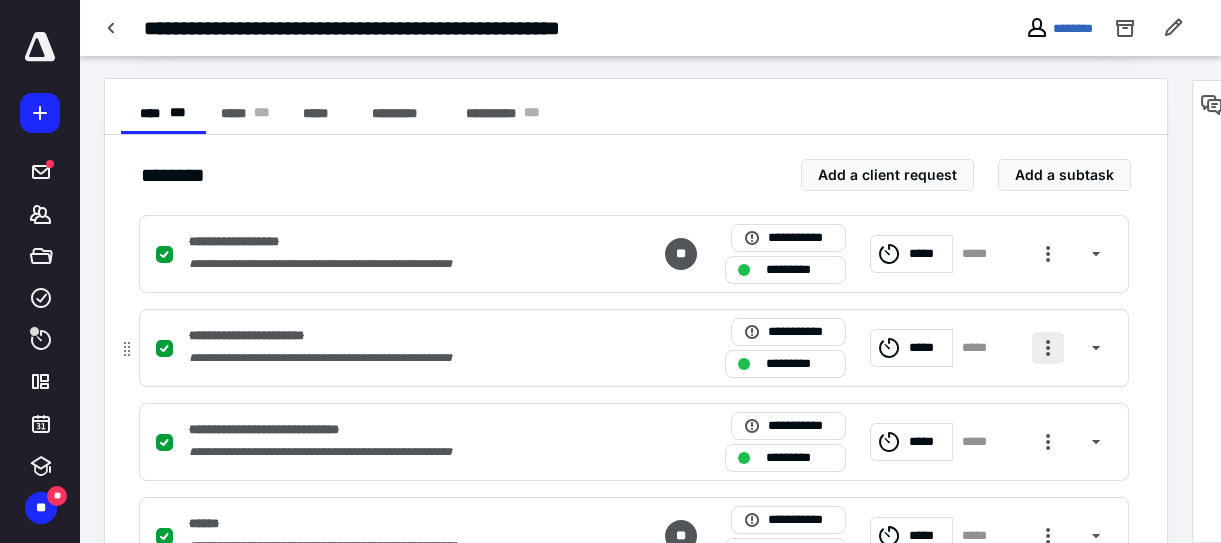 click at bounding box center (1048, 348) 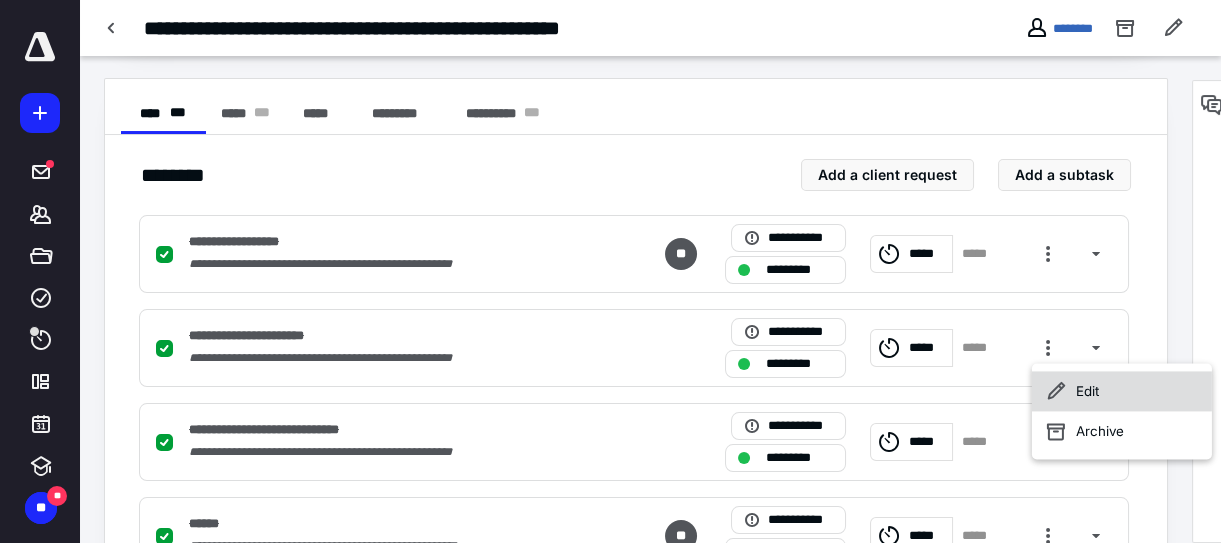 click on "Edit" at bounding box center [1122, 391] 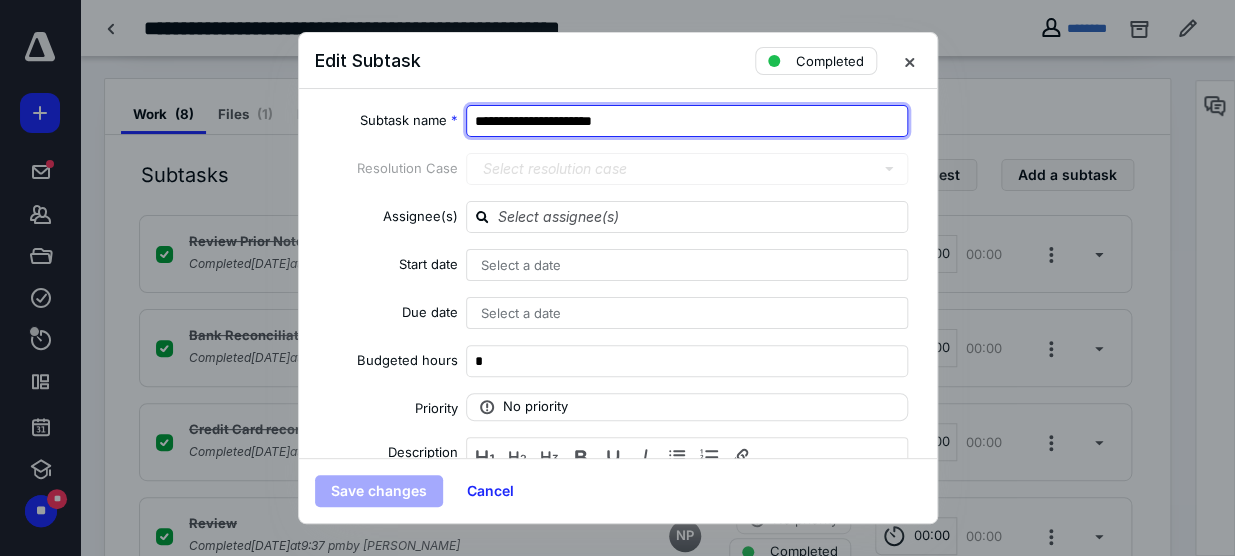 drag, startPoint x: 643, startPoint y: 119, endPoint x: 608, endPoint y: 120, distance: 35.014282 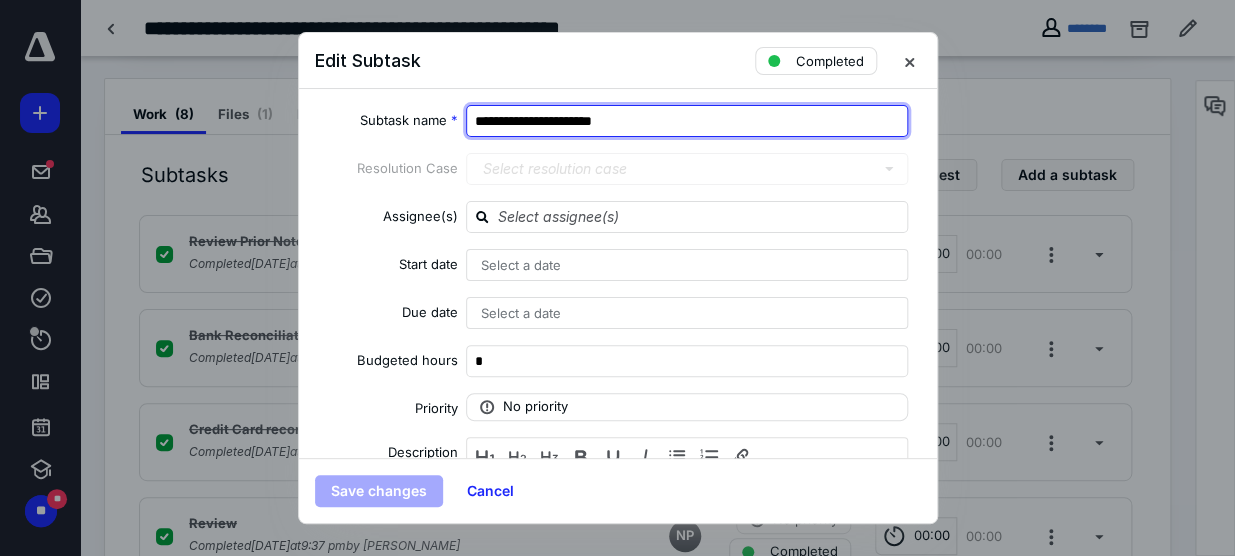 click on "**********" at bounding box center [687, 121] 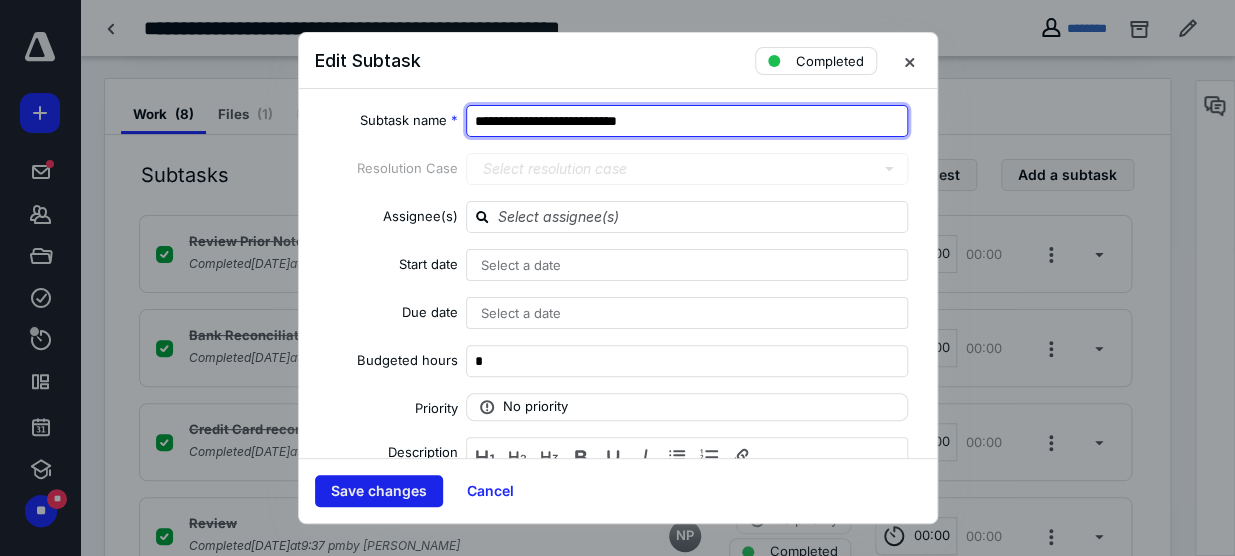 type on "**********" 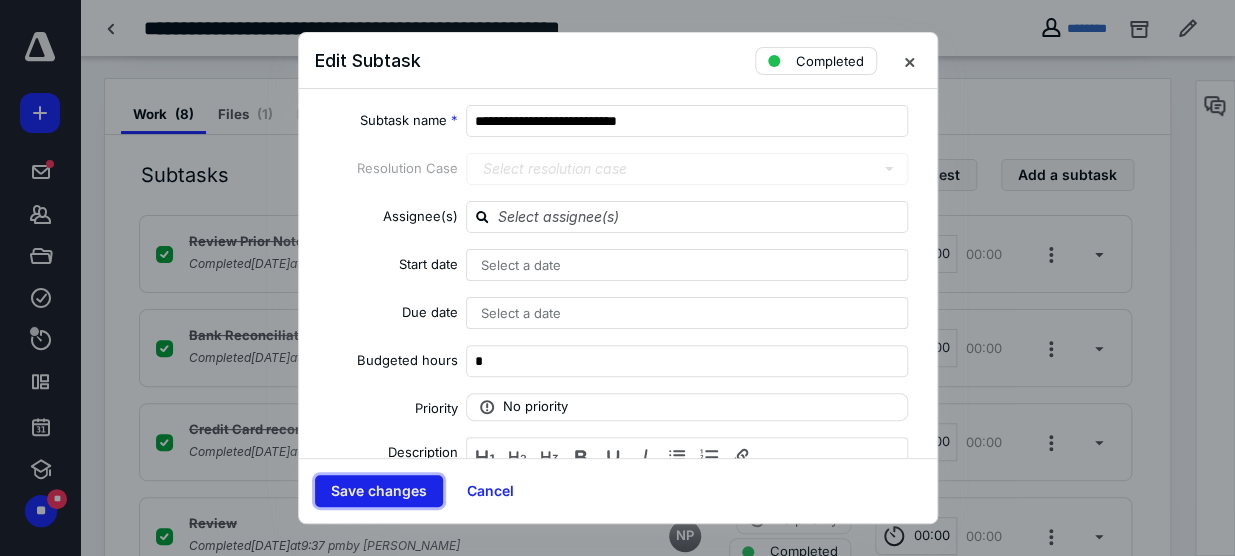 click on "Save changes" at bounding box center (379, 491) 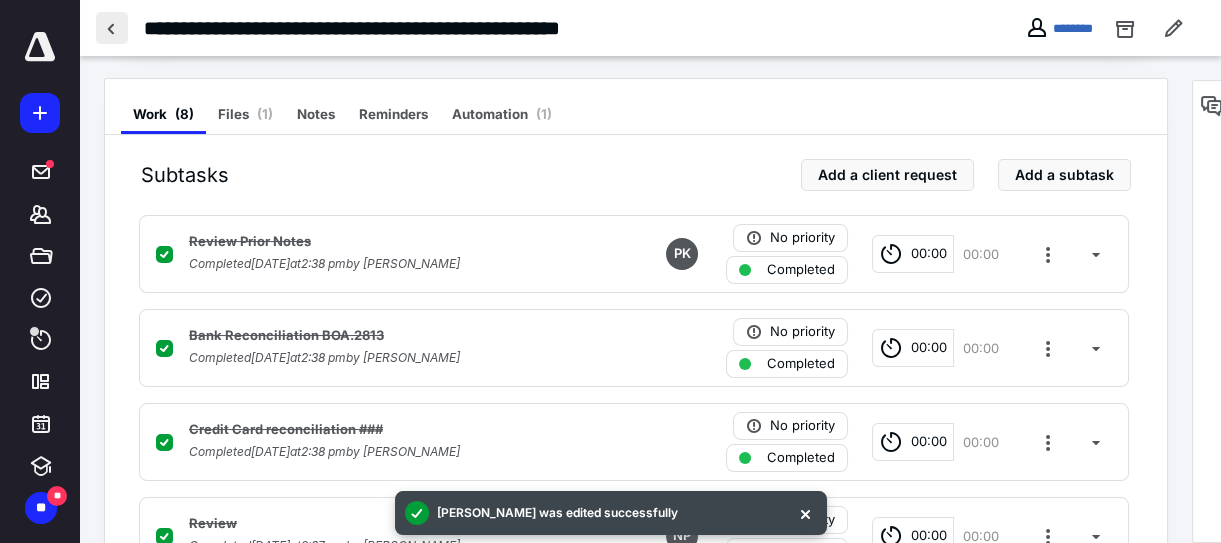 click at bounding box center [112, 28] 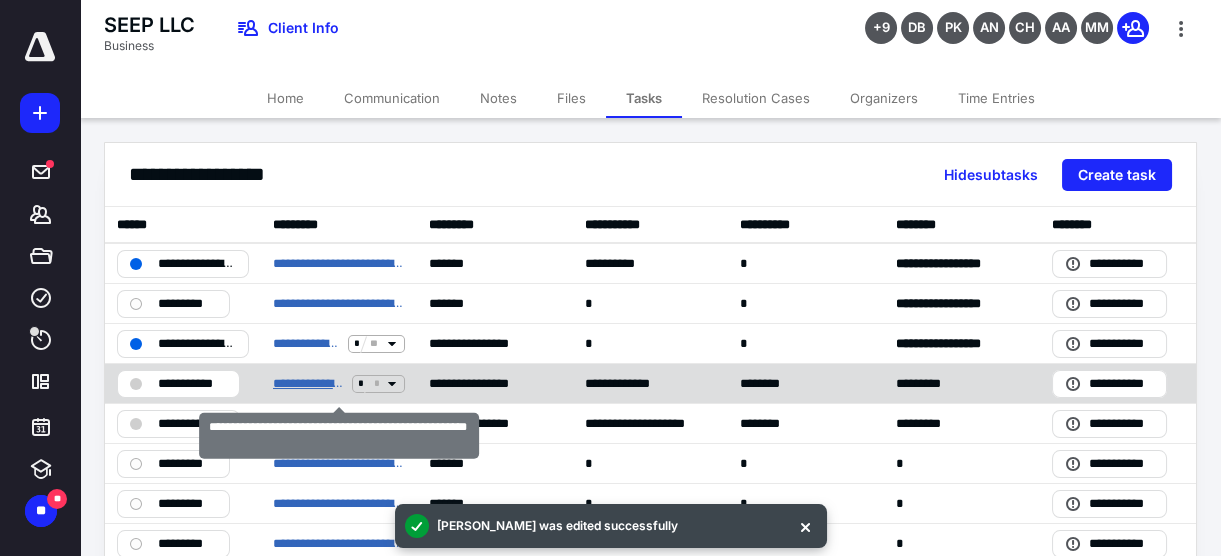 click on "**********" at bounding box center [308, 383] 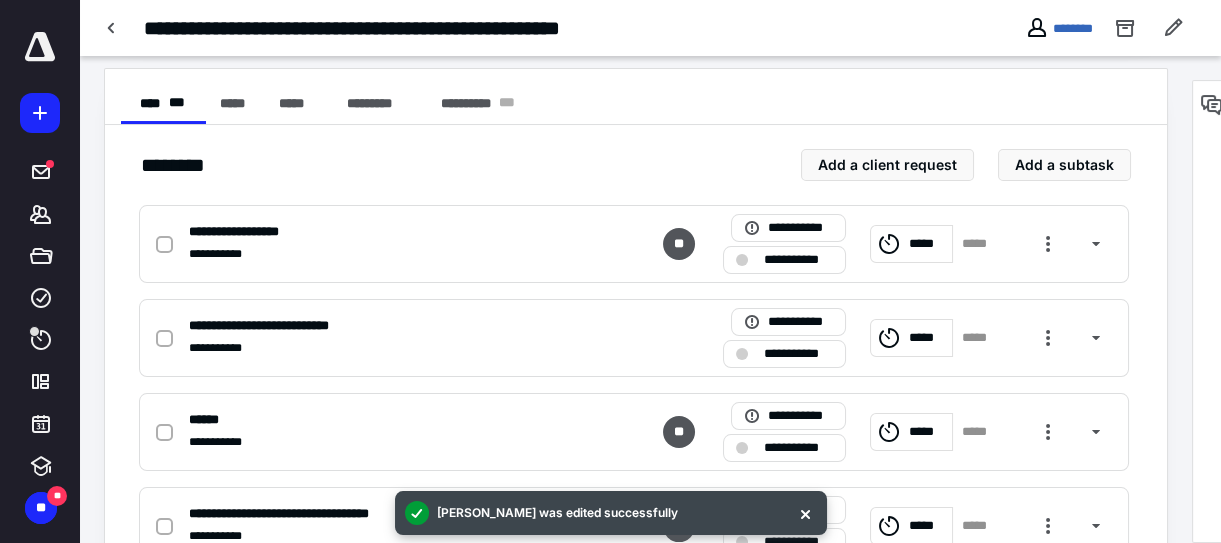 scroll, scrollTop: 454, scrollLeft: 0, axis: vertical 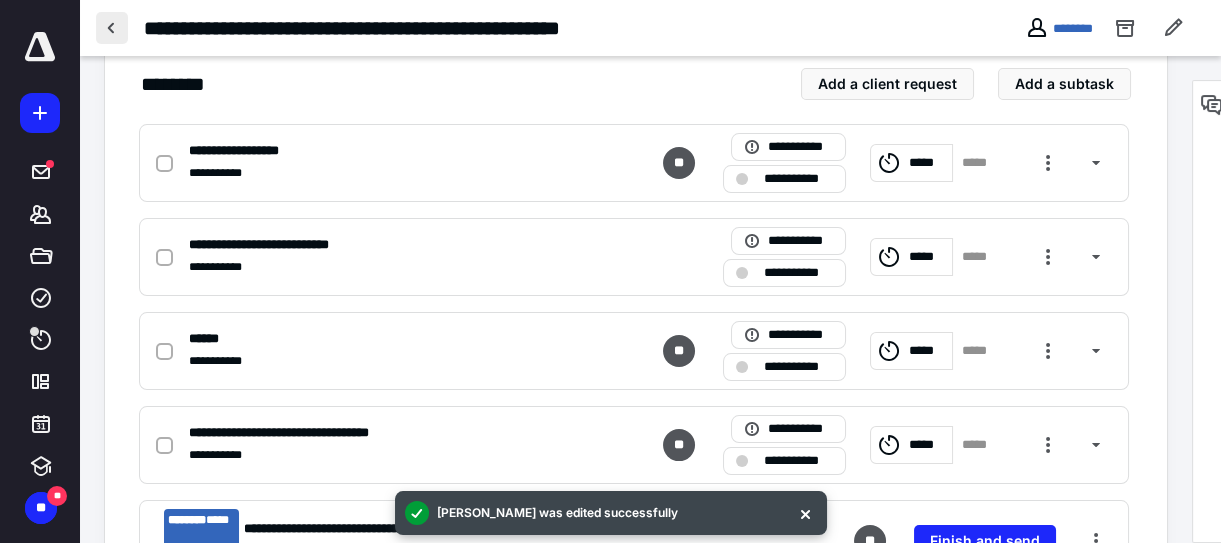 click at bounding box center [112, 28] 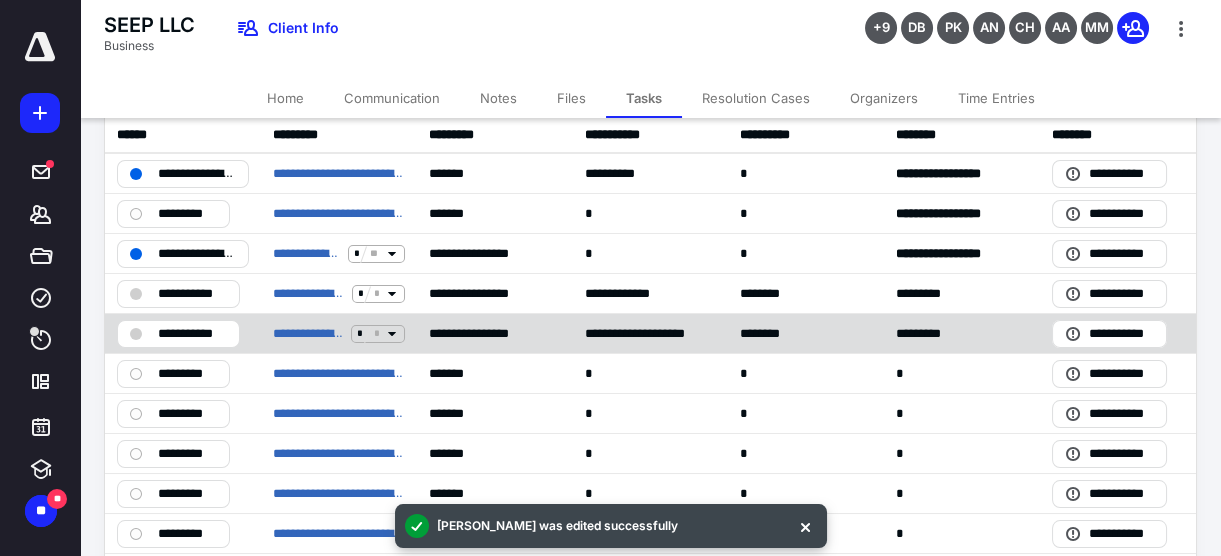 scroll, scrollTop: 363, scrollLeft: 0, axis: vertical 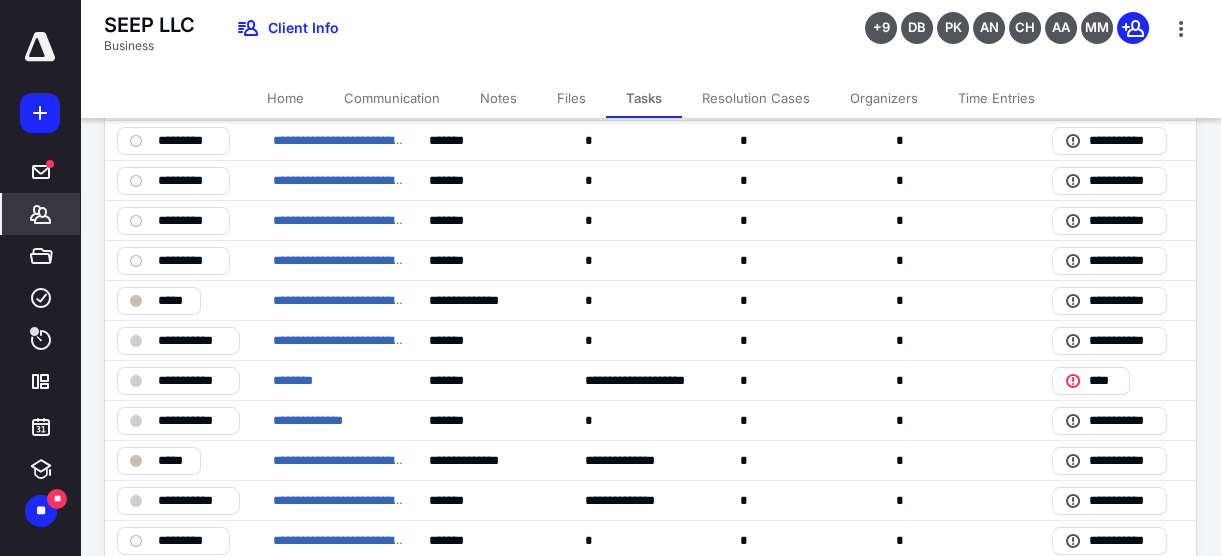 click 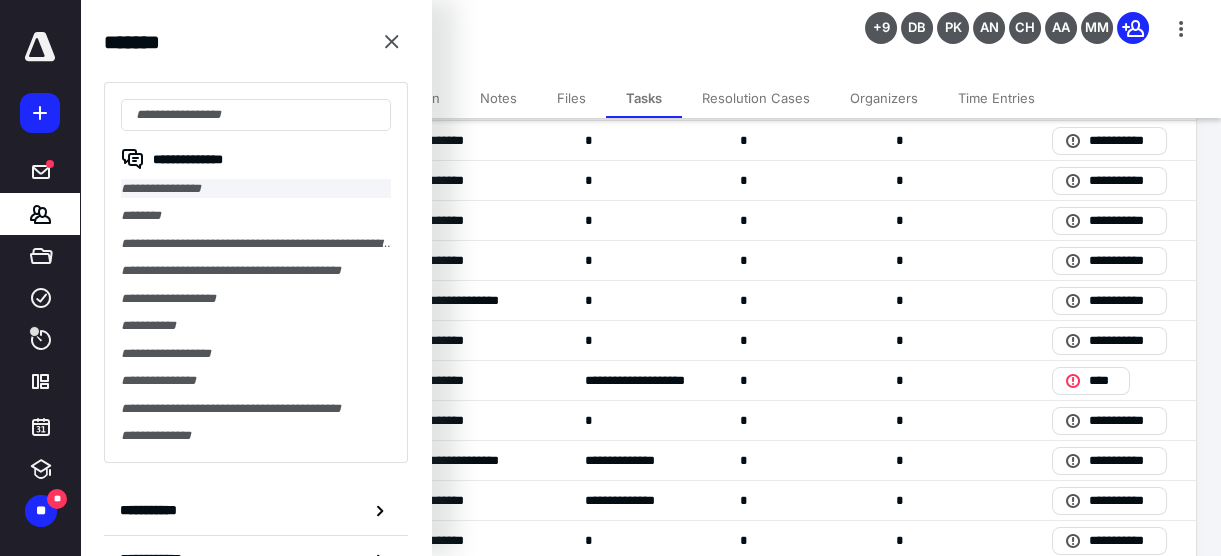 click on "**********" at bounding box center [256, 188] 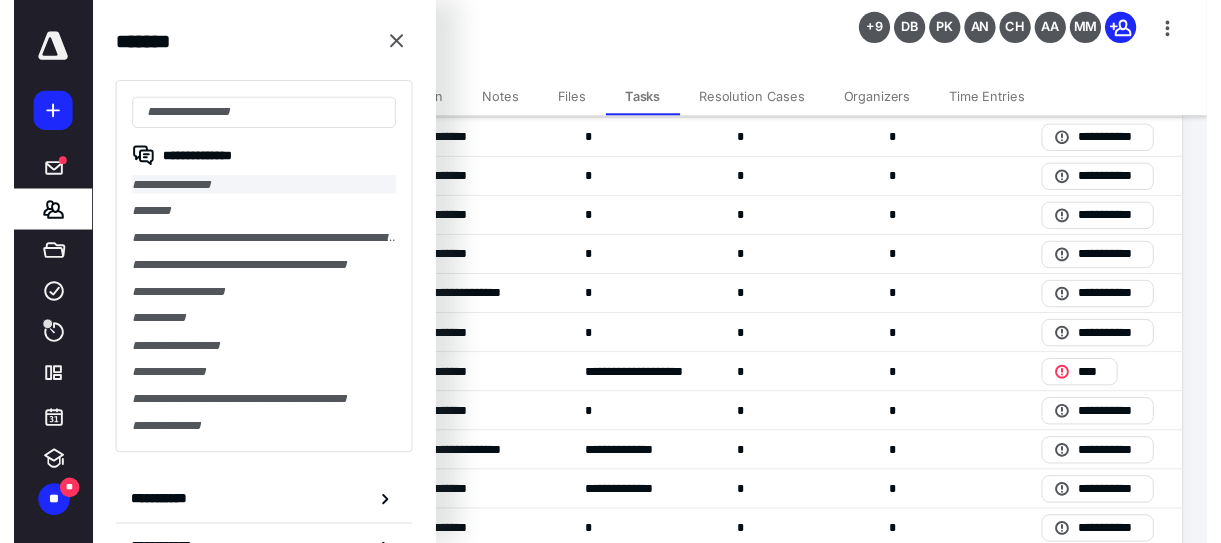 scroll, scrollTop: 0, scrollLeft: 0, axis: both 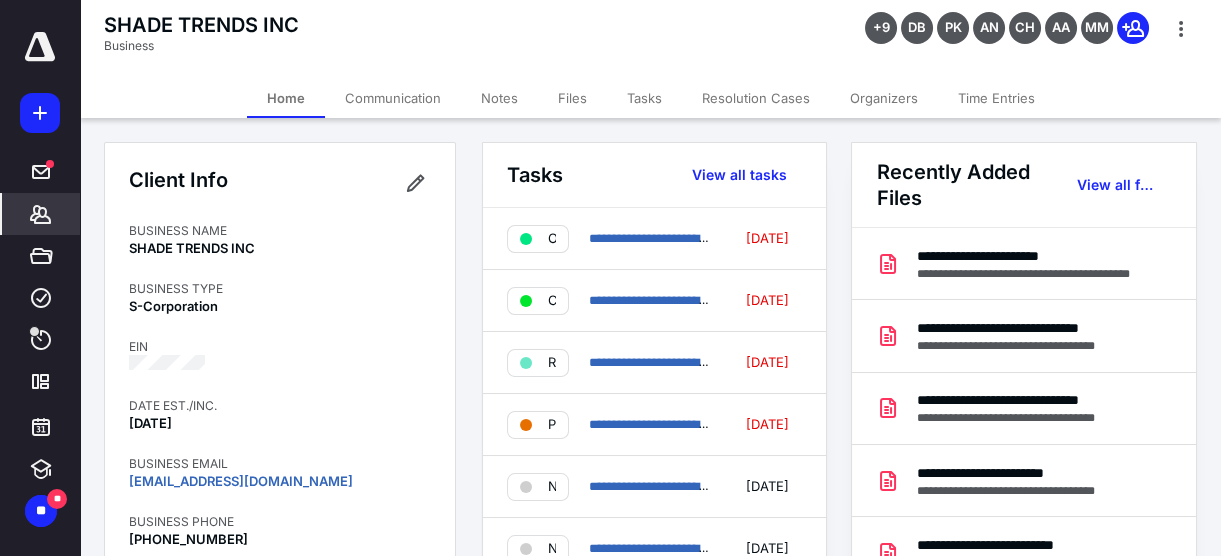 click on "Tasks" at bounding box center [644, 98] 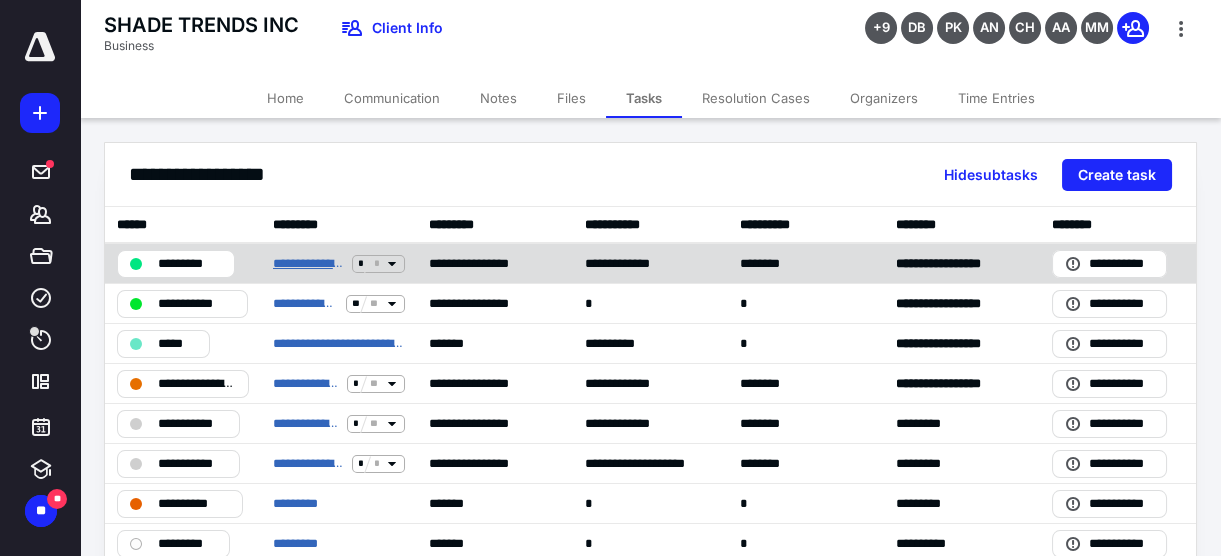 click on "**********" at bounding box center (308, 263) 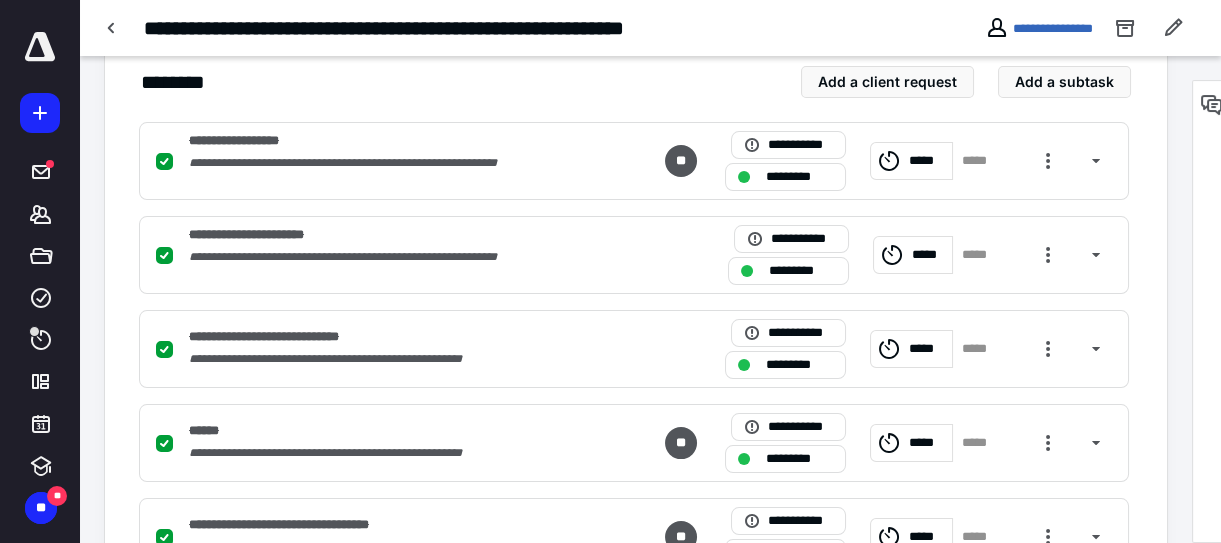 scroll, scrollTop: 1, scrollLeft: 0, axis: vertical 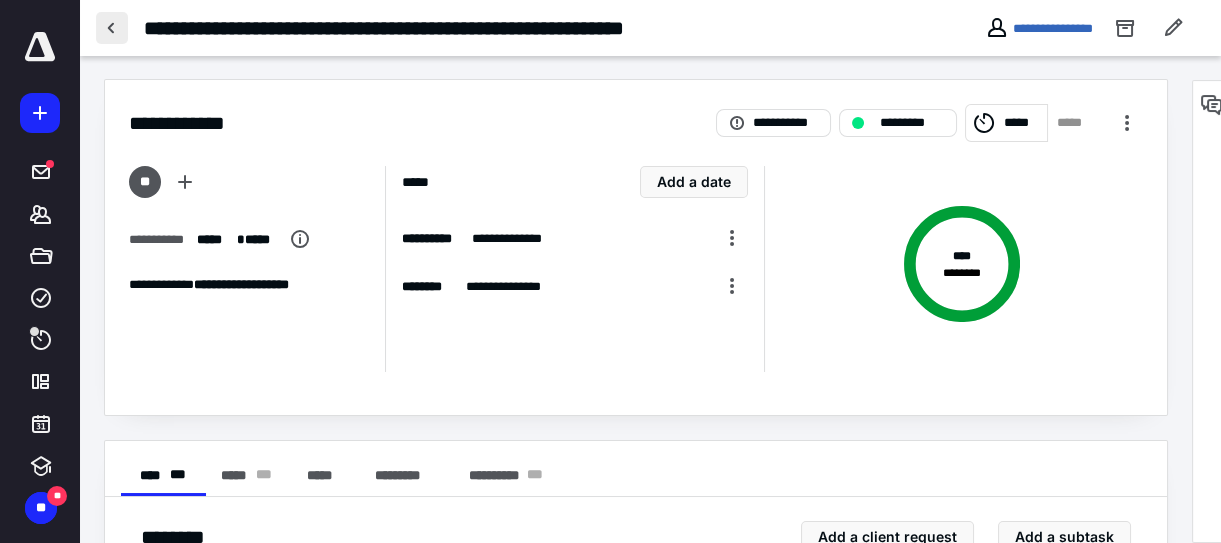 click at bounding box center [112, 28] 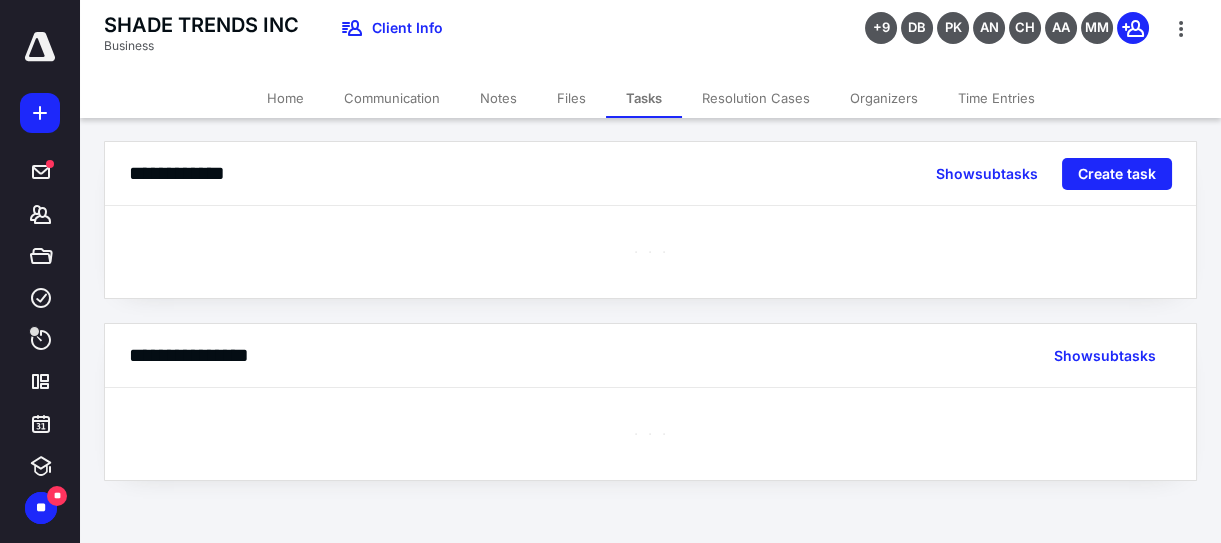 scroll, scrollTop: 0, scrollLeft: 0, axis: both 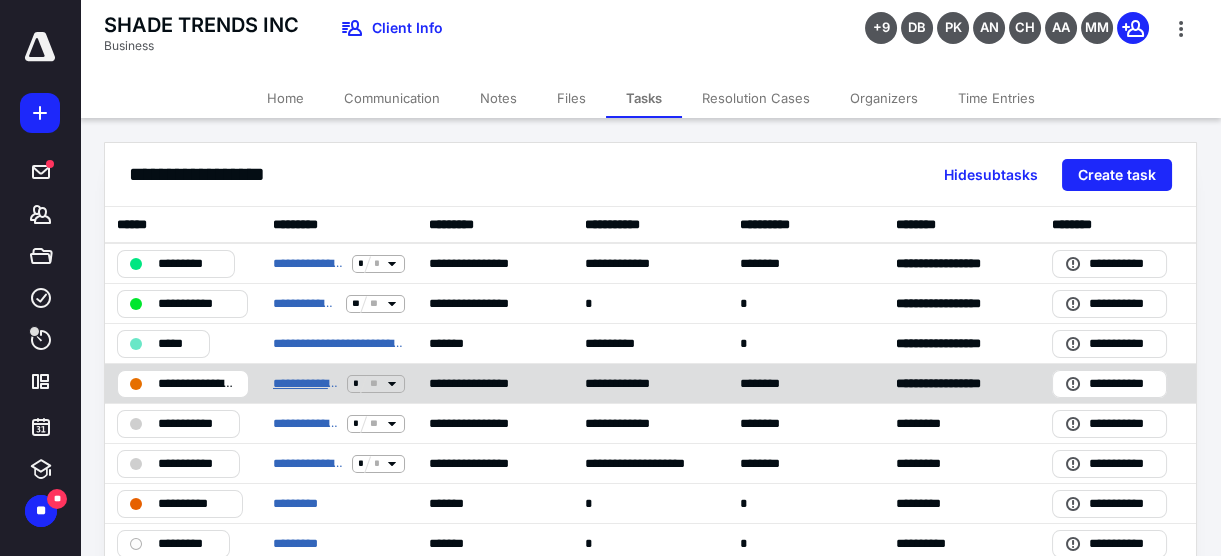 click on "**********" at bounding box center (306, 383) 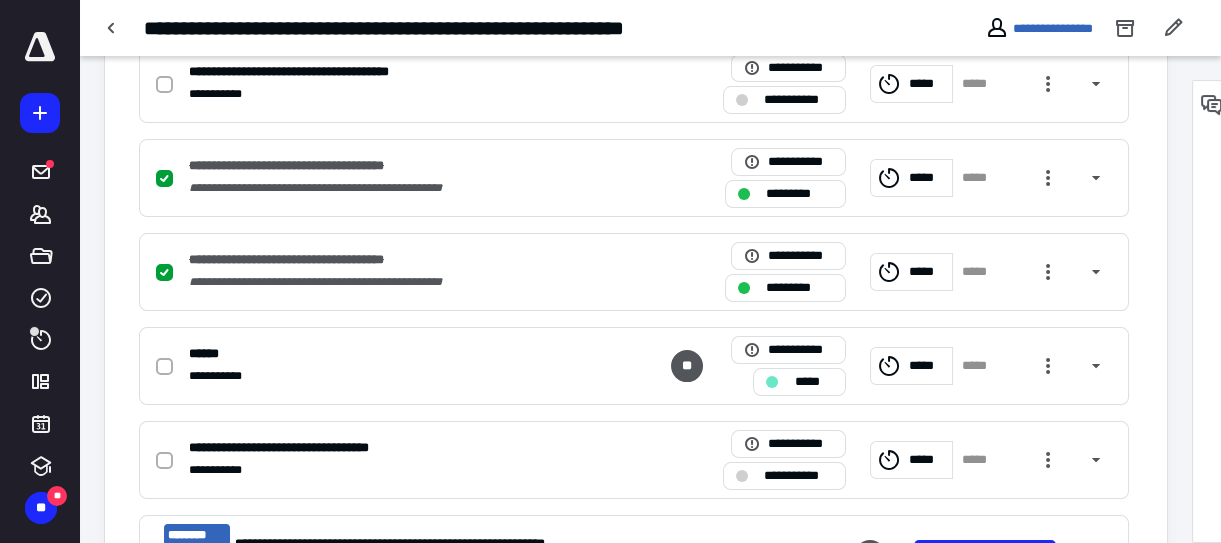 scroll, scrollTop: 727, scrollLeft: 0, axis: vertical 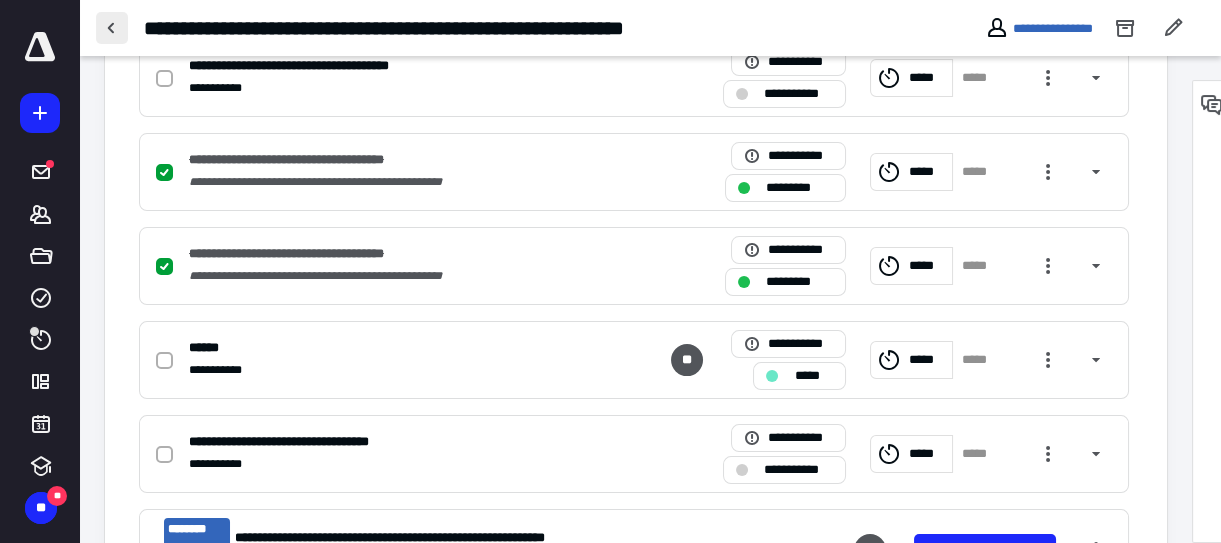 click at bounding box center [112, 28] 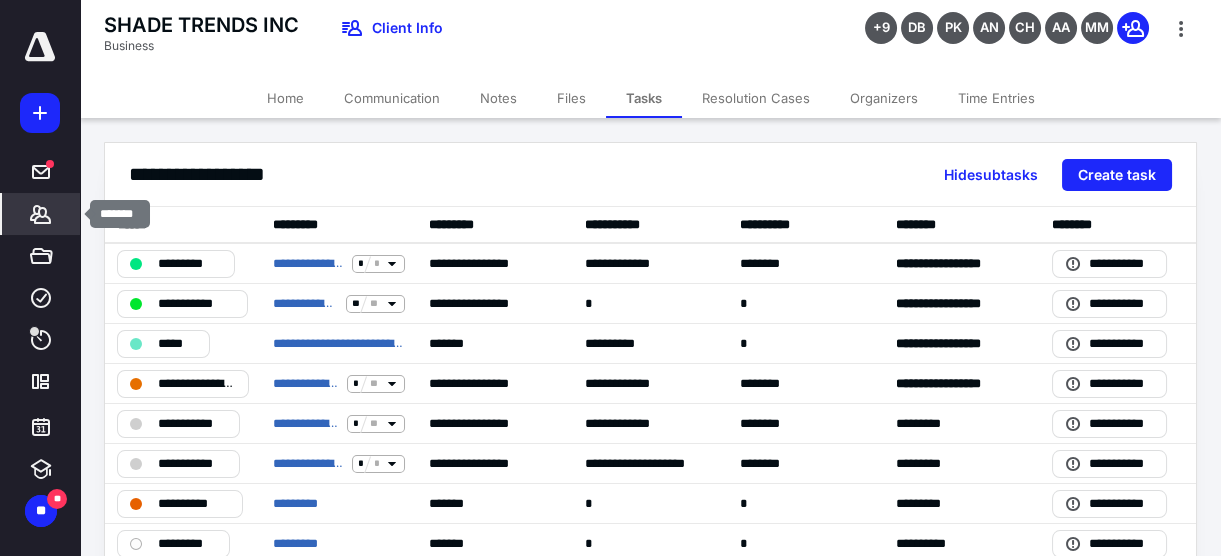 click 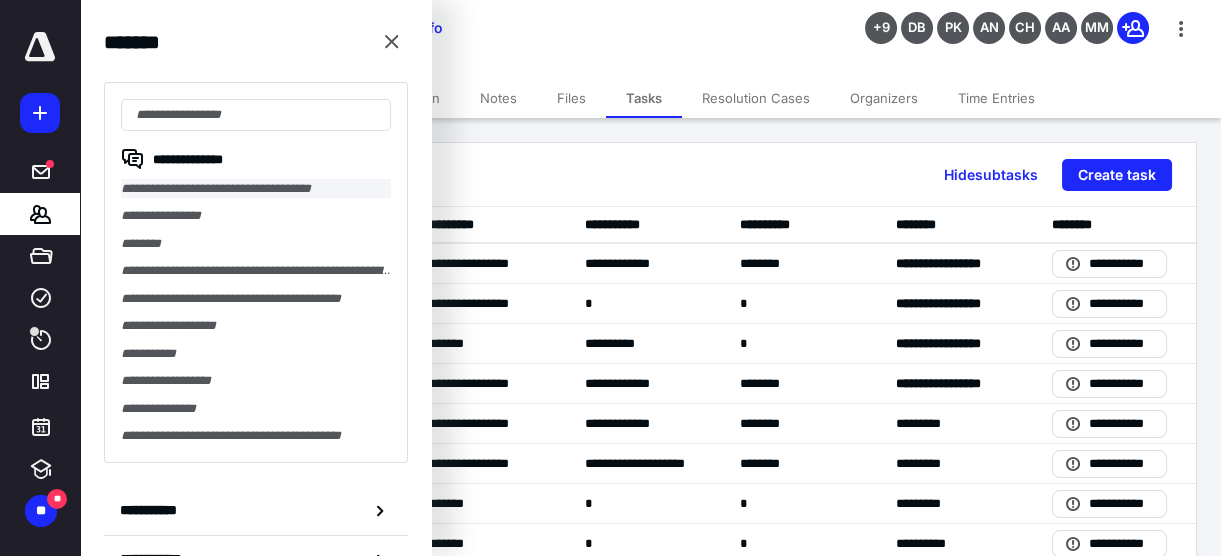 click on "**********" at bounding box center [256, 188] 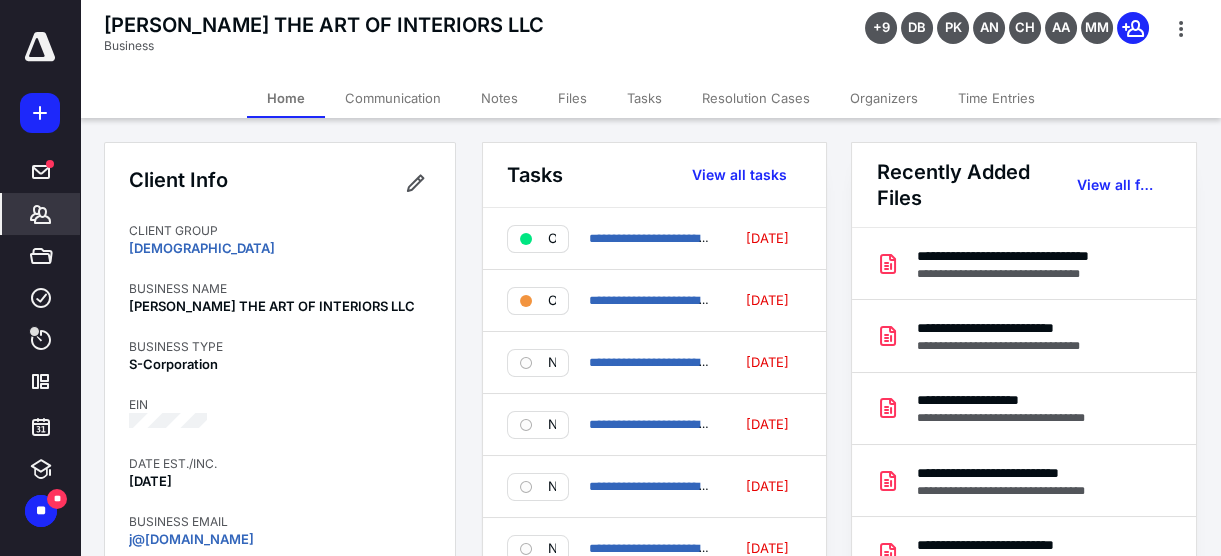 click on "Tasks" at bounding box center [644, 98] 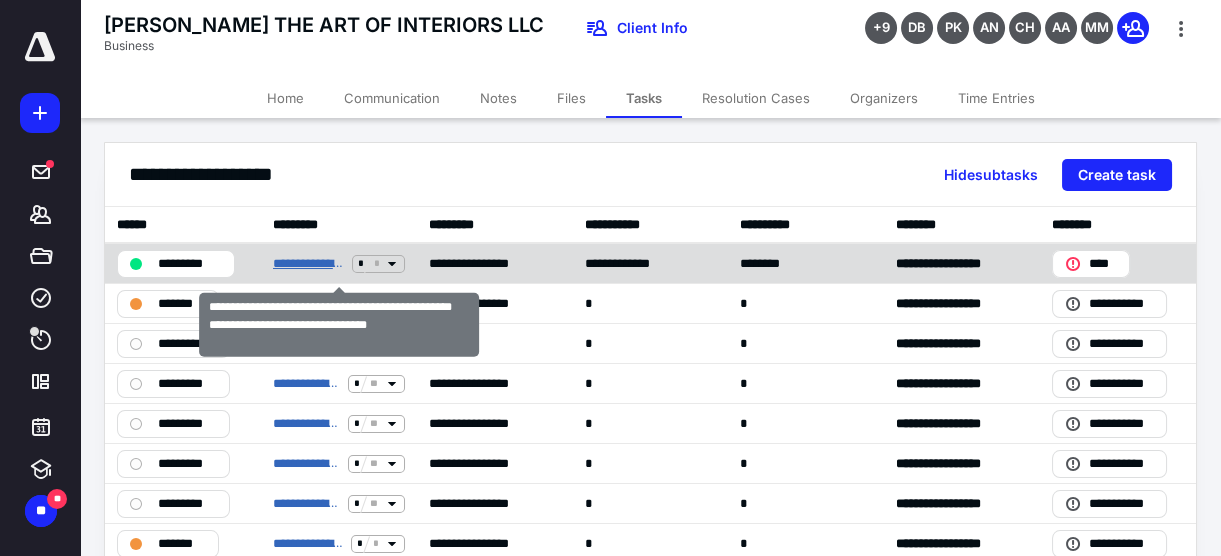 click on "**********" at bounding box center (308, 263) 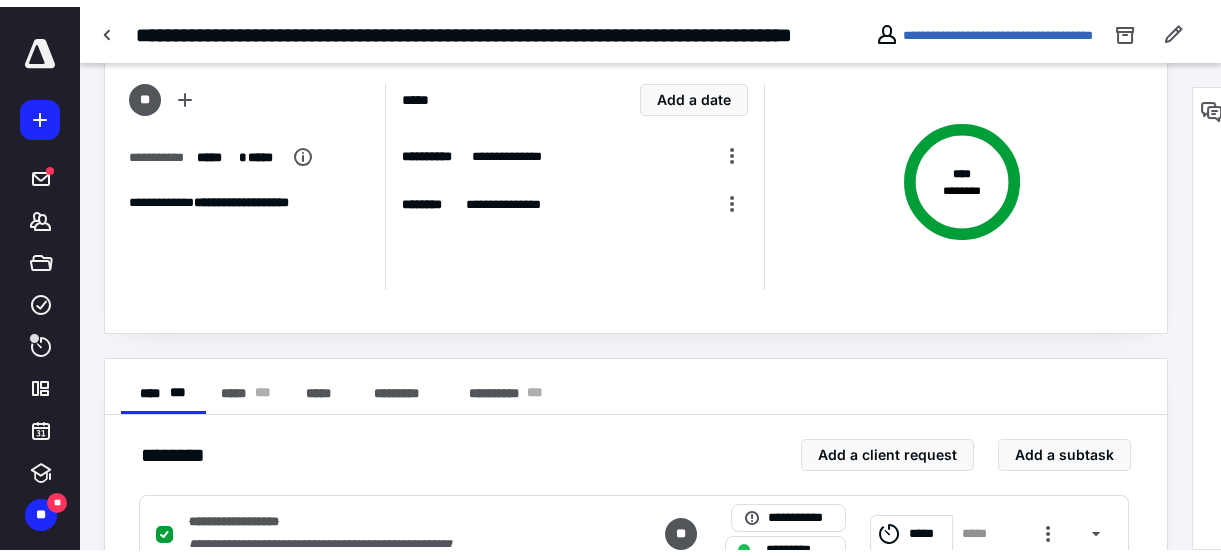 scroll, scrollTop: 0, scrollLeft: 0, axis: both 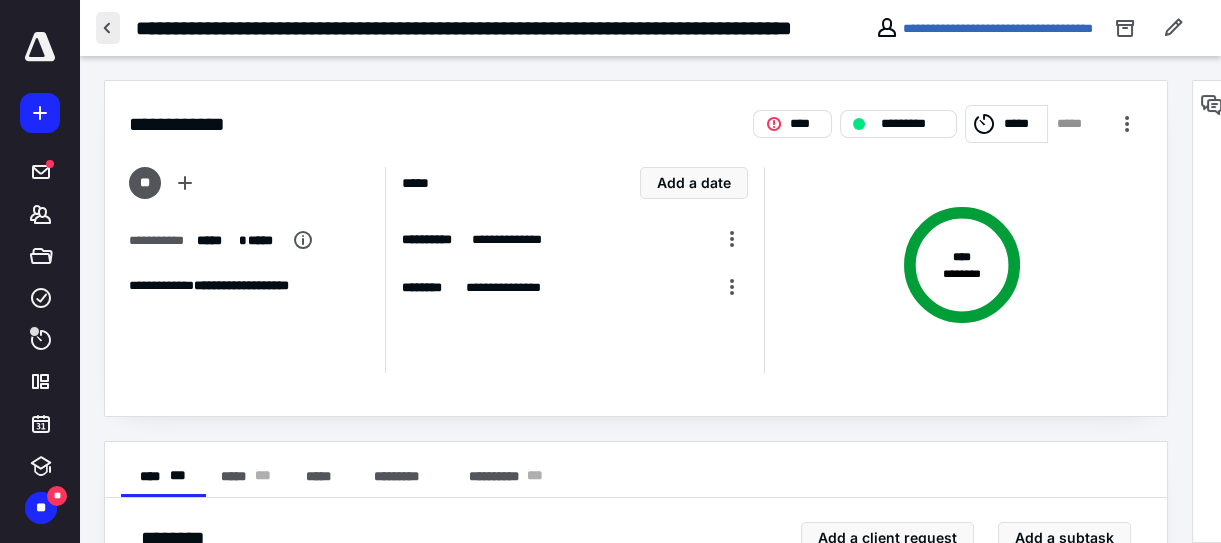 click at bounding box center [108, 28] 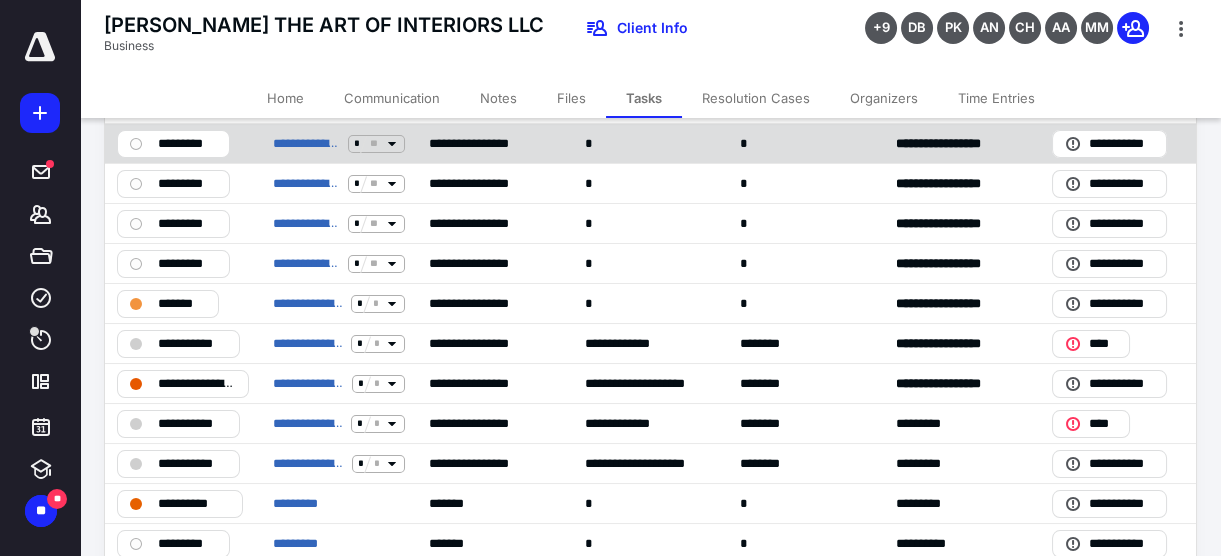 scroll, scrollTop: 272, scrollLeft: 0, axis: vertical 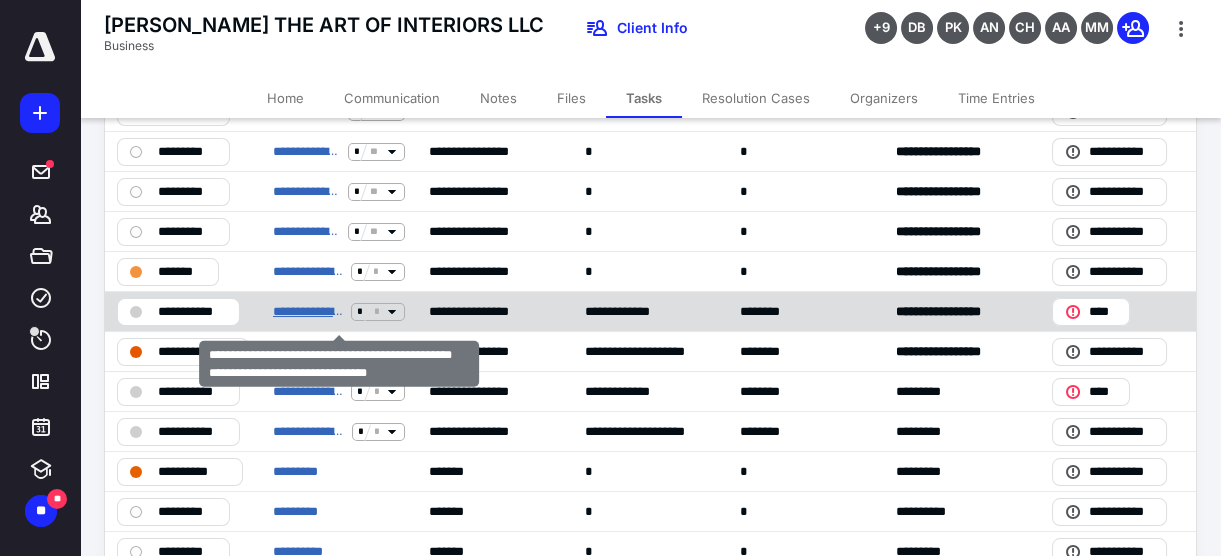 click on "**********" at bounding box center (308, 311) 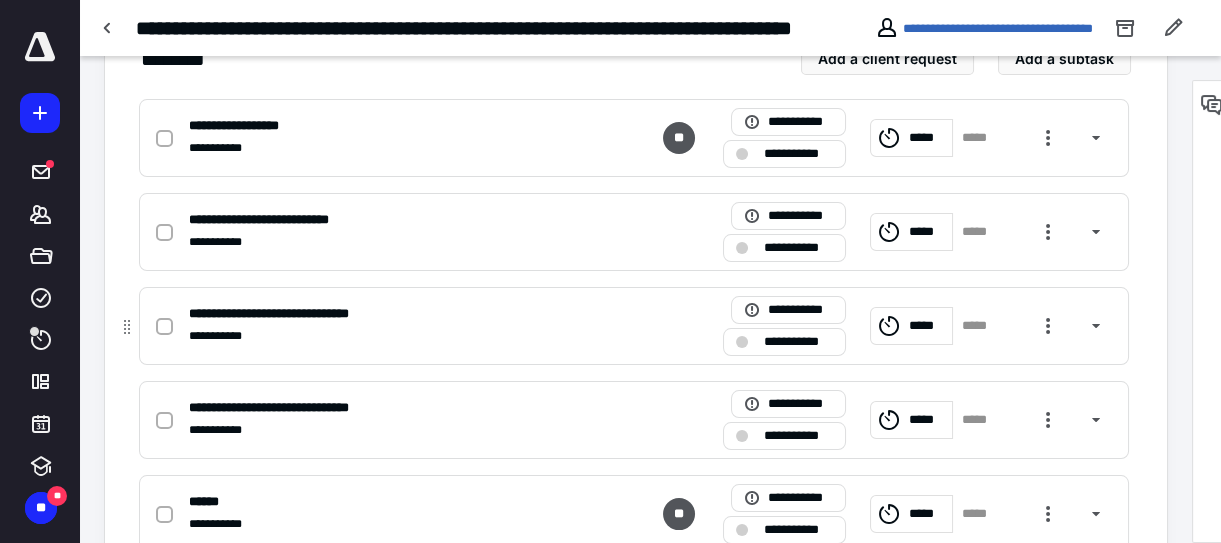 scroll, scrollTop: 545, scrollLeft: 0, axis: vertical 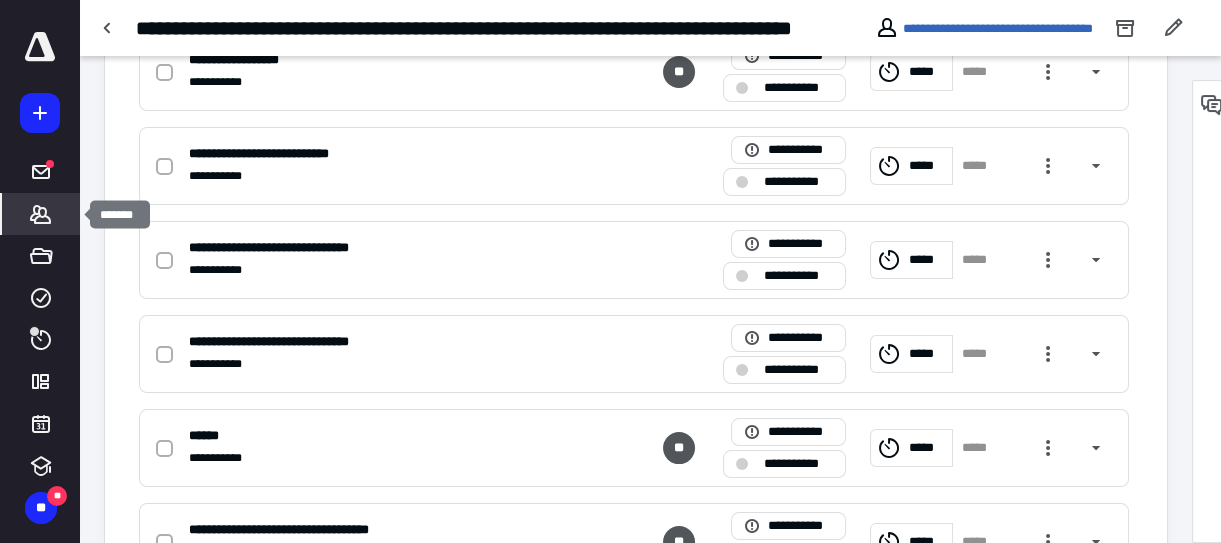 click on "*******" at bounding box center [41, 214] 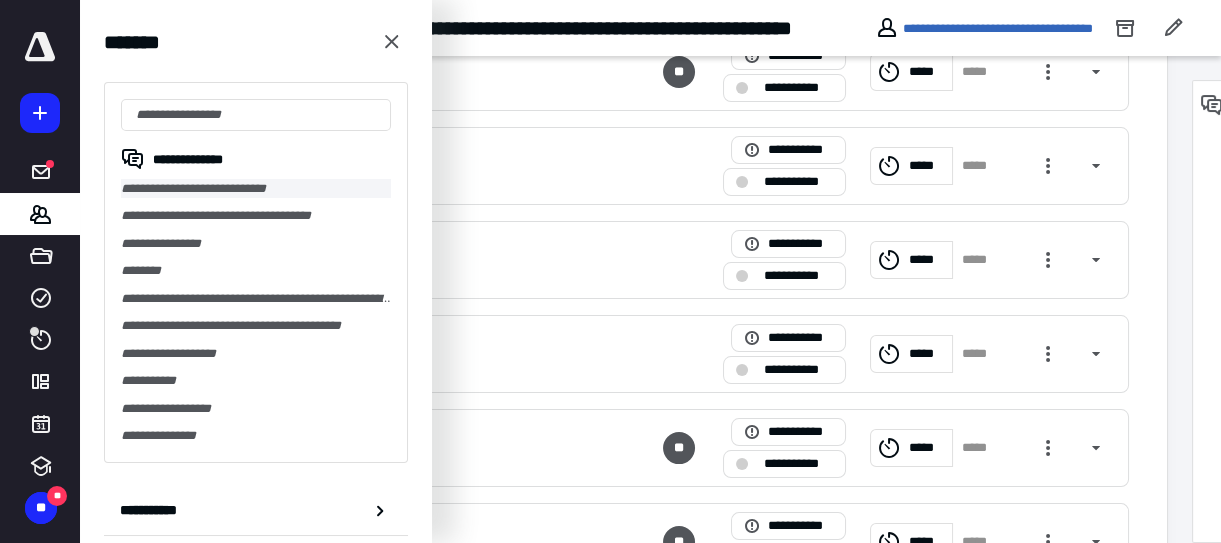 click on "**********" at bounding box center [256, 188] 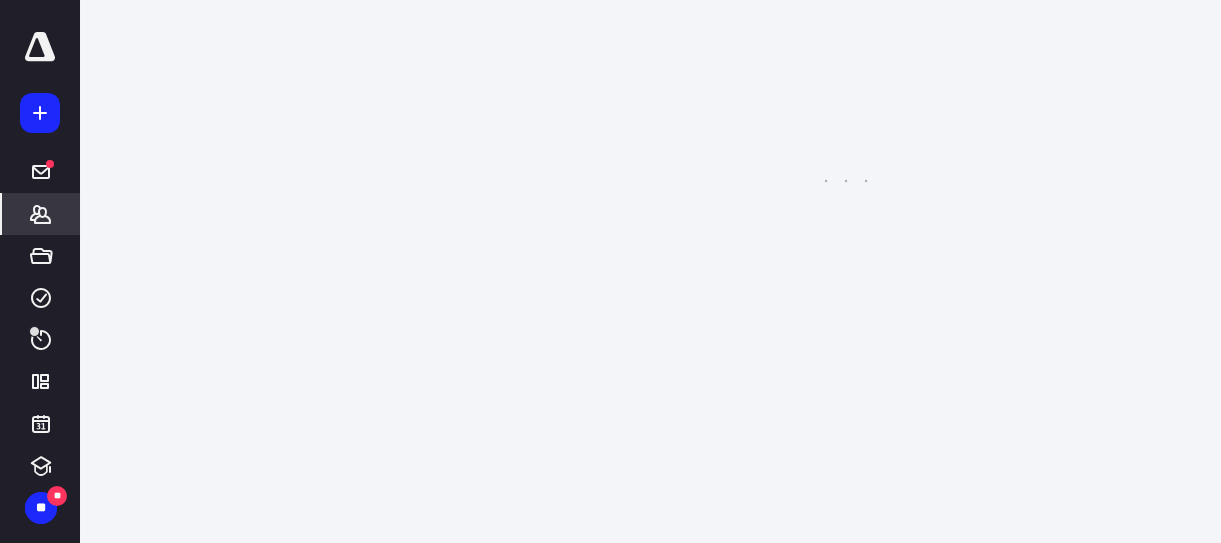 scroll, scrollTop: 0, scrollLeft: 0, axis: both 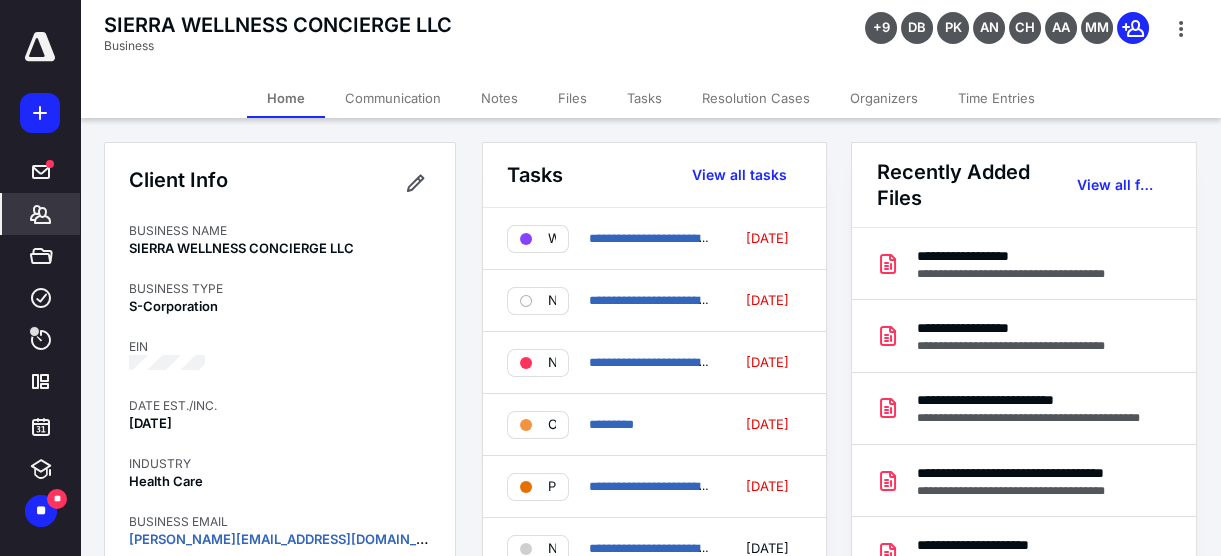 click on "Tasks" at bounding box center (644, 98) 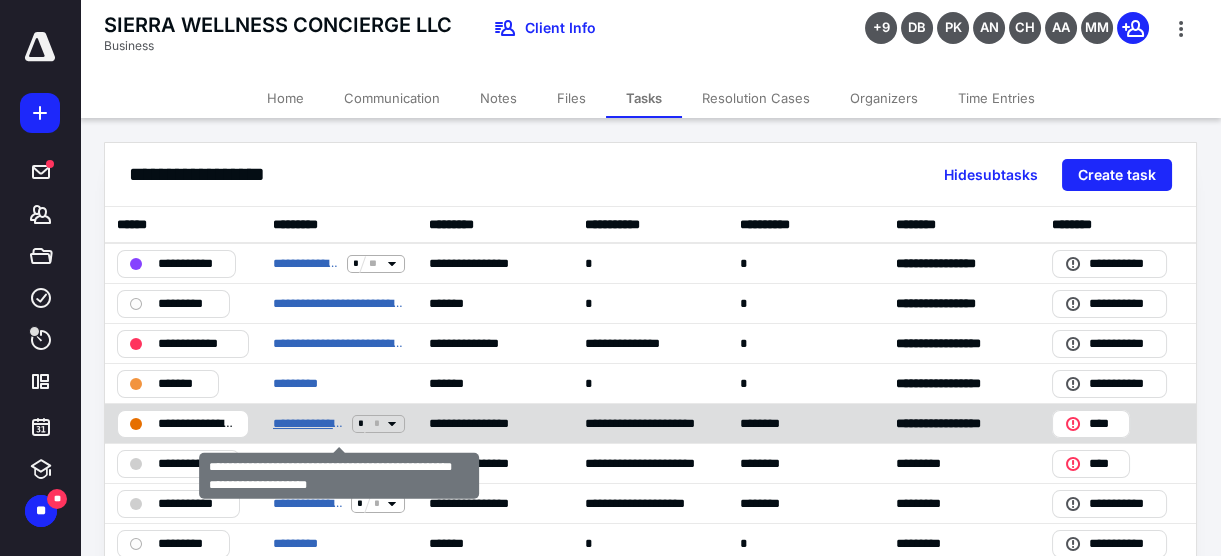 click on "**********" at bounding box center (308, 423) 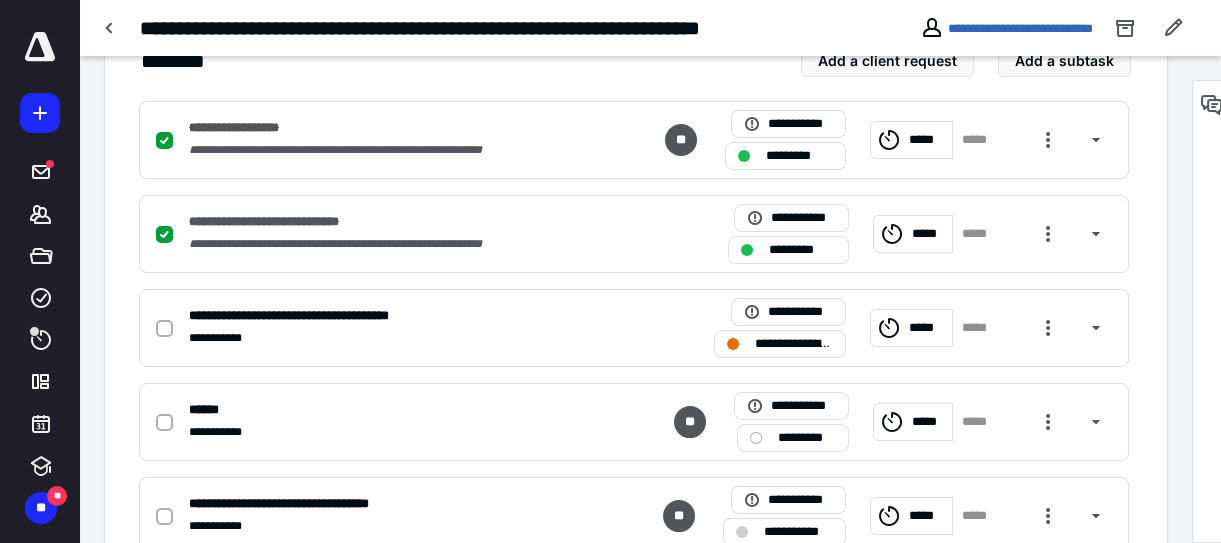 scroll, scrollTop: 545, scrollLeft: 0, axis: vertical 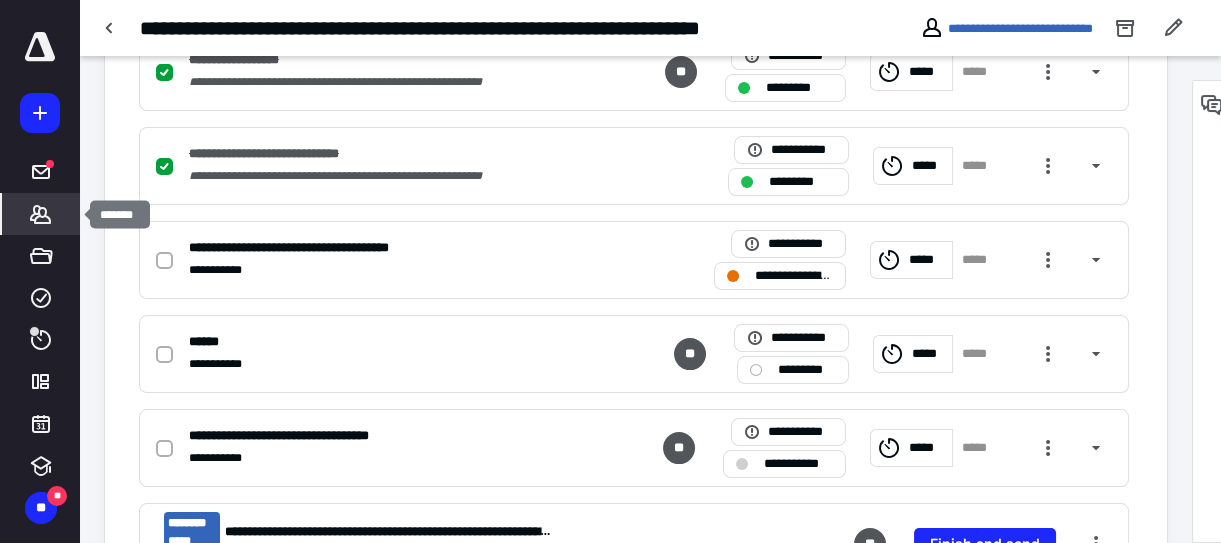 click 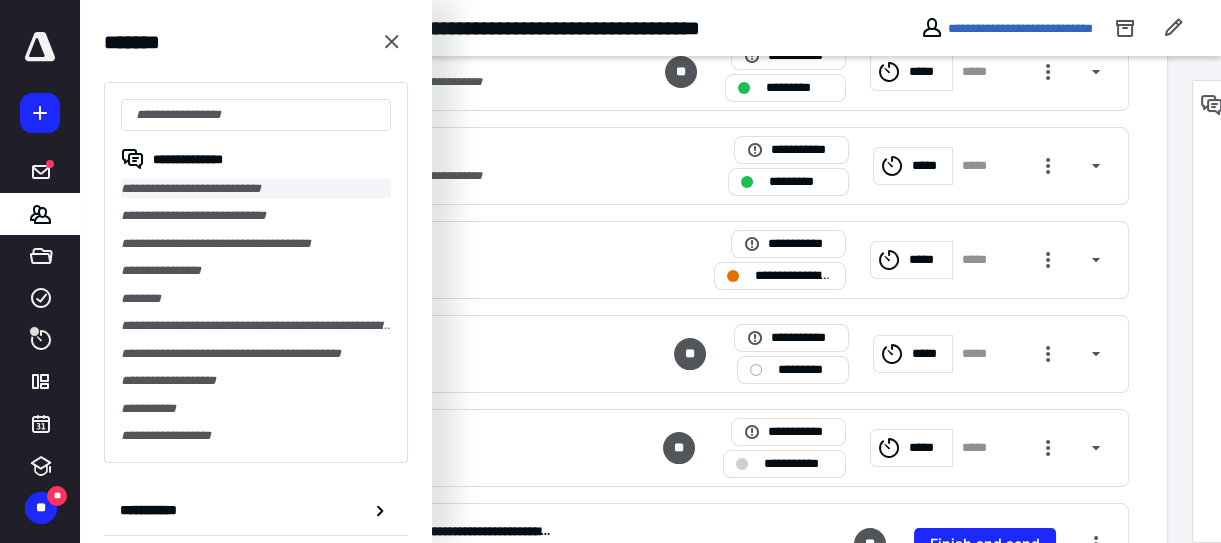 click on "**********" at bounding box center [256, 188] 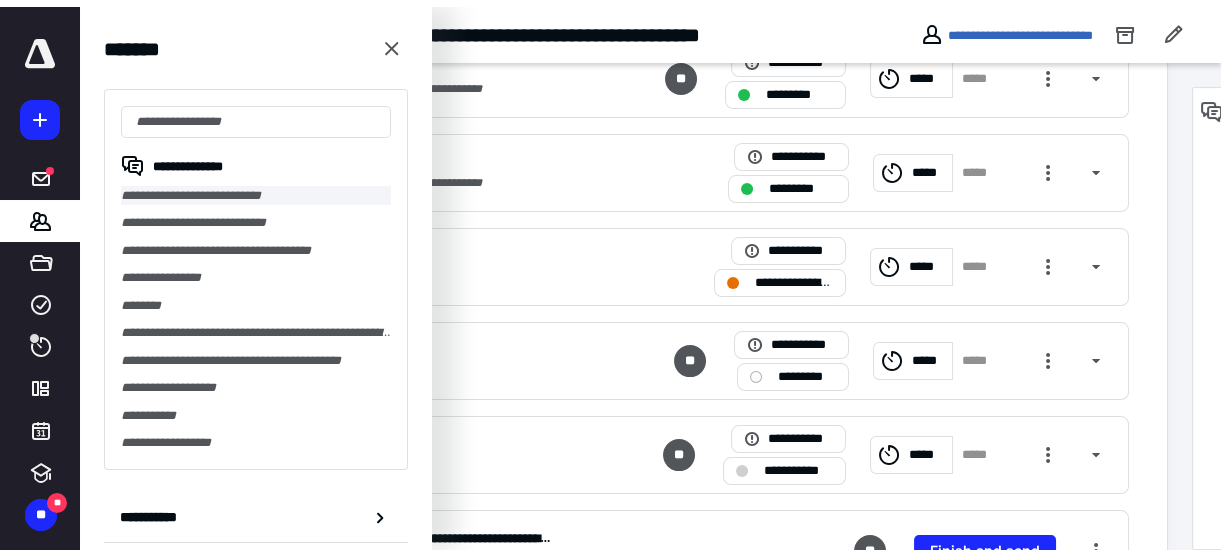 scroll, scrollTop: 0, scrollLeft: 0, axis: both 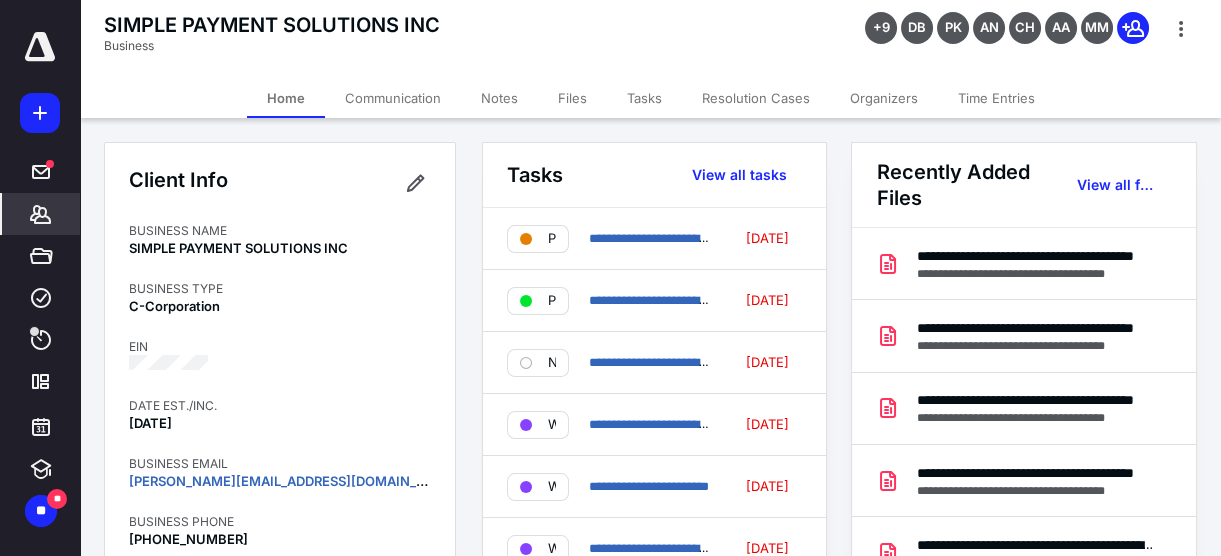 click on "Tasks" at bounding box center (644, 98) 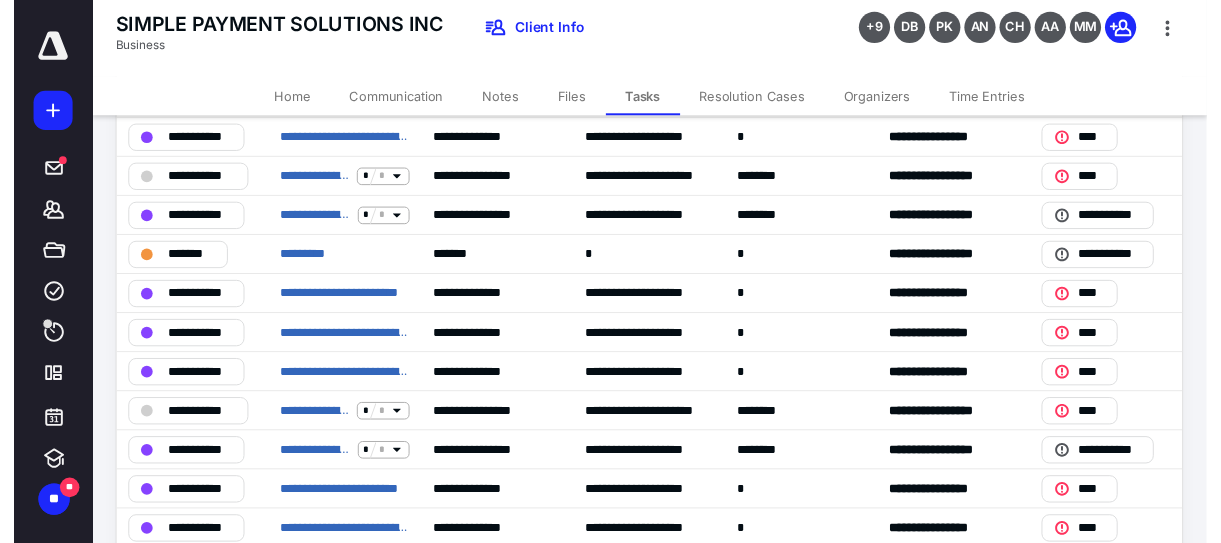 scroll, scrollTop: 0, scrollLeft: 0, axis: both 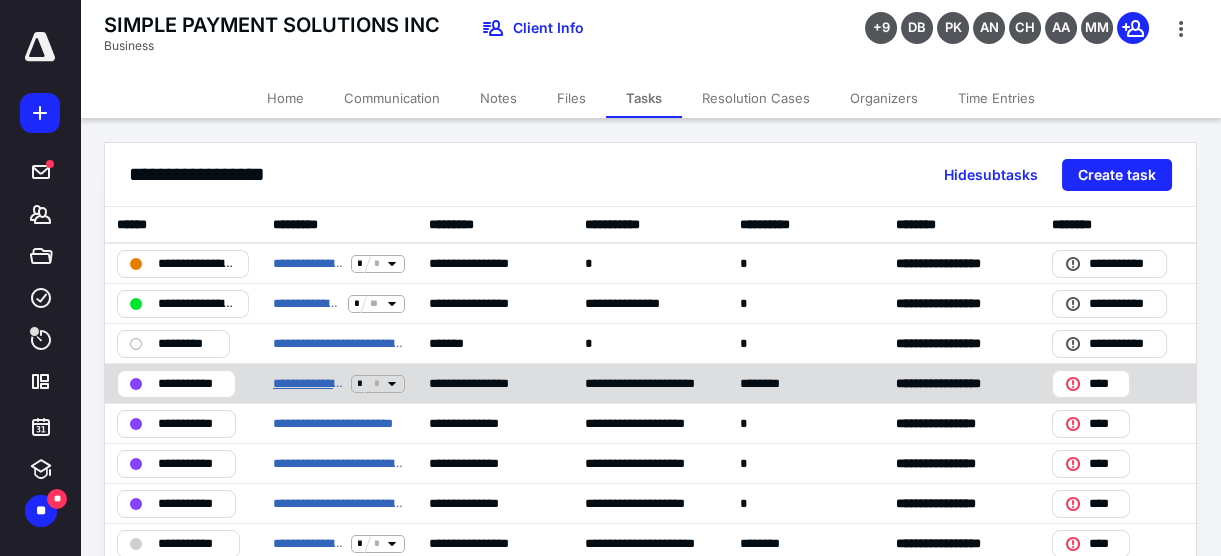 click on "**********" at bounding box center (308, 383) 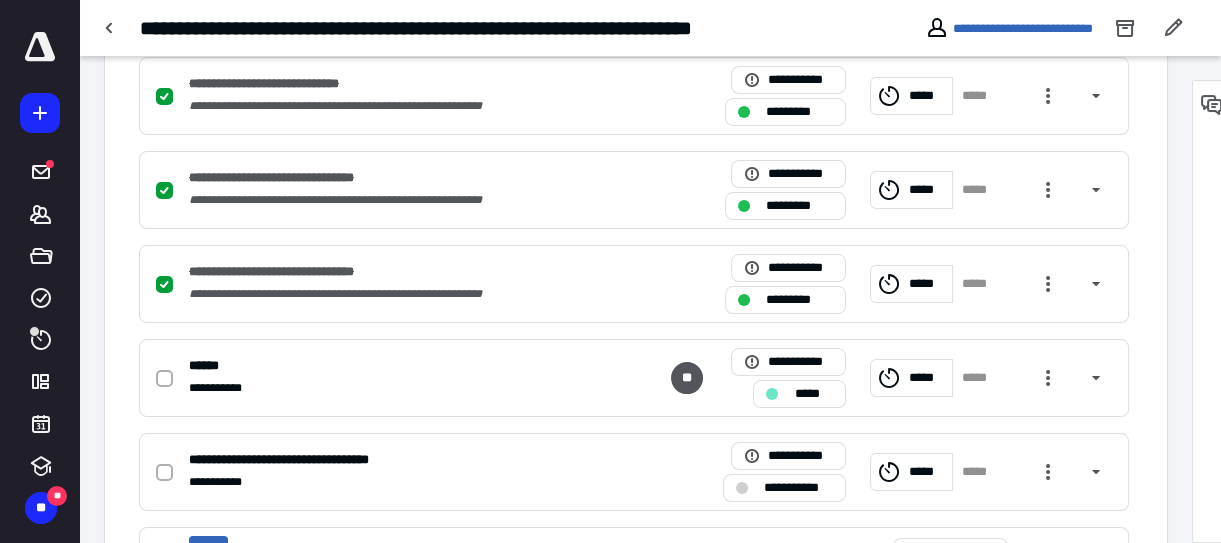 scroll, scrollTop: 636, scrollLeft: 0, axis: vertical 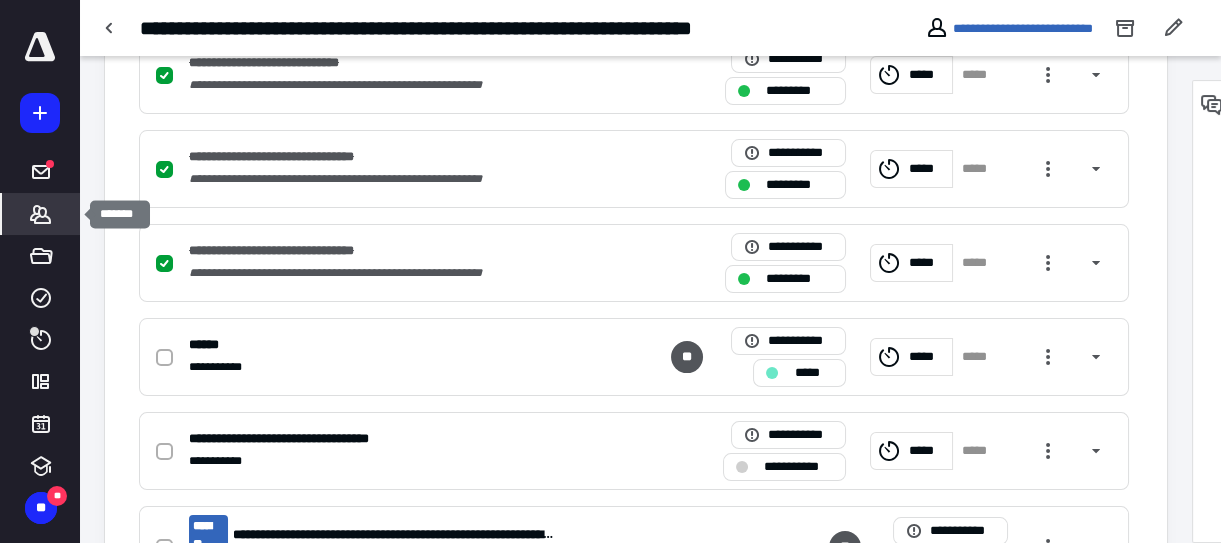 click on "*******" at bounding box center (41, 214) 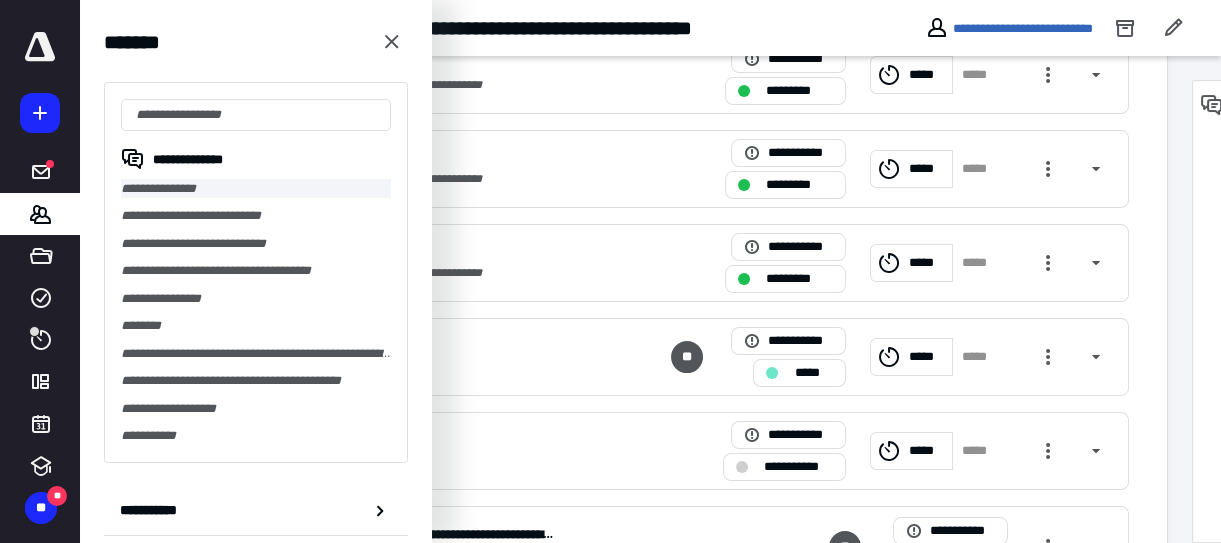 click on "**********" at bounding box center (256, 188) 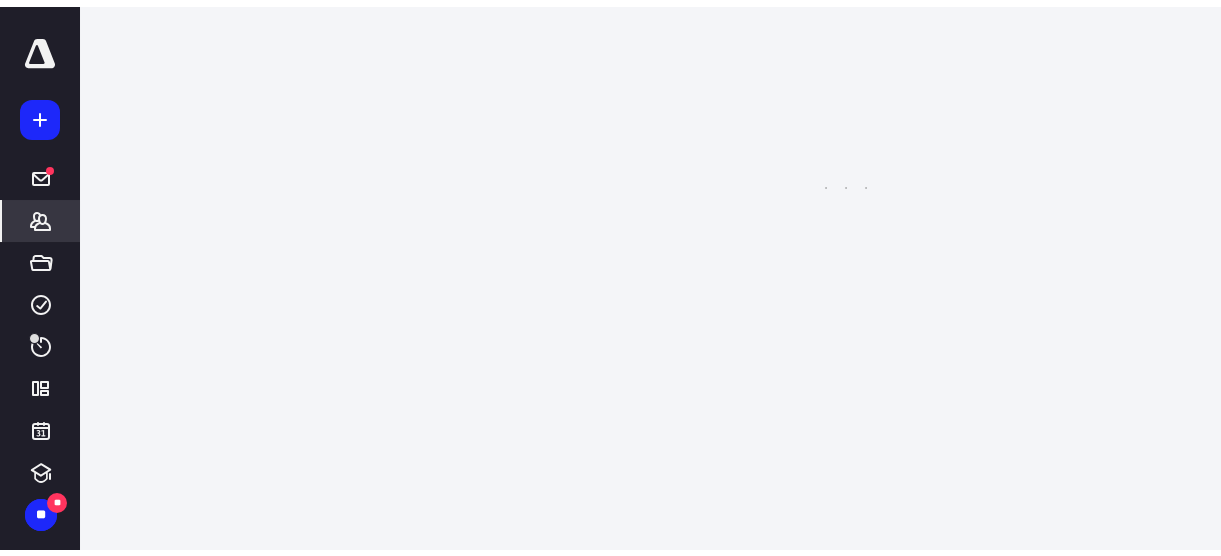 scroll, scrollTop: 0, scrollLeft: 0, axis: both 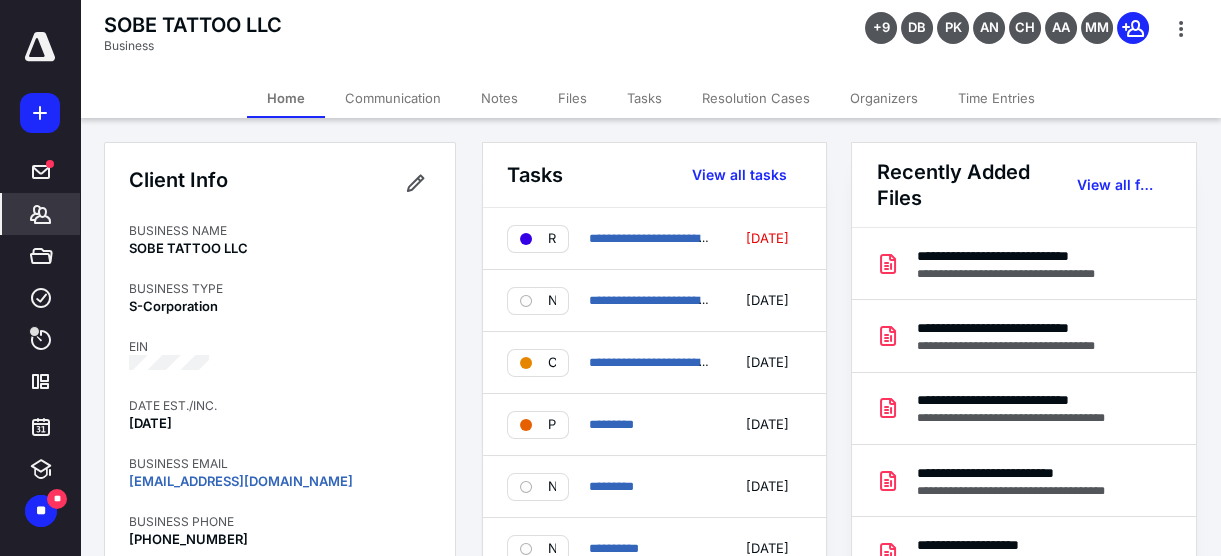 click on "Tasks" at bounding box center [644, 98] 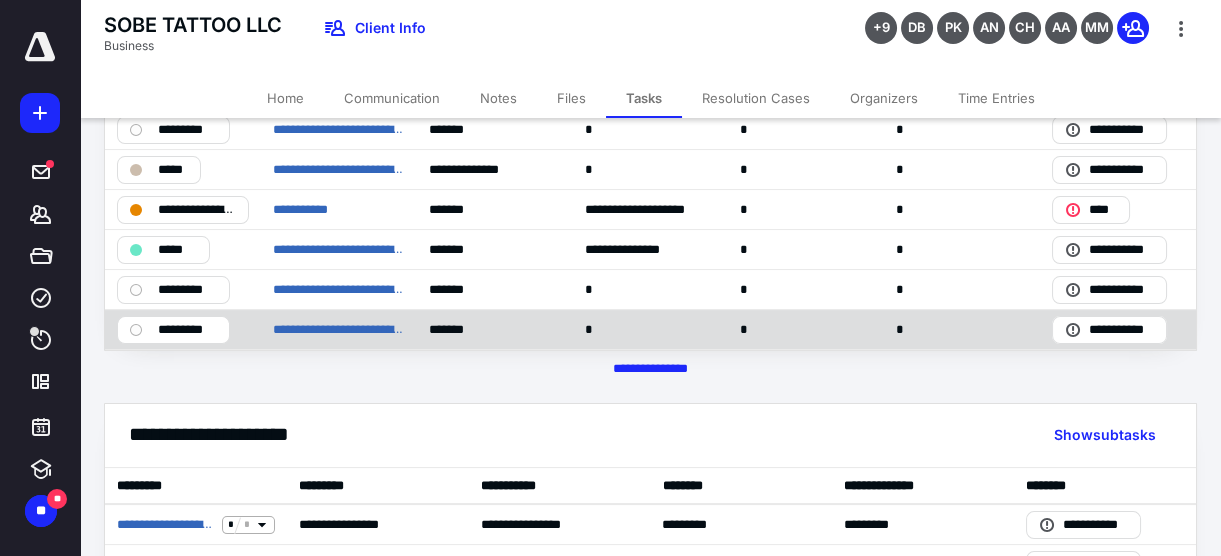 scroll, scrollTop: 818, scrollLeft: 0, axis: vertical 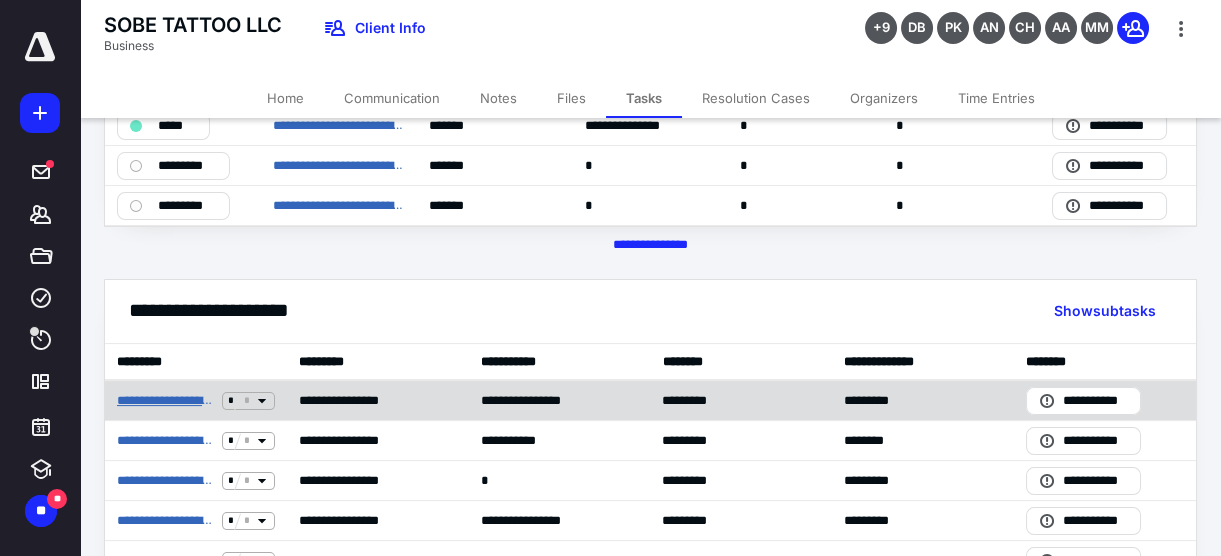 click on "**********" at bounding box center [165, 400] 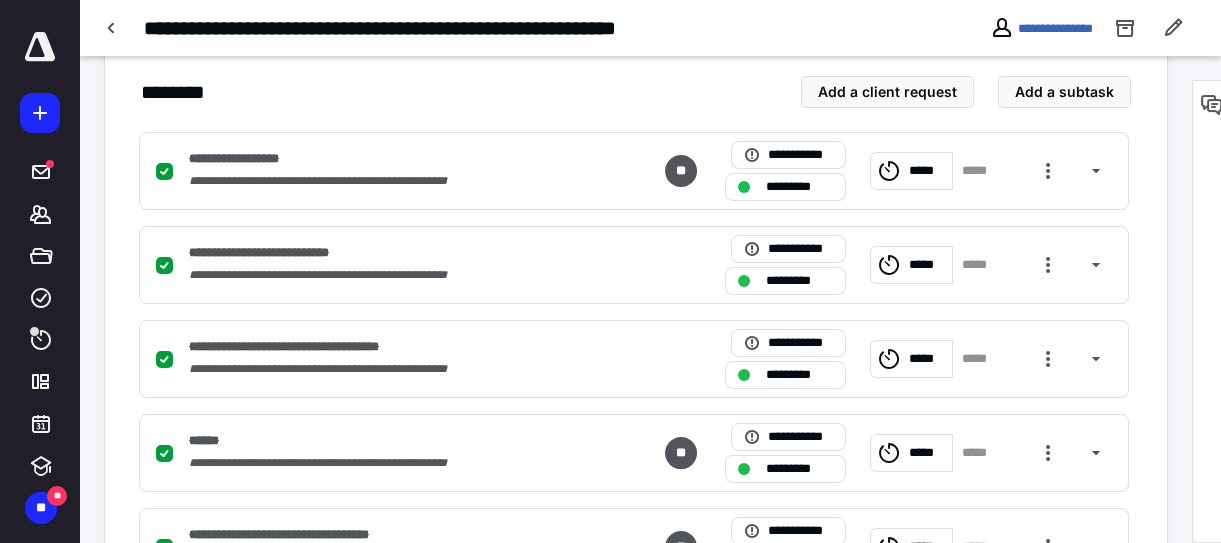 scroll, scrollTop: 454, scrollLeft: 0, axis: vertical 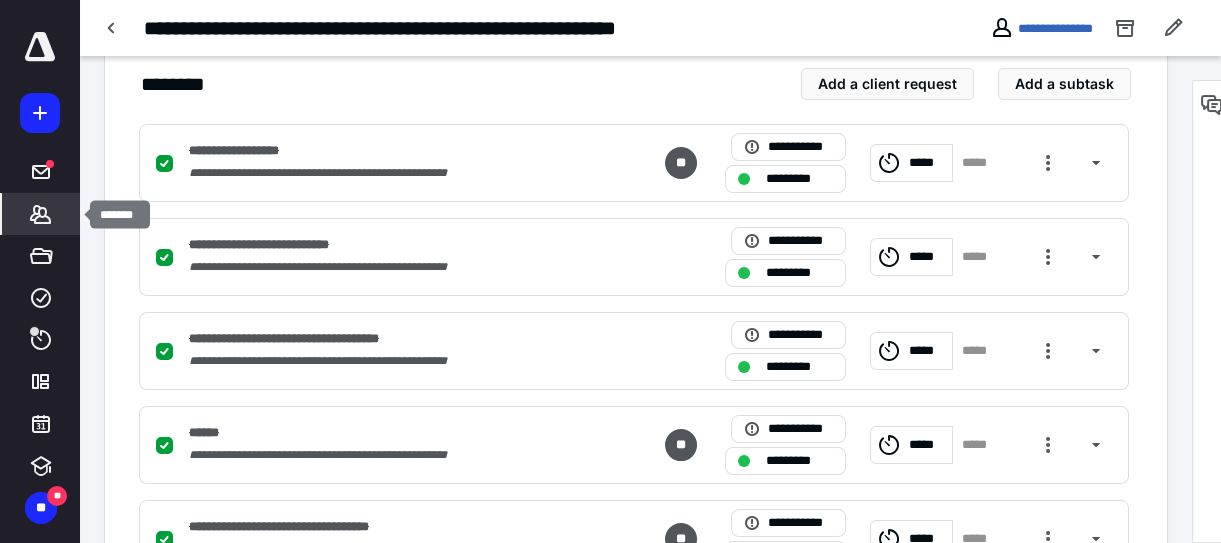 click on "*******" at bounding box center [41, 214] 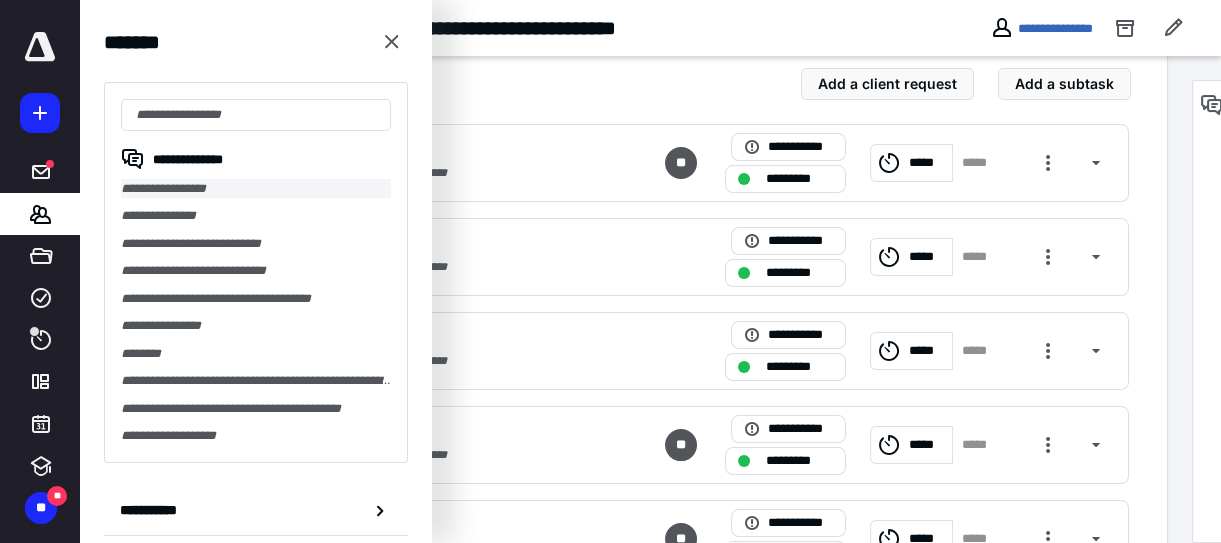 click on "**********" at bounding box center [256, 188] 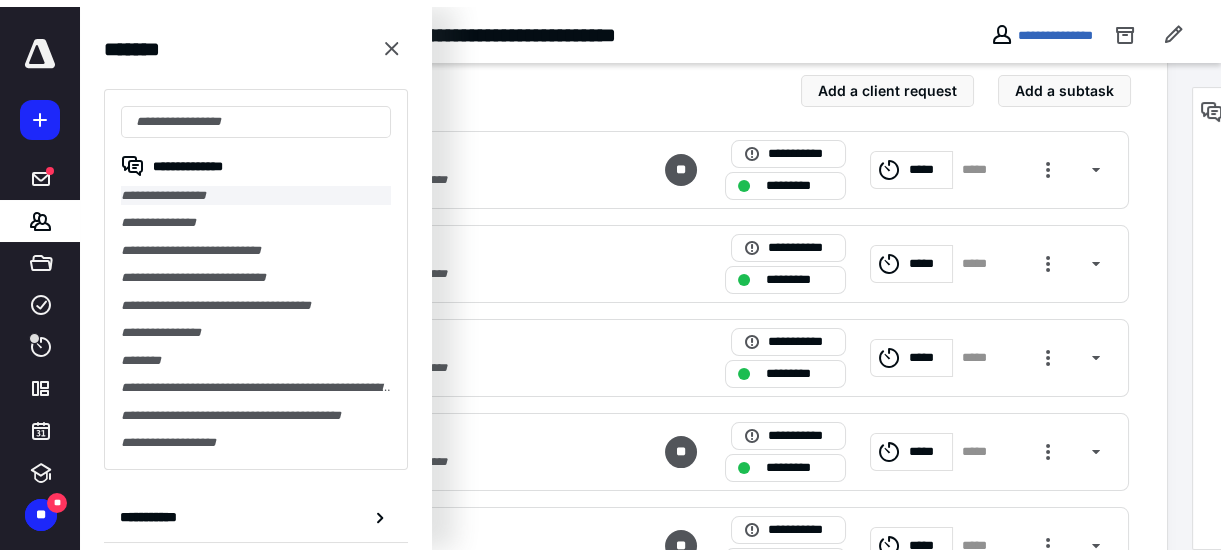 scroll, scrollTop: 0, scrollLeft: 0, axis: both 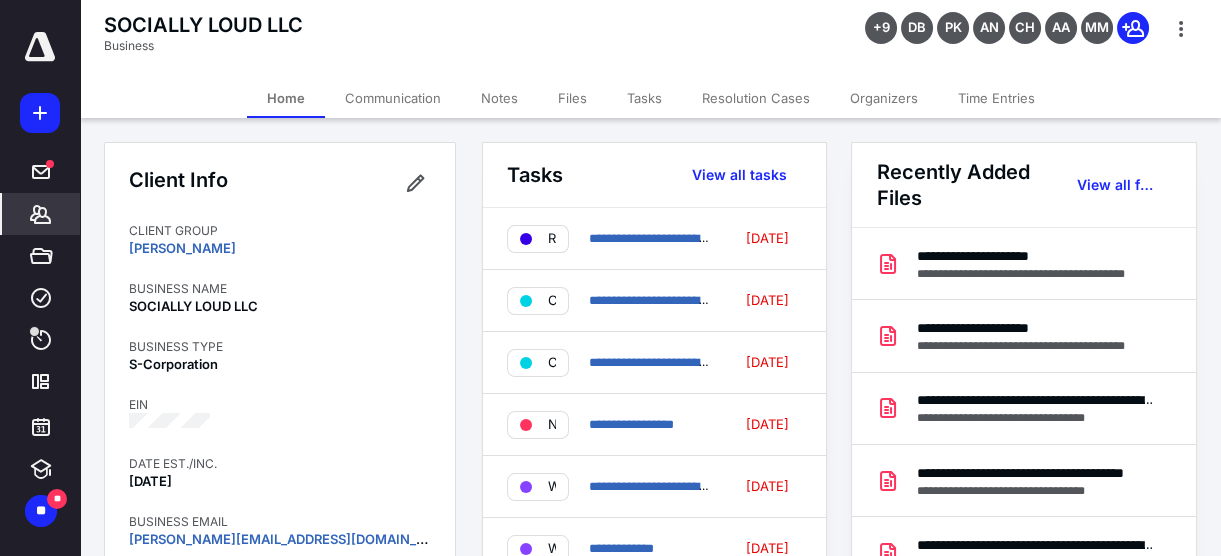click on "Tasks" at bounding box center [644, 98] 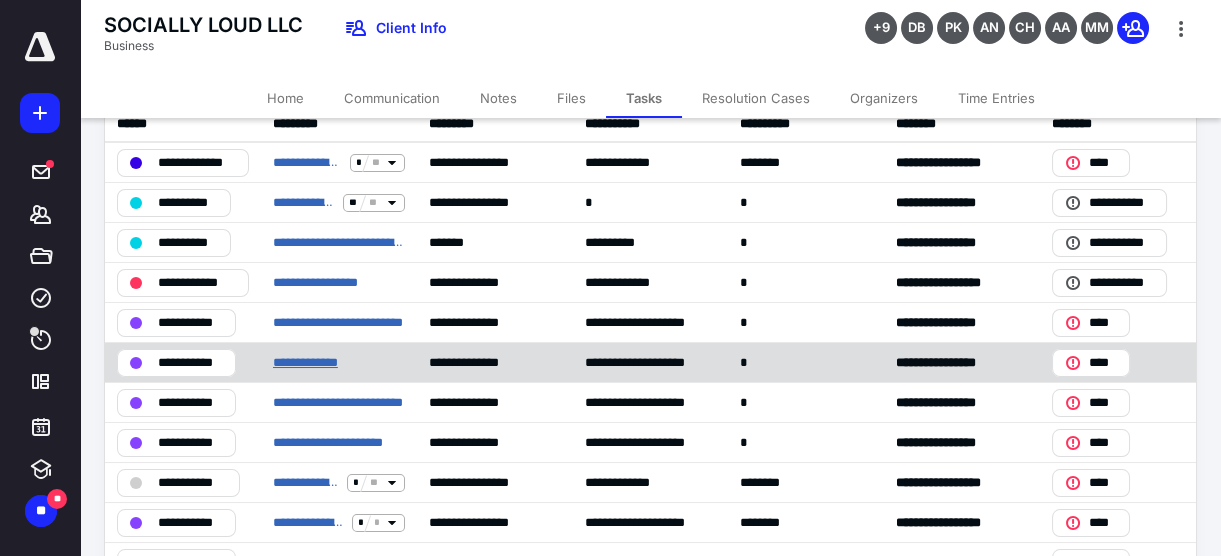 scroll, scrollTop: 181, scrollLeft: 0, axis: vertical 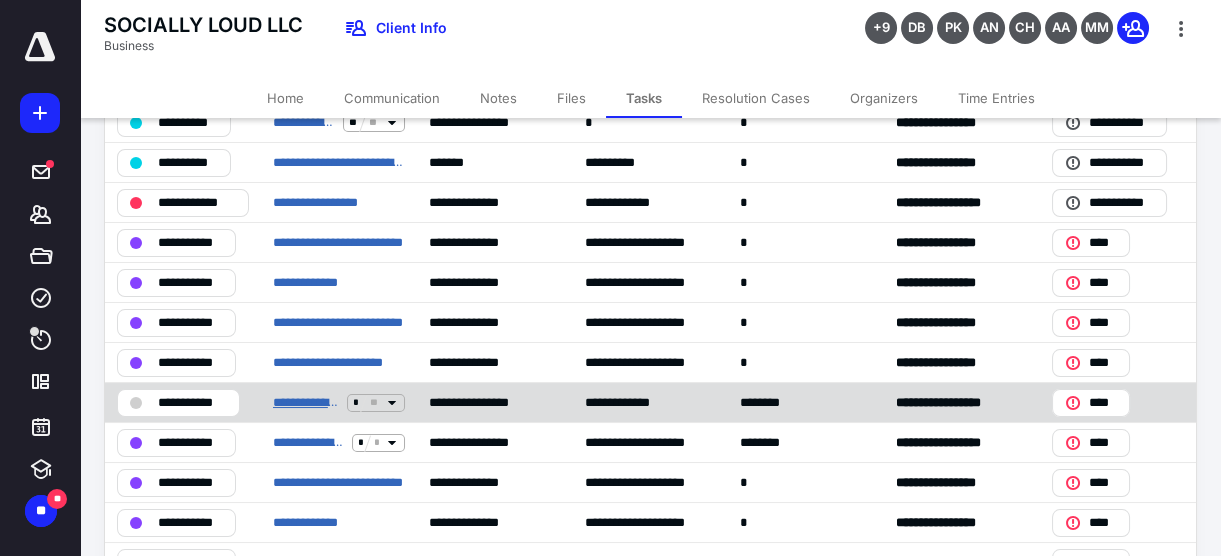 click on "**********" at bounding box center [306, 402] 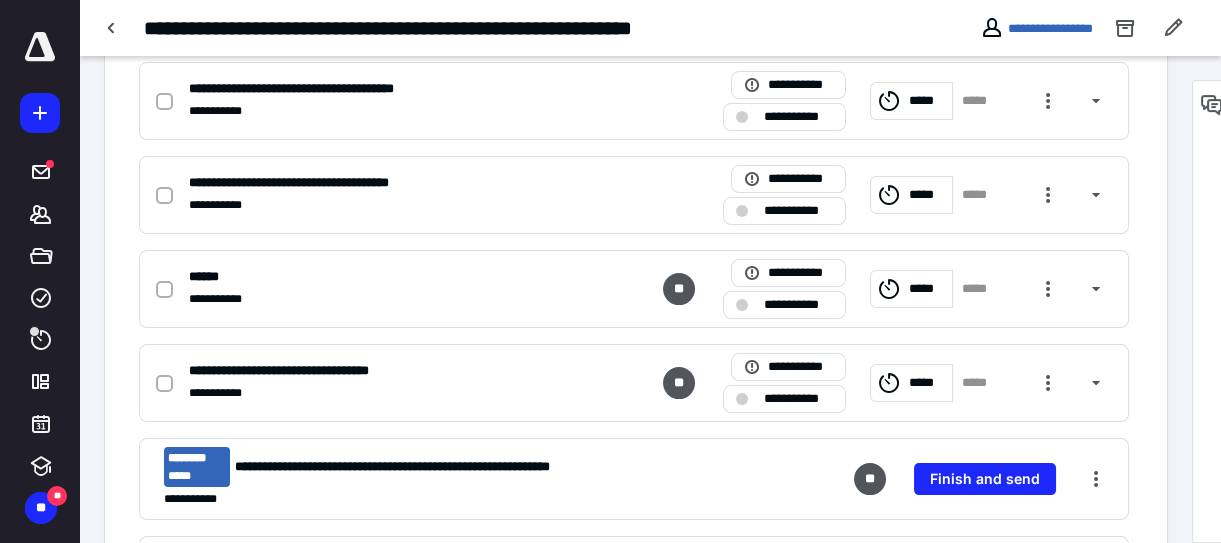 scroll, scrollTop: 909, scrollLeft: 0, axis: vertical 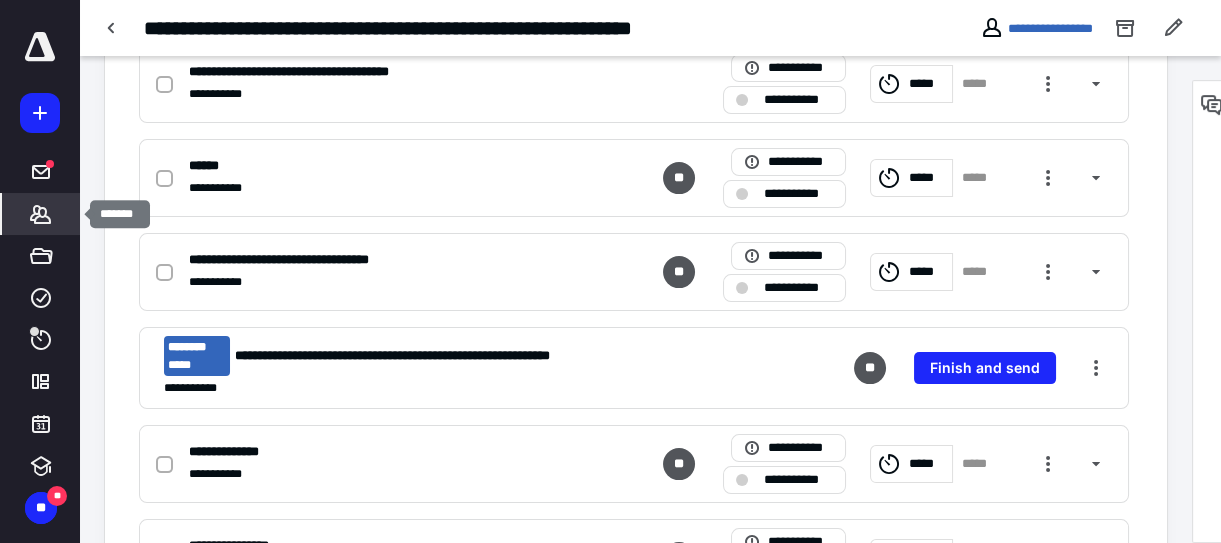 click on "*******" at bounding box center [41, 214] 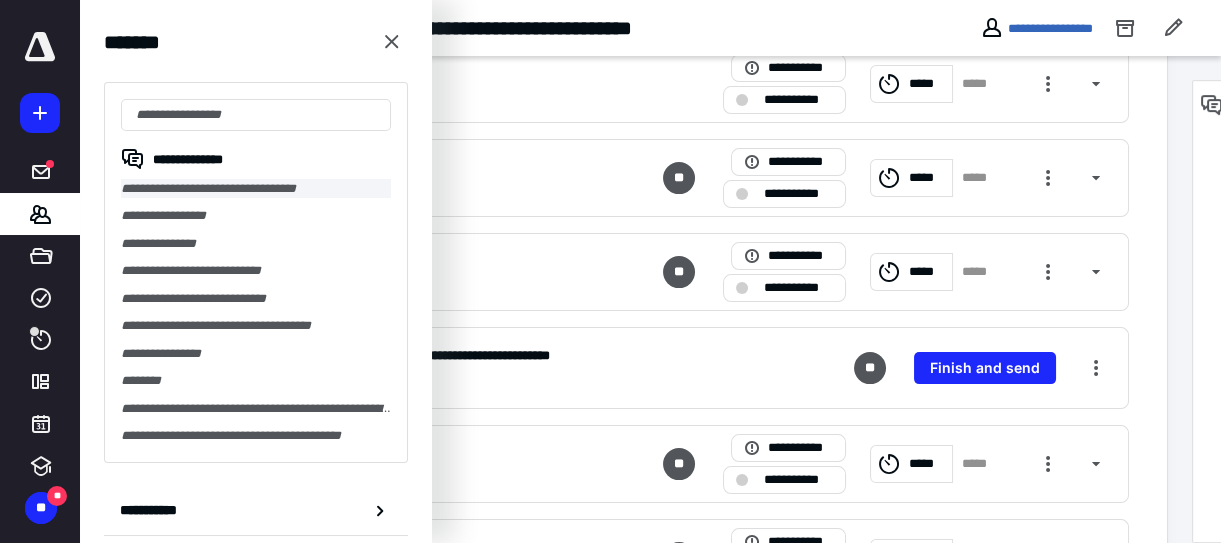 click on "**********" at bounding box center [256, 188] 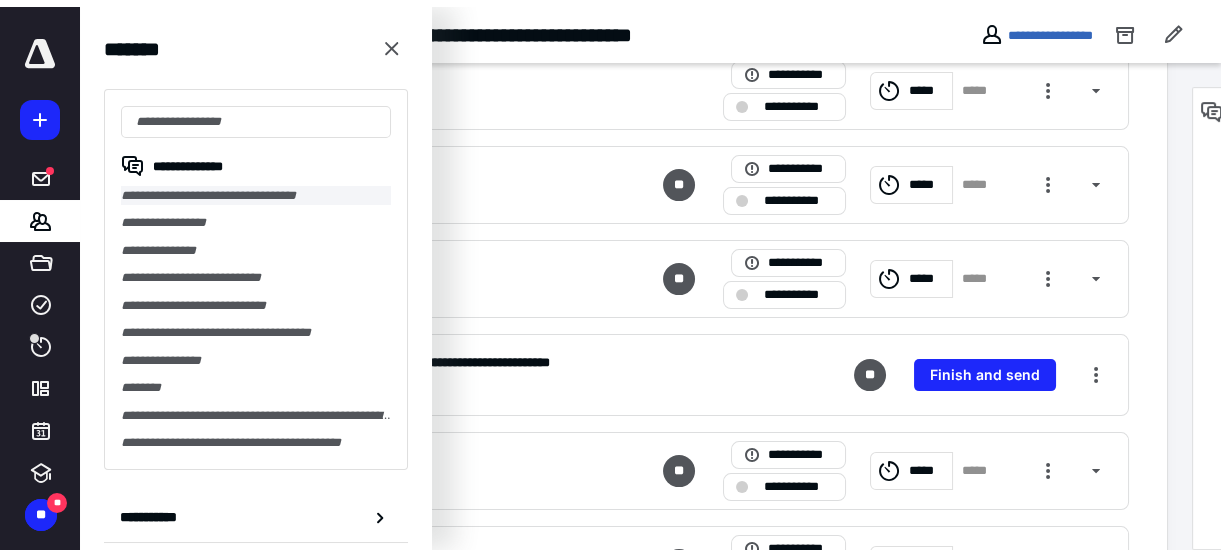 scroll, scrollTop: 0, scrollLeft: 0, axis: both 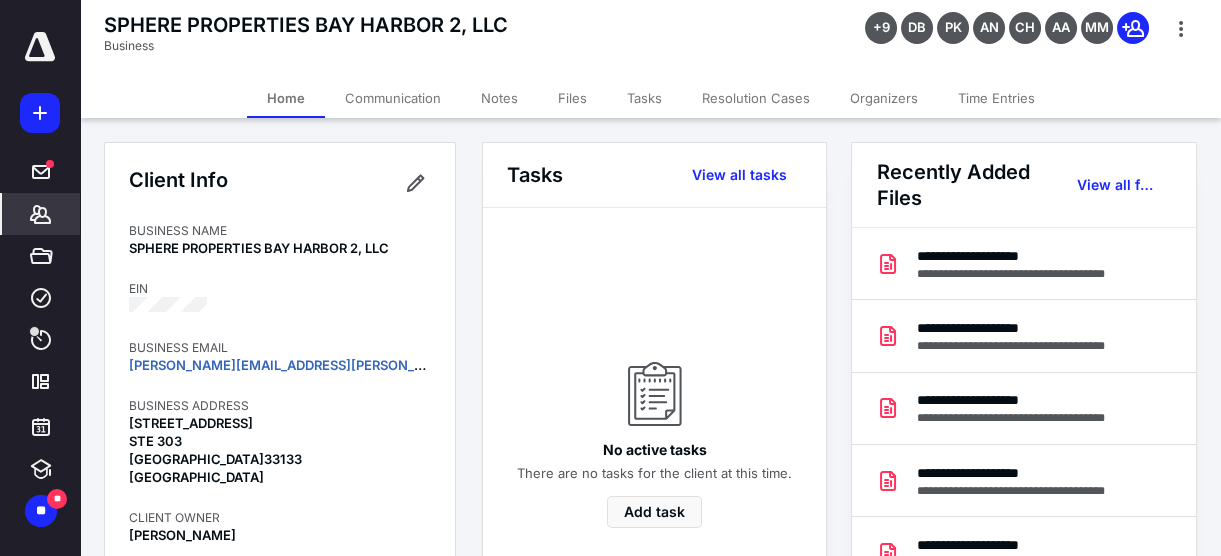 click on "Tasks" at bounding box center (644, 98) 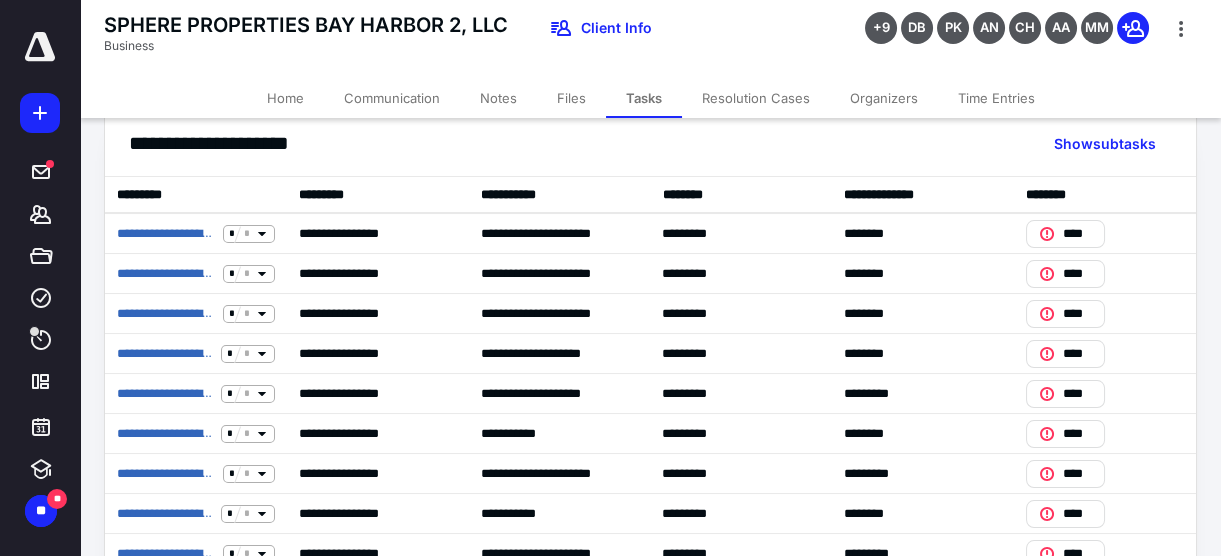 scroll, scrollTop: 363, scrollLeft: 0, axis: vertical 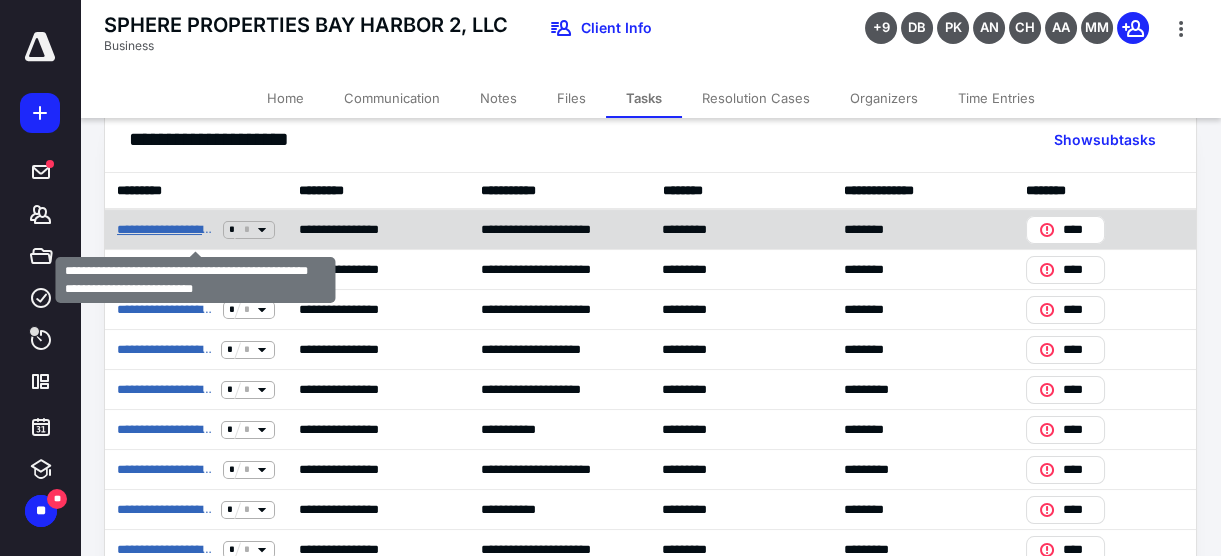 click on "**********" at bounding box center [166, 229] 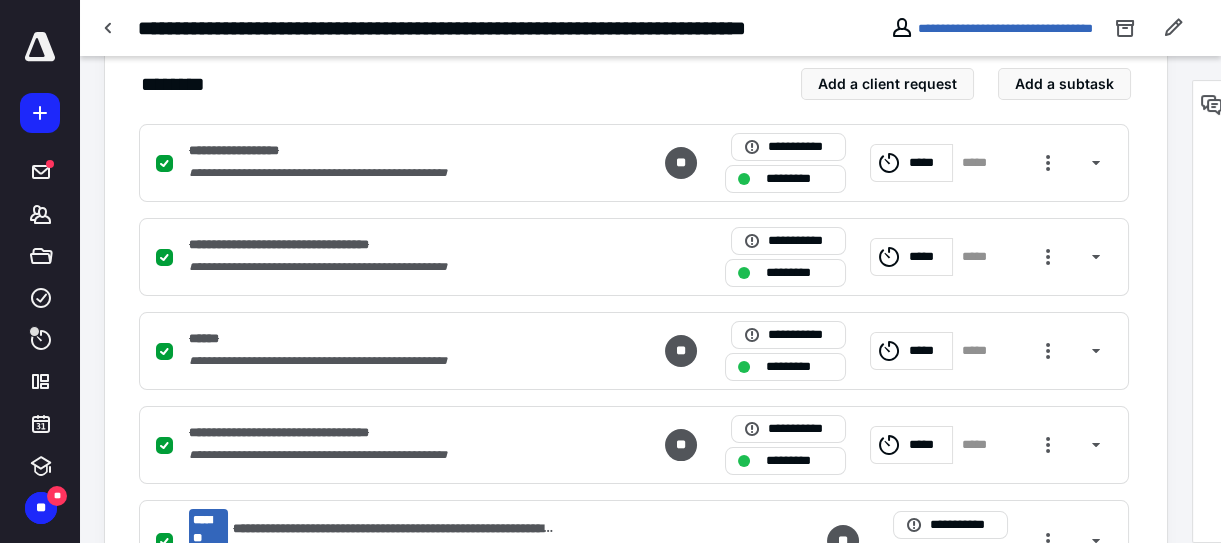 scroll, scrollTop: 726, scrollLeft: 0, axis: vertical 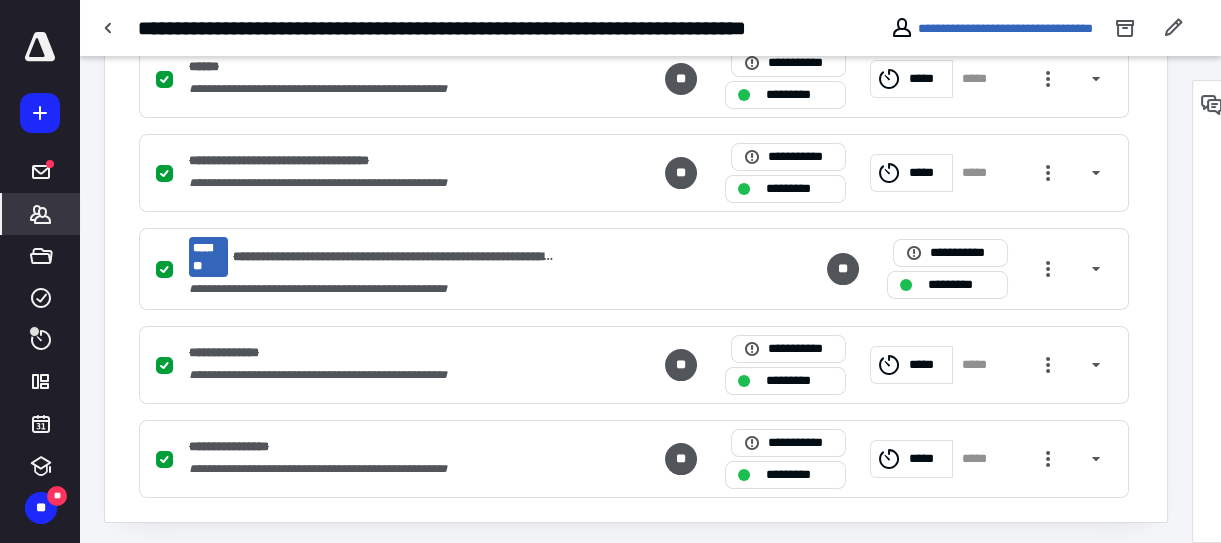 click 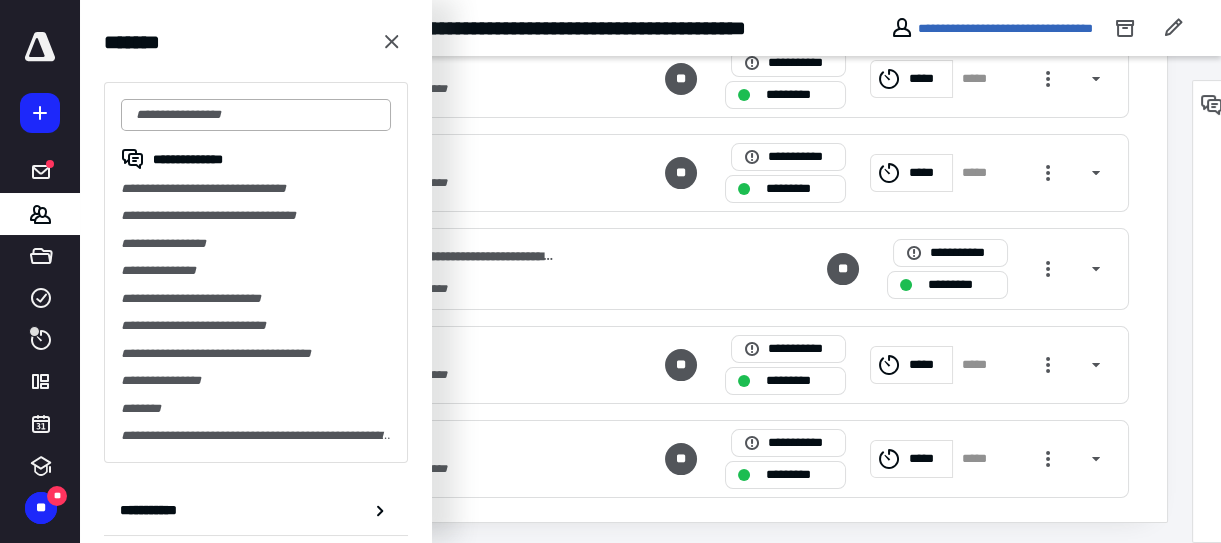 click at bounding box center [256, 115] 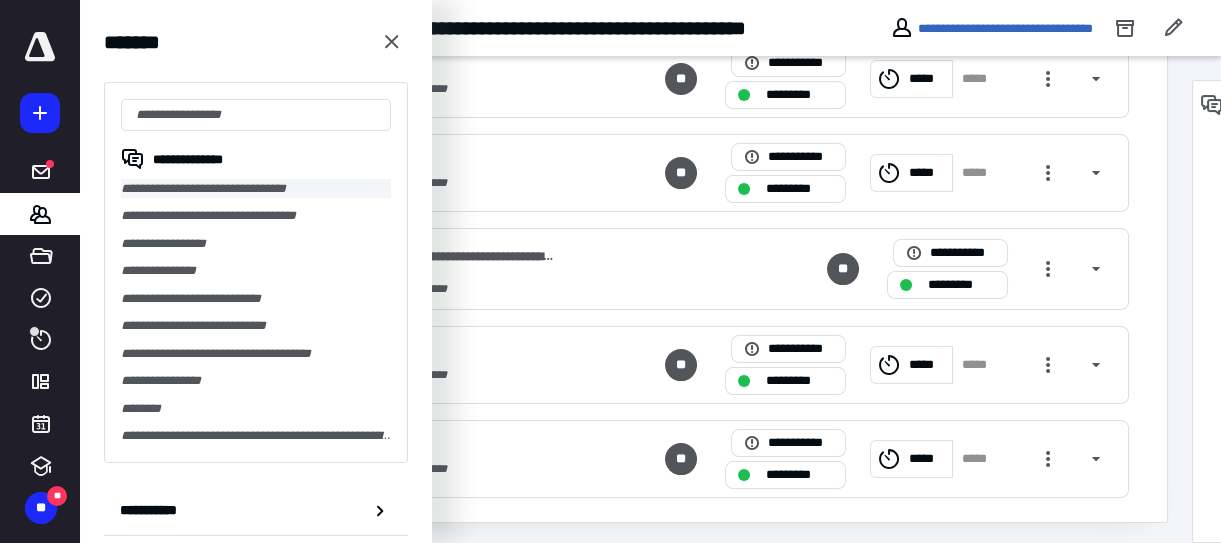 click on "**********" at bounding box center (256, 188) 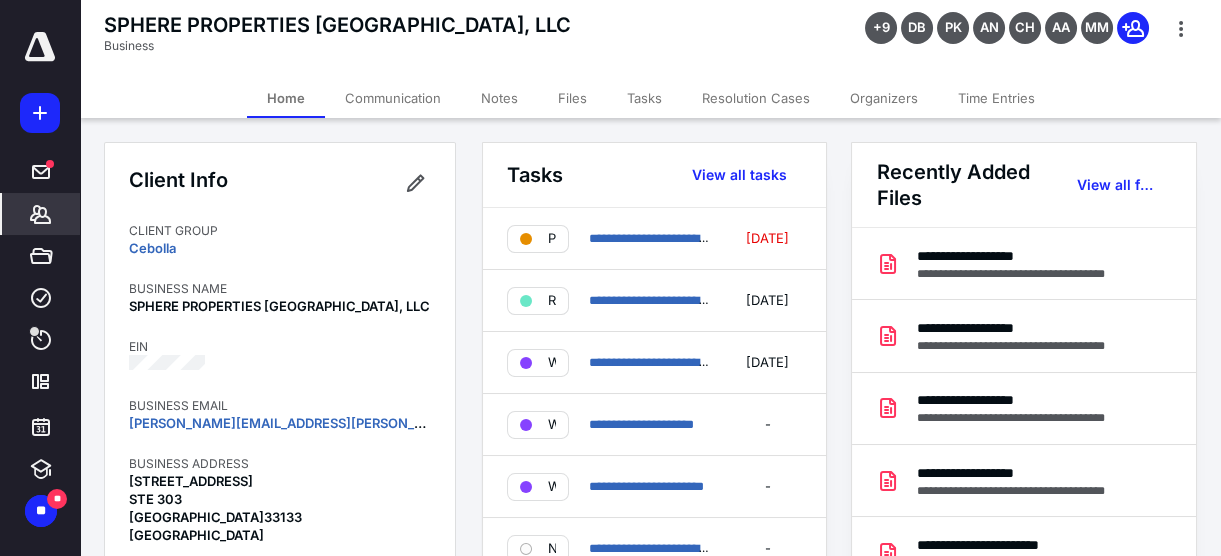 click on "Tasks" at bounding box center [644, 98] 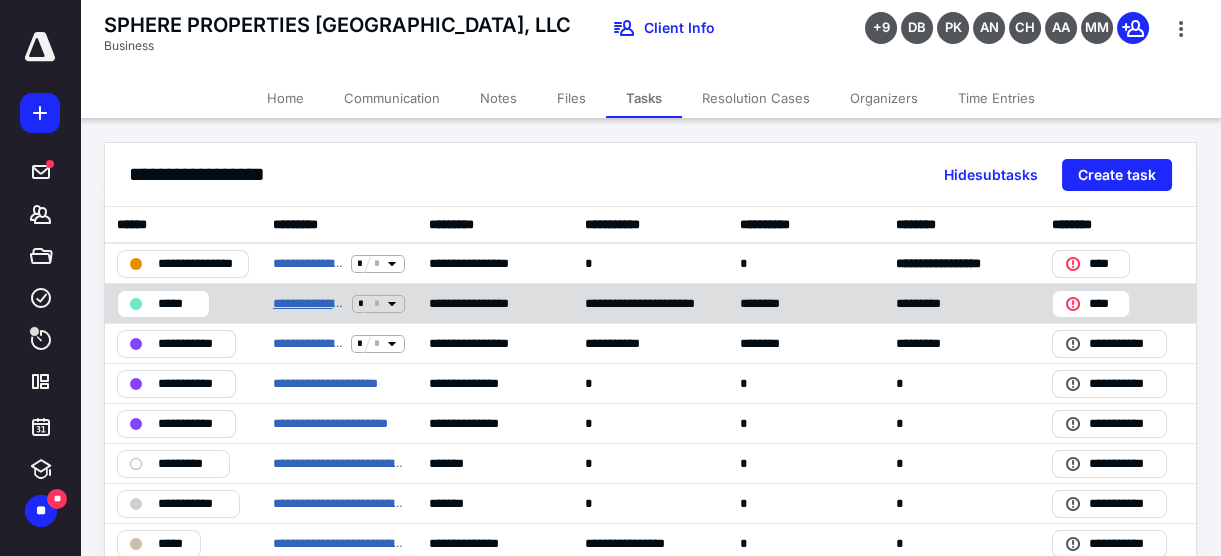 click on "**********" at bounding box center [308, 303] 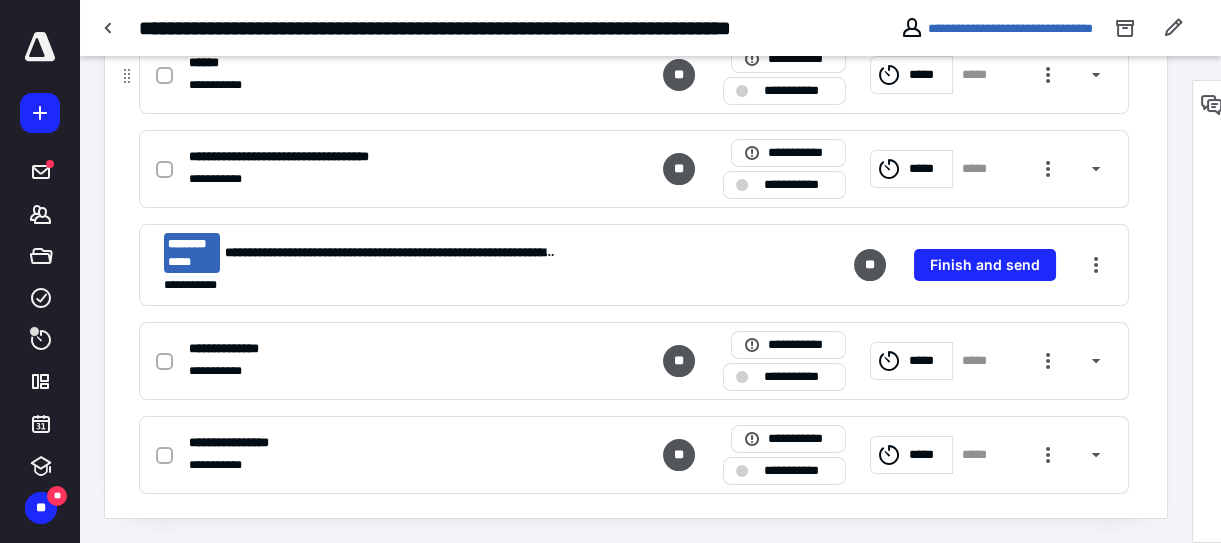 scroll, scrollTop: 457, scrollLeft: 0, axis: vertical 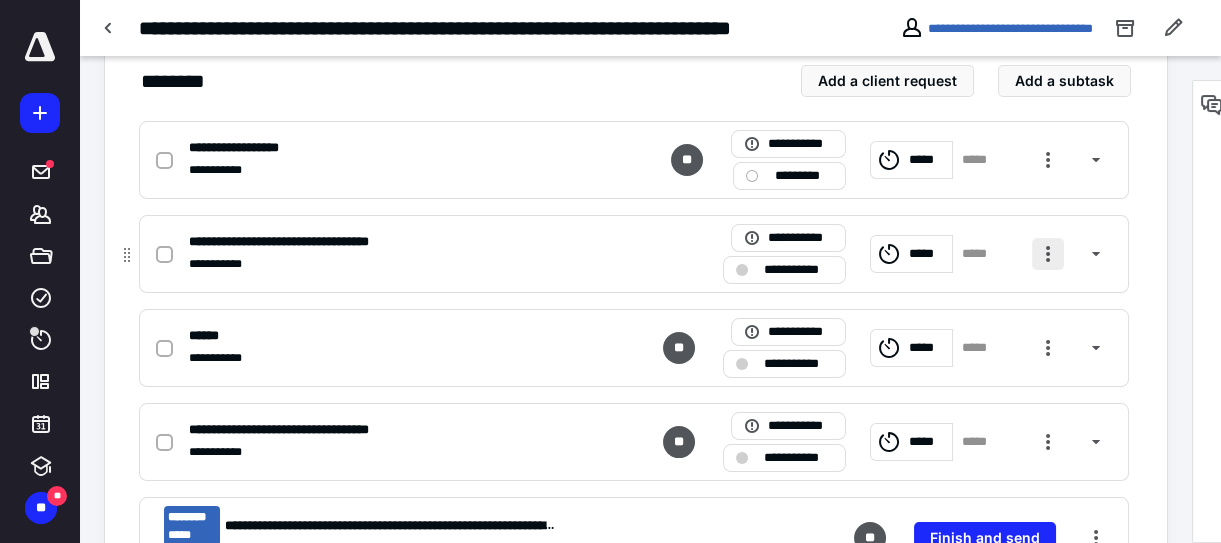 click at bounding box center [1048, 254] 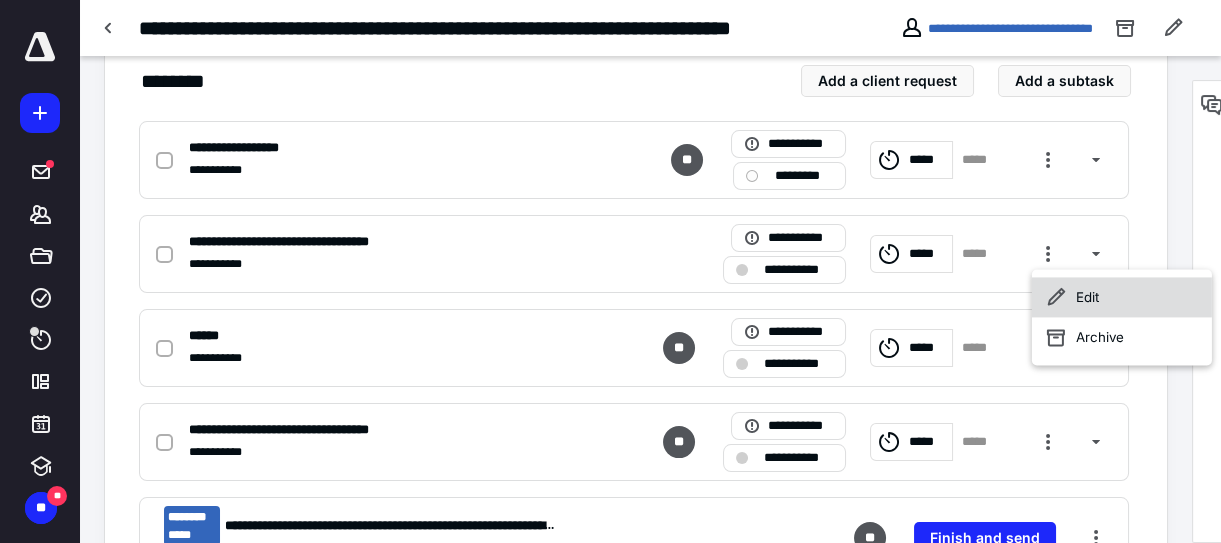 click on "Edit" at bounding box center (1122, 297) 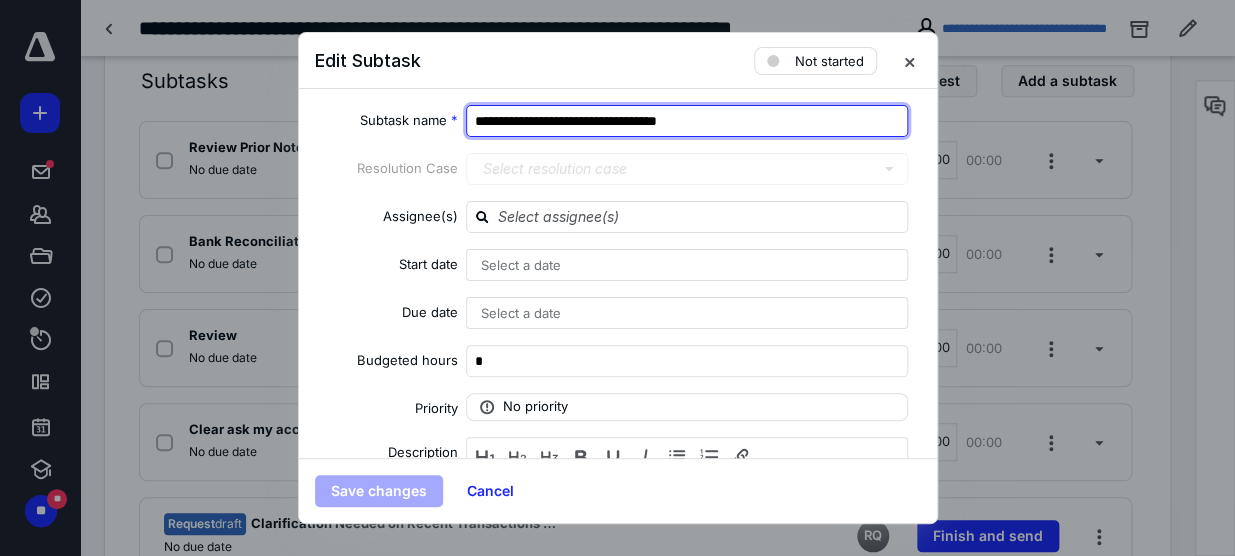 drag, startPoint x: 600, startPoint y: 119, endPoint x: 449, endPoint y: 134, distance: 151.74321 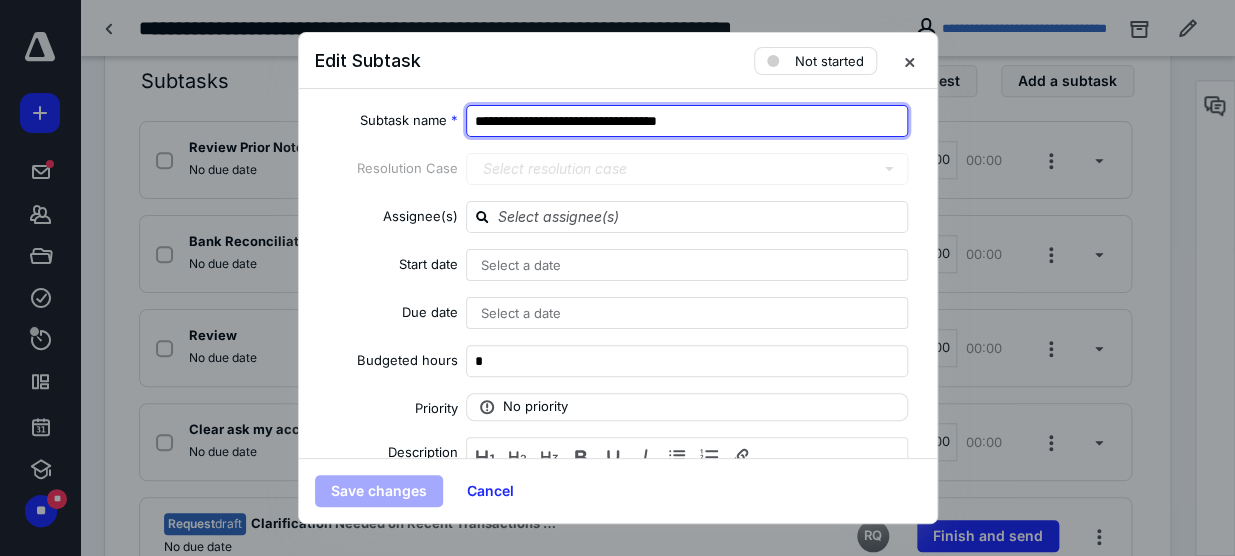 click on "**********" at bounding box center (618, 121) 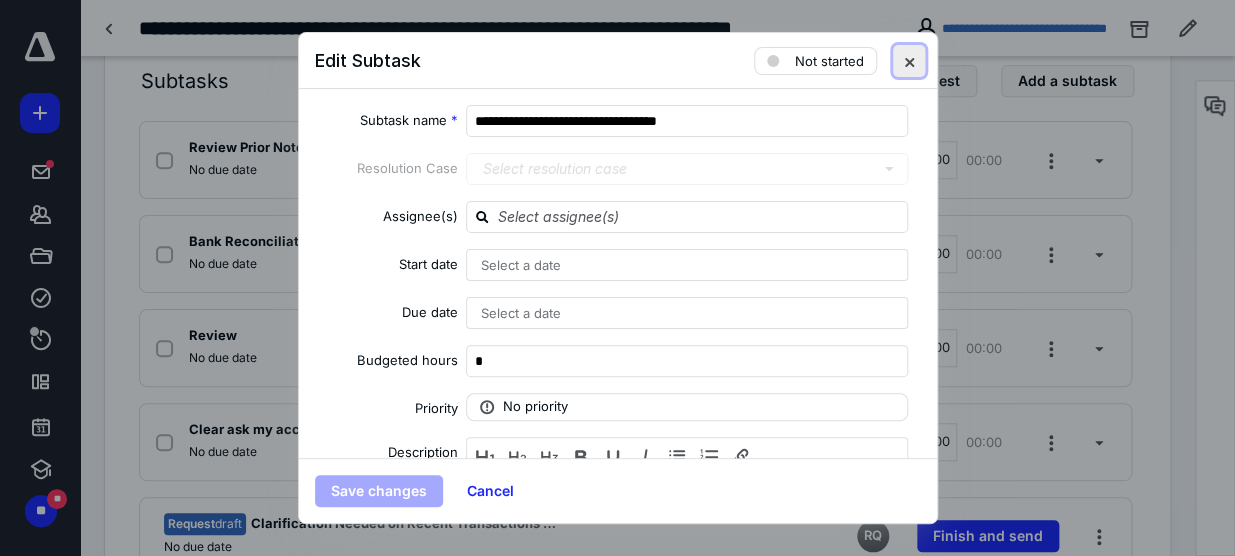 click at bounding box center (909, 61) 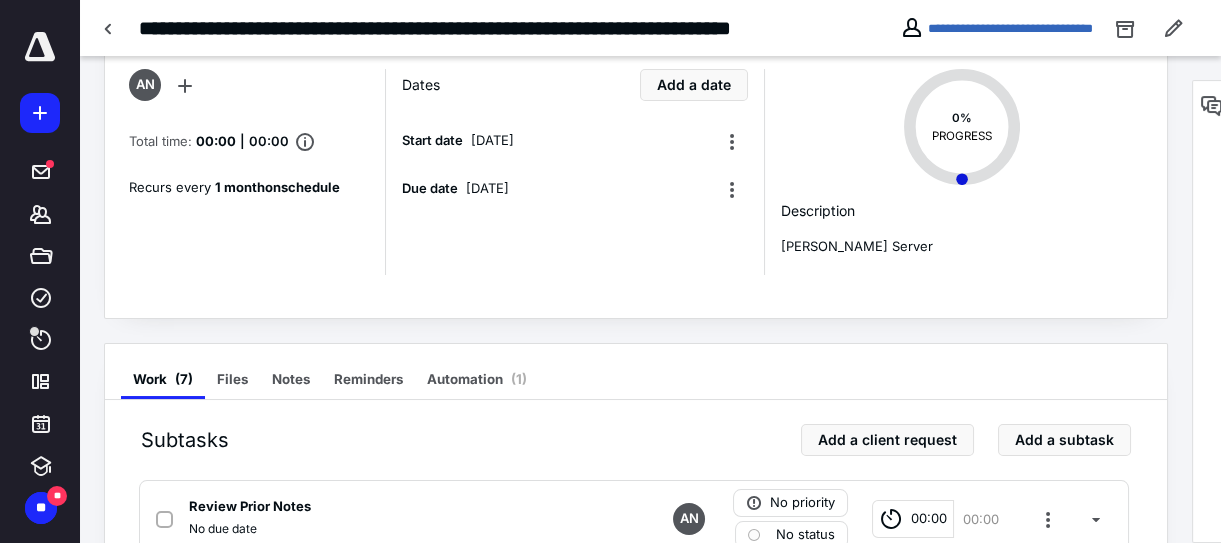 scroll, scrollTop: 93, scrollLeft: 0, axis: vertical 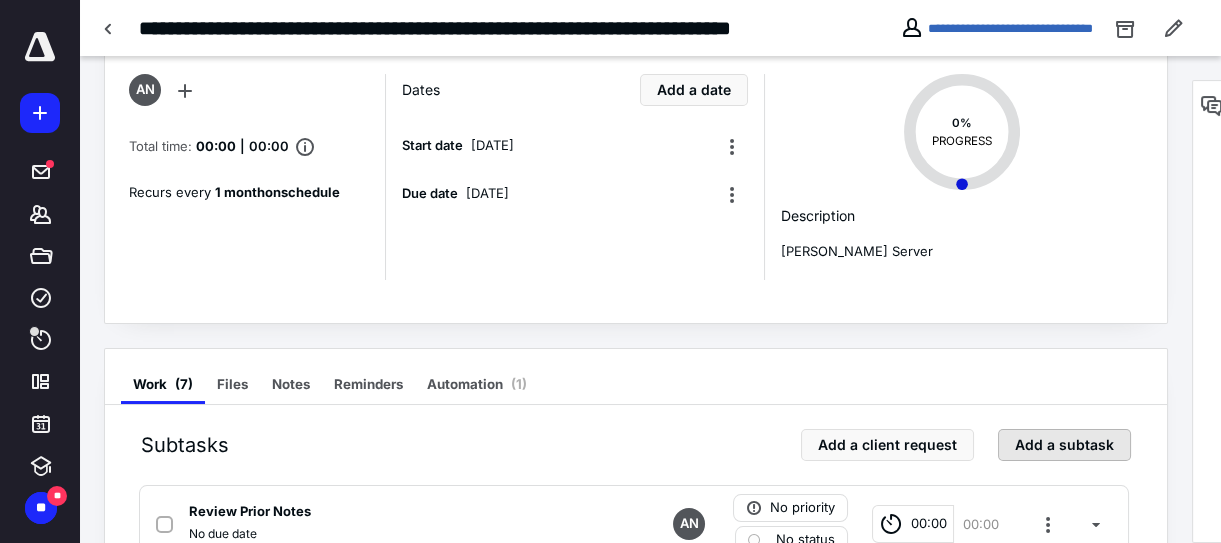 click on "Add a subtask" at bounding box center [1064, 445] 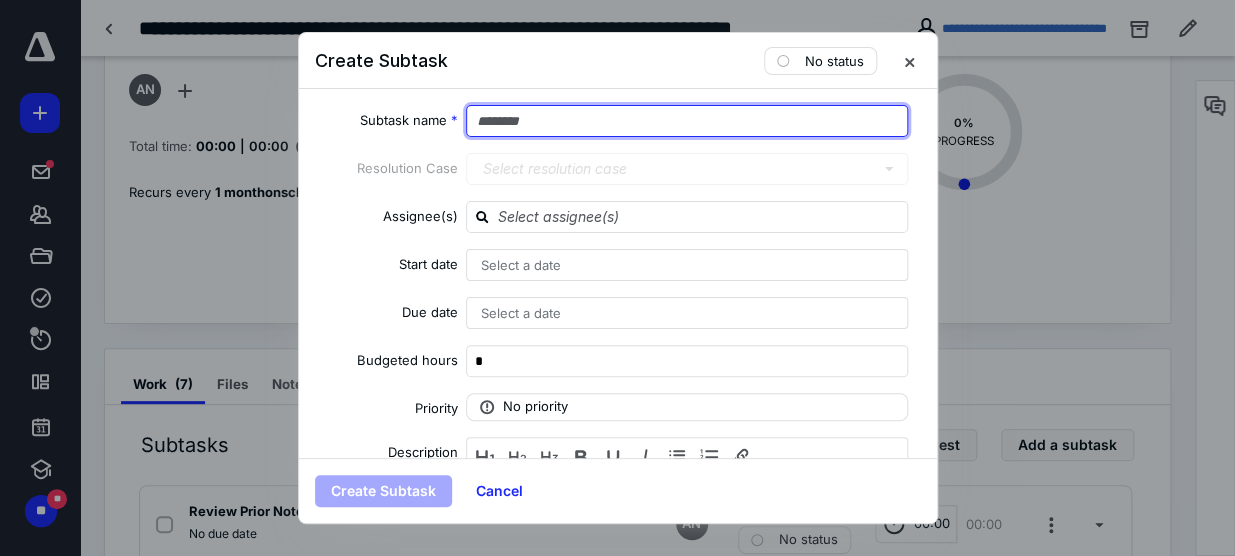 click at bounding box center [687, 121] 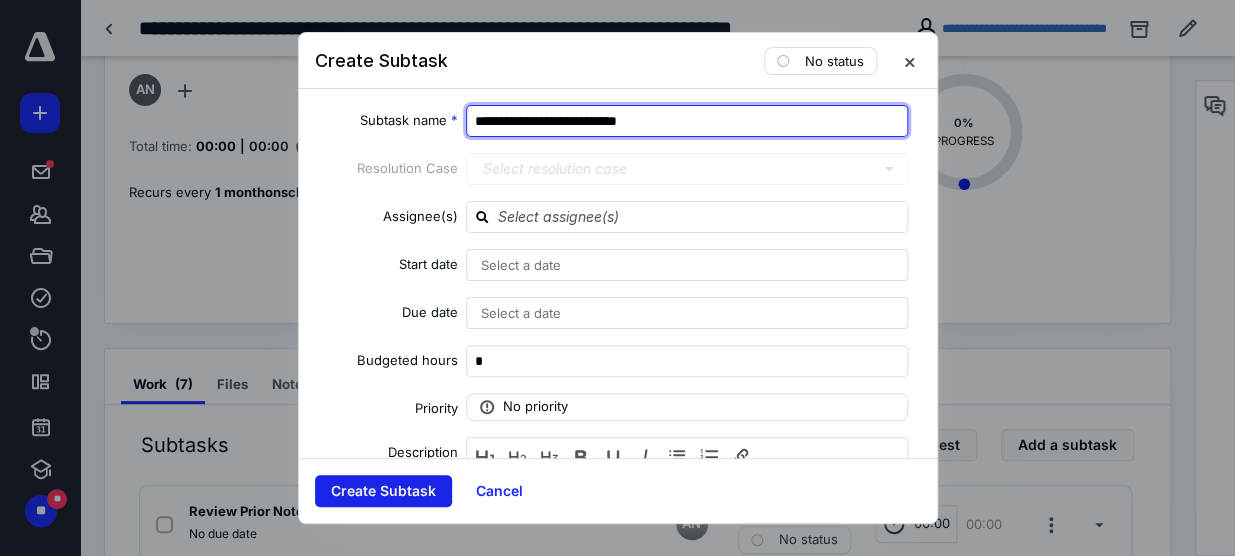 type on "**********" 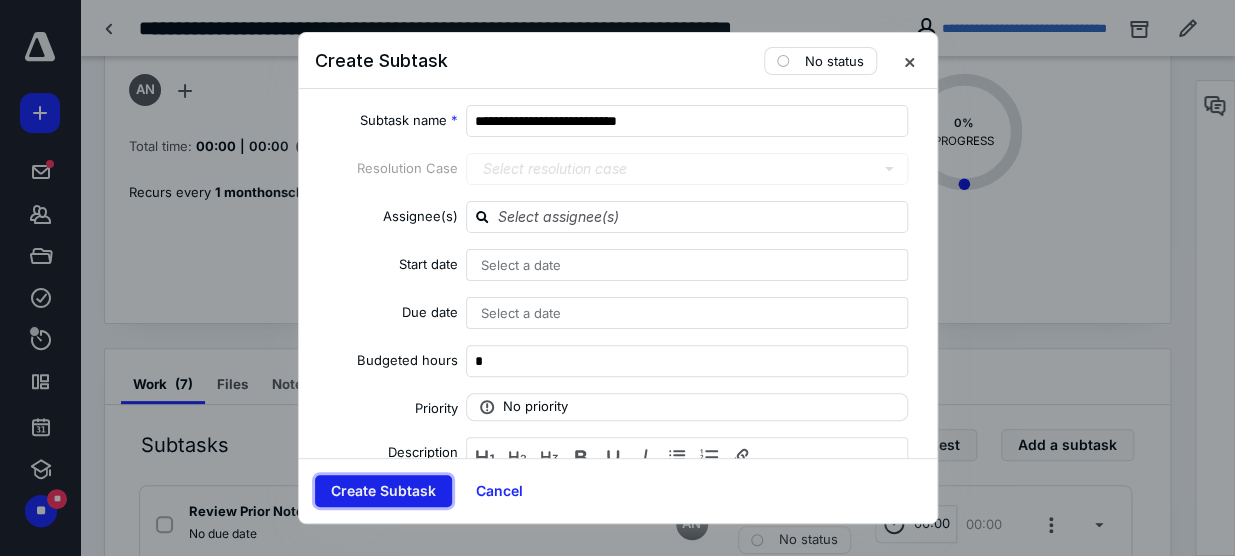 click on "Create Subtask" at bounding box center (383, 491) 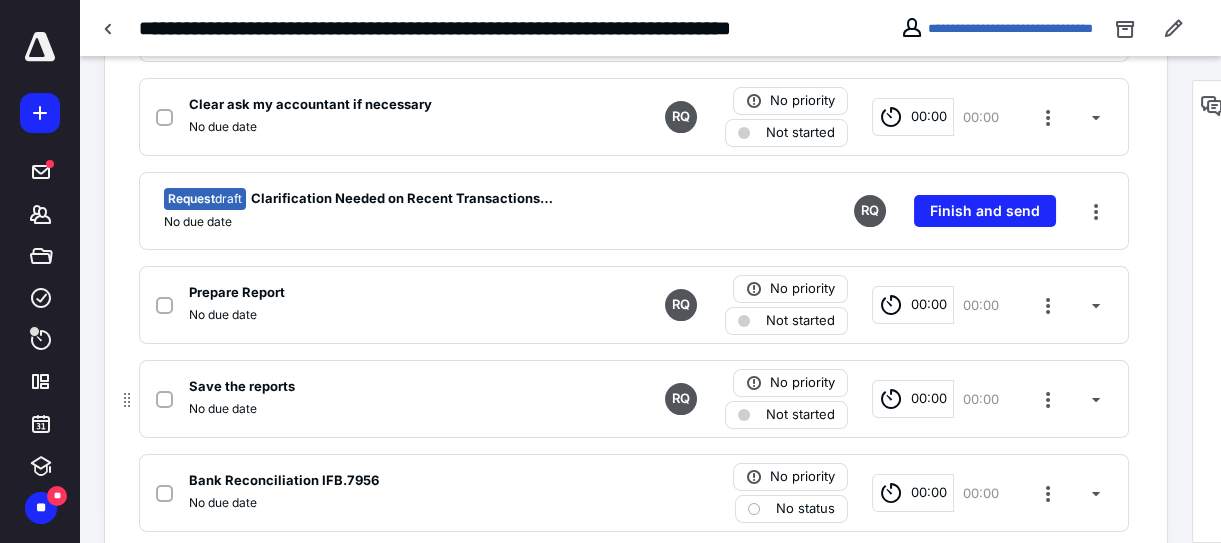 scroll, scrollTop: 823, scrollLeft: 0, axis: vertical 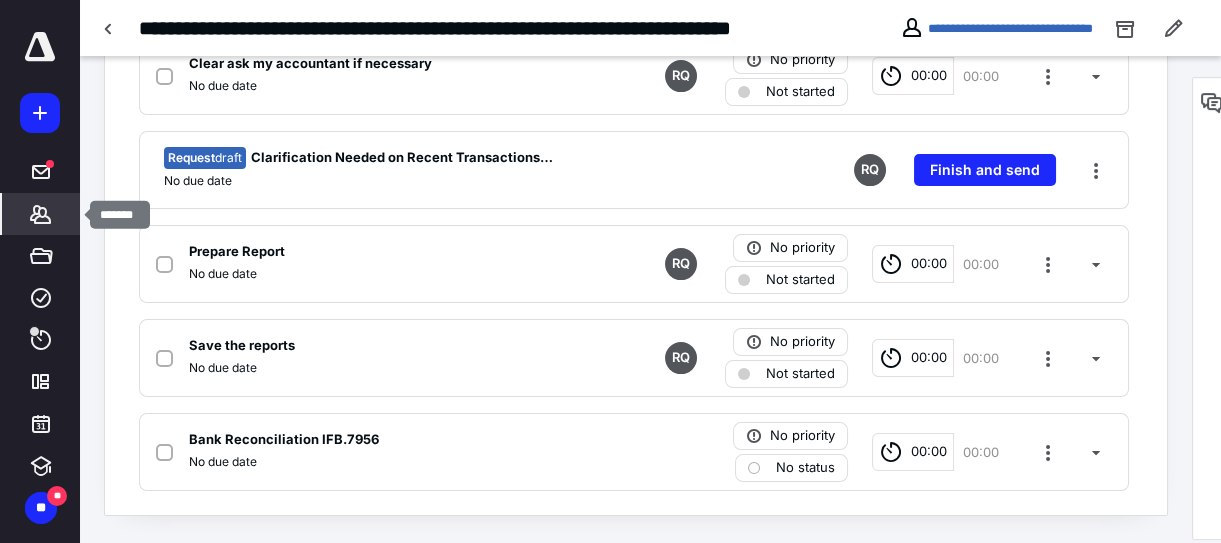 click 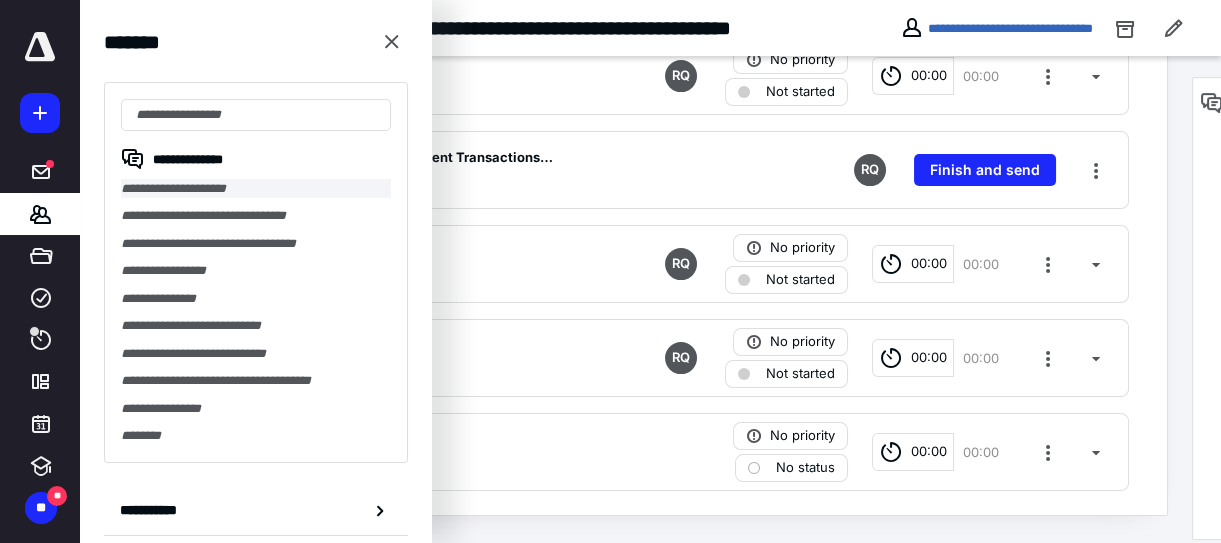 click on "**********" at bounding box center (256, 188) 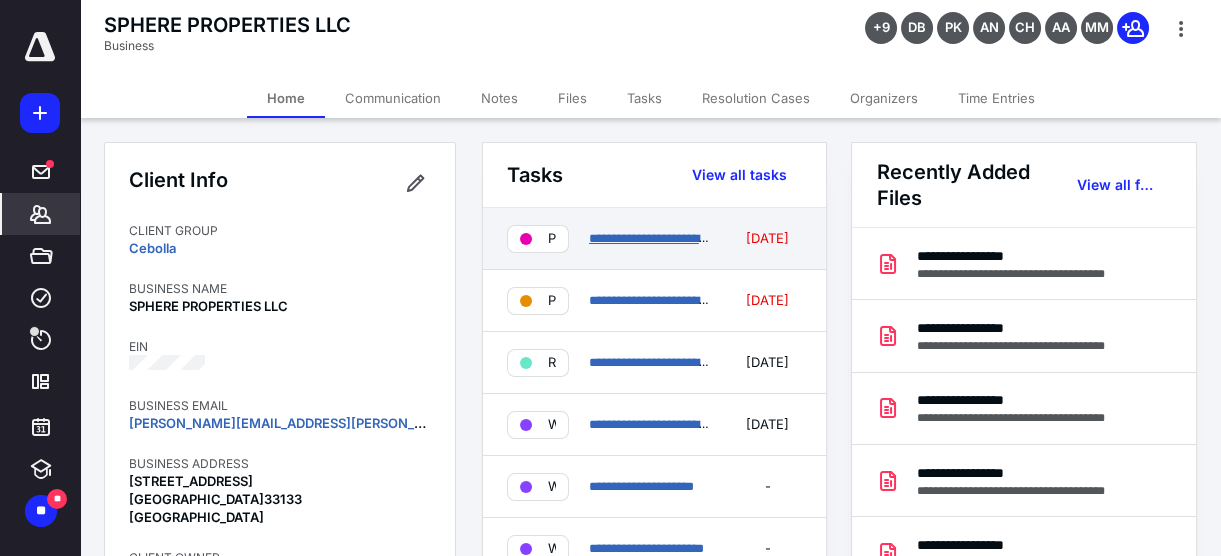click on "**********" at bounding box center (744, 238) 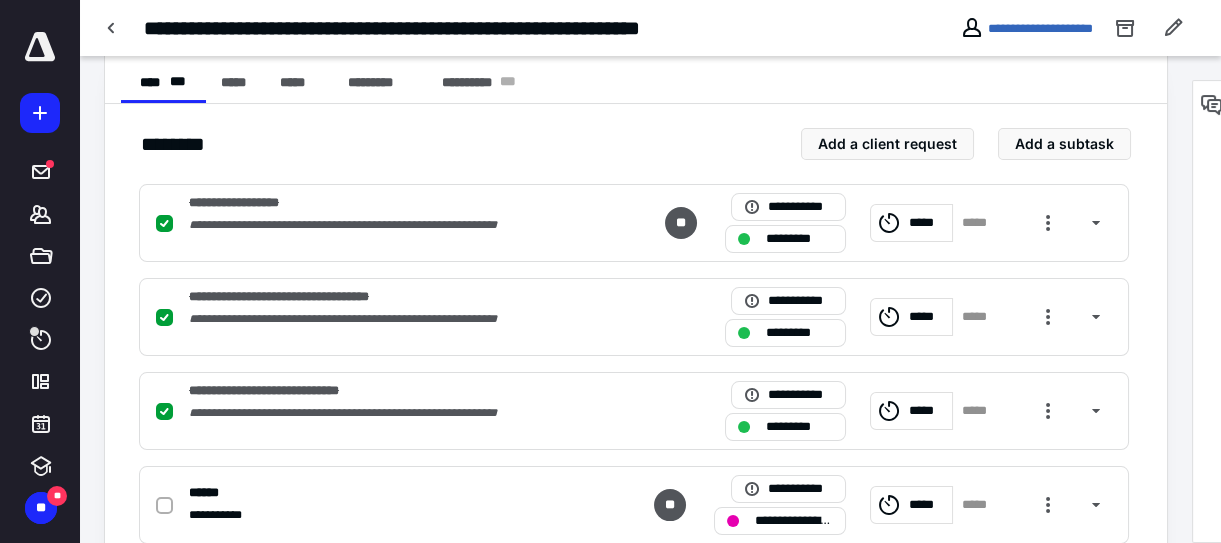 scroll, scrollTop: 545, scrollLeft: 0, axis: vertical 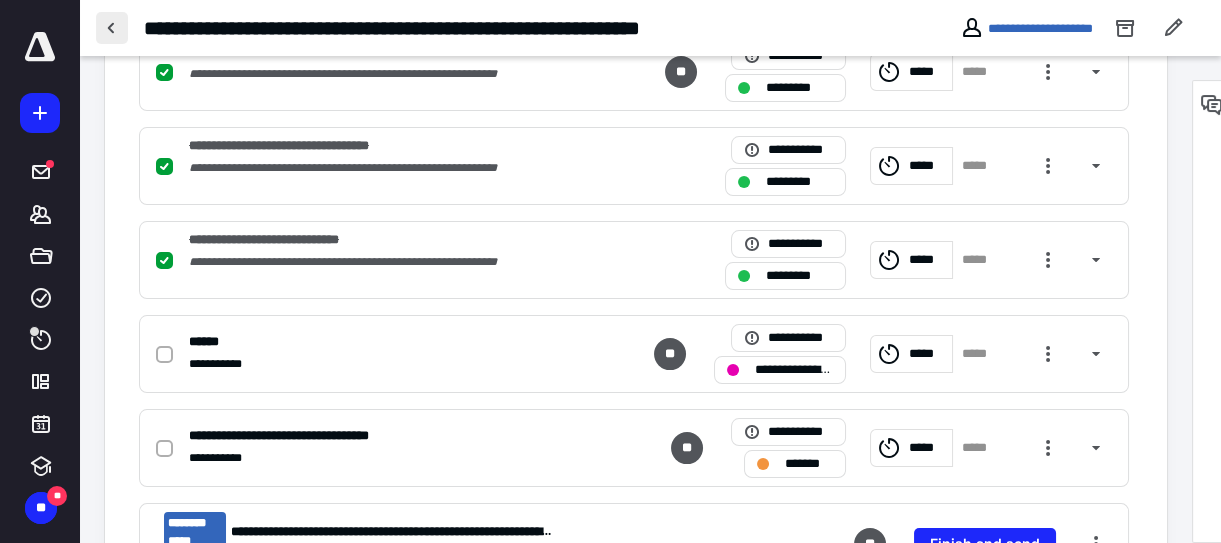 click at bounding box center (112, 28) 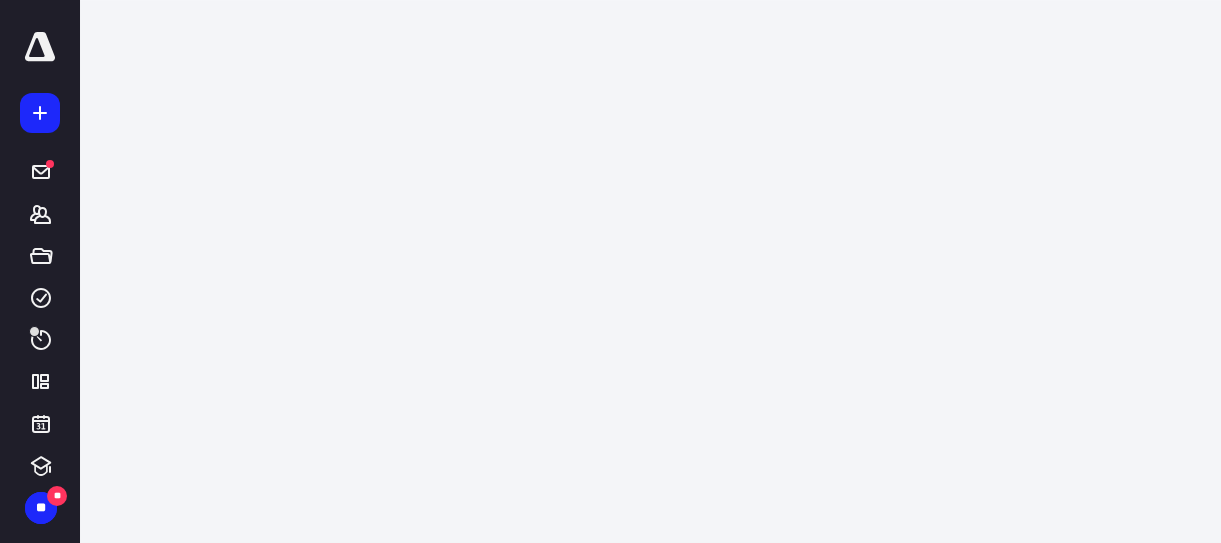 scroll, scrollTop: 0, scrollLeft: 0, axis: both 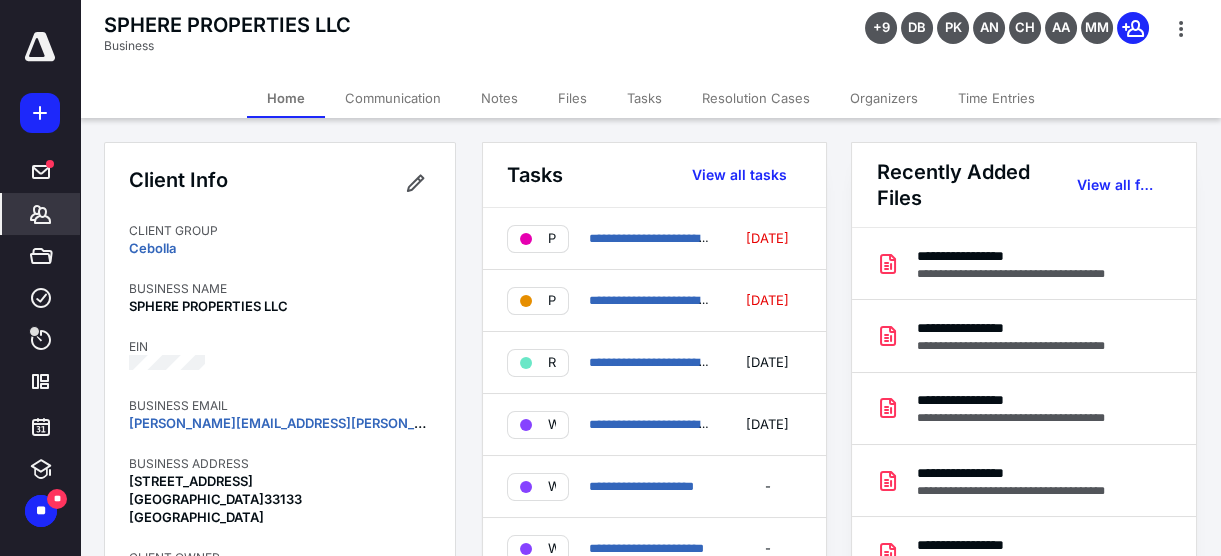 click on "Tasks" at bounding box center (644, 98) 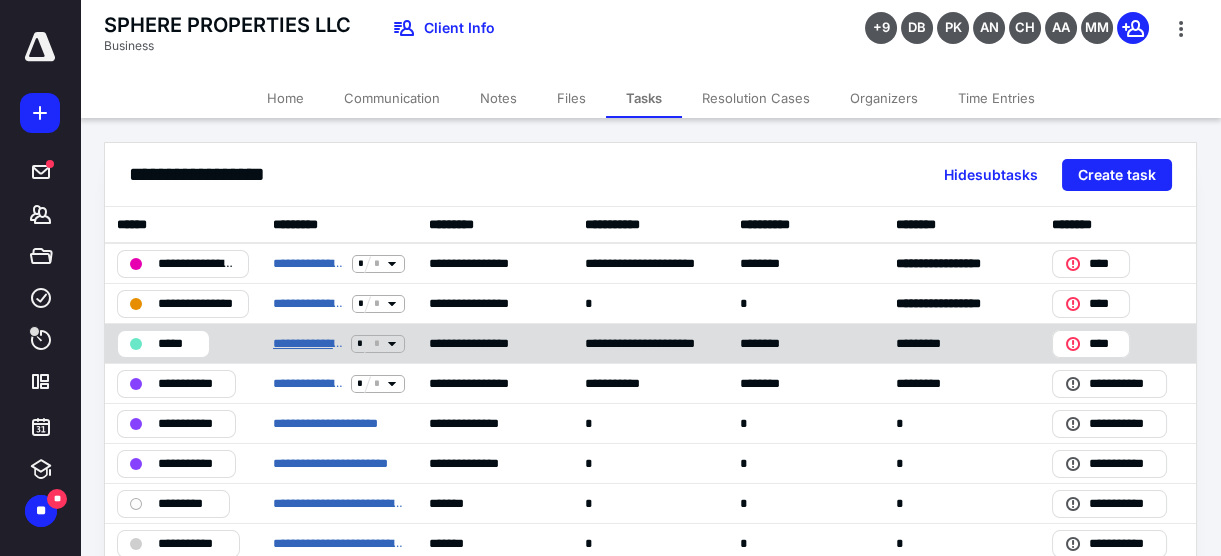 click on "**********" at bounding box center (308, 343) 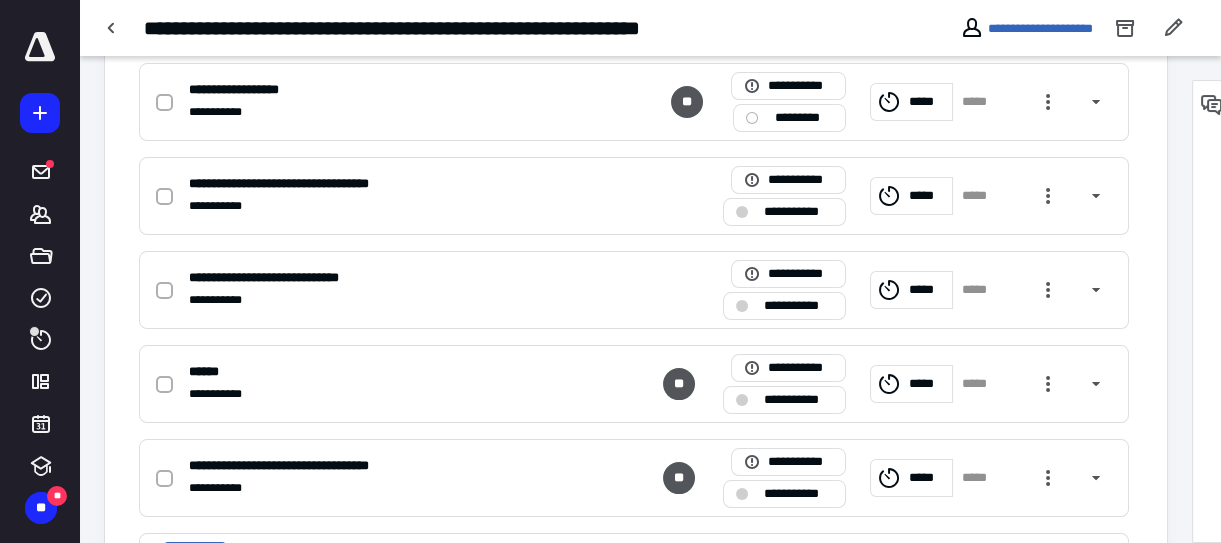 scroll, scrollTop: 636, scrollLeft: 0, axis: vertical 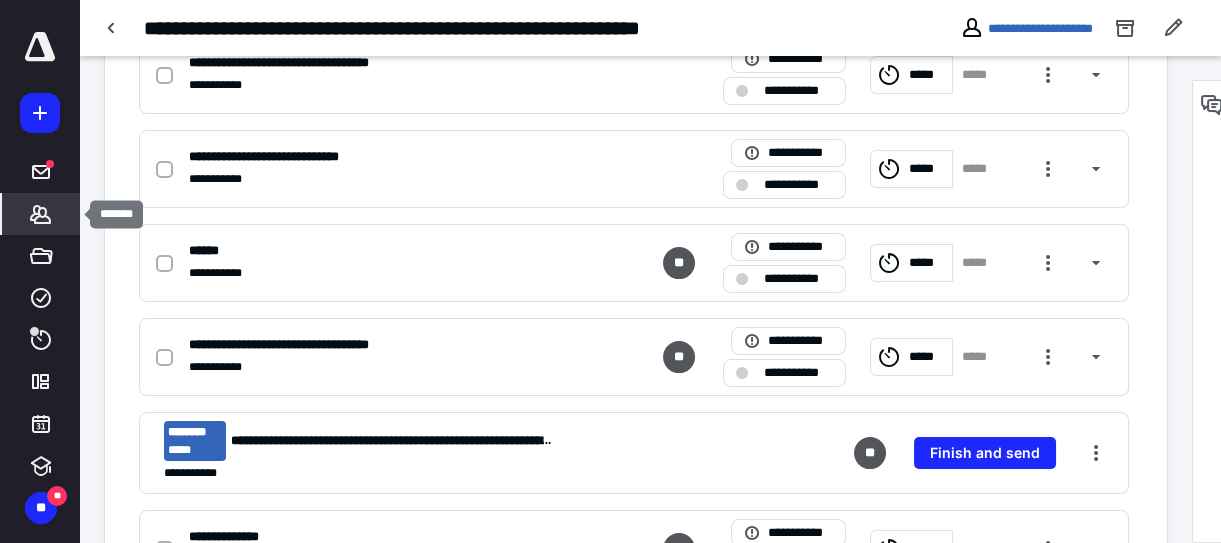 click 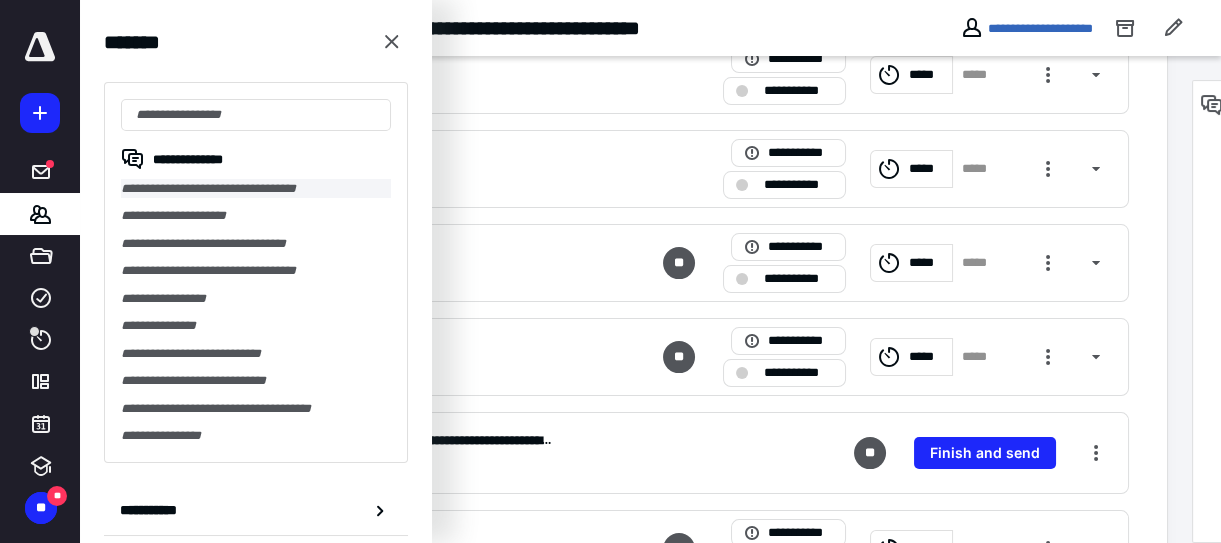 click on "**********" at bounding box center [256, 188] 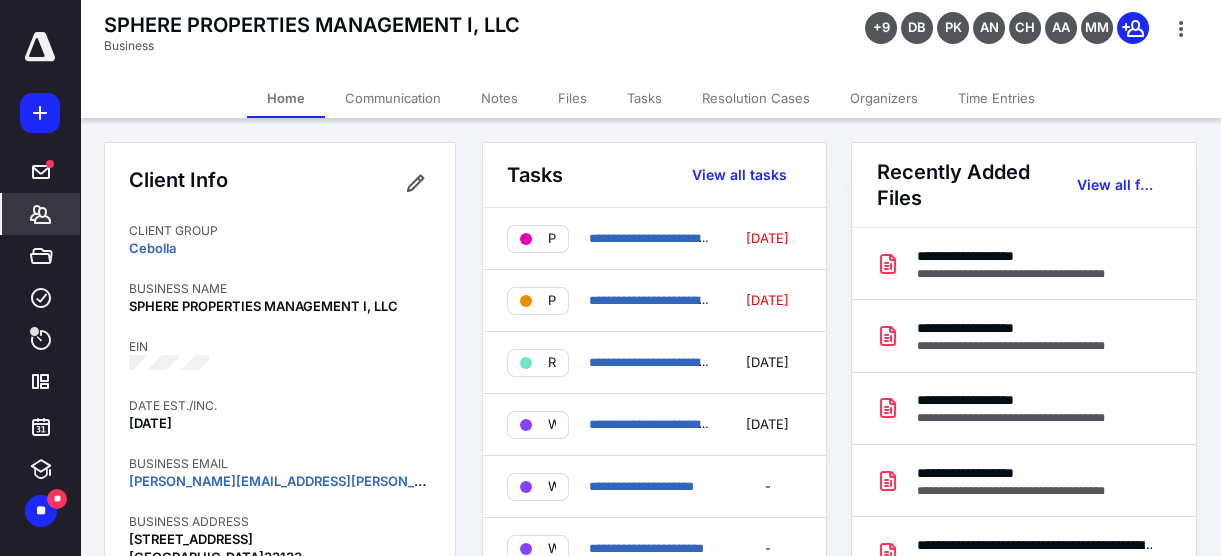 click on "Tasks" at bounding box center (644, 98) 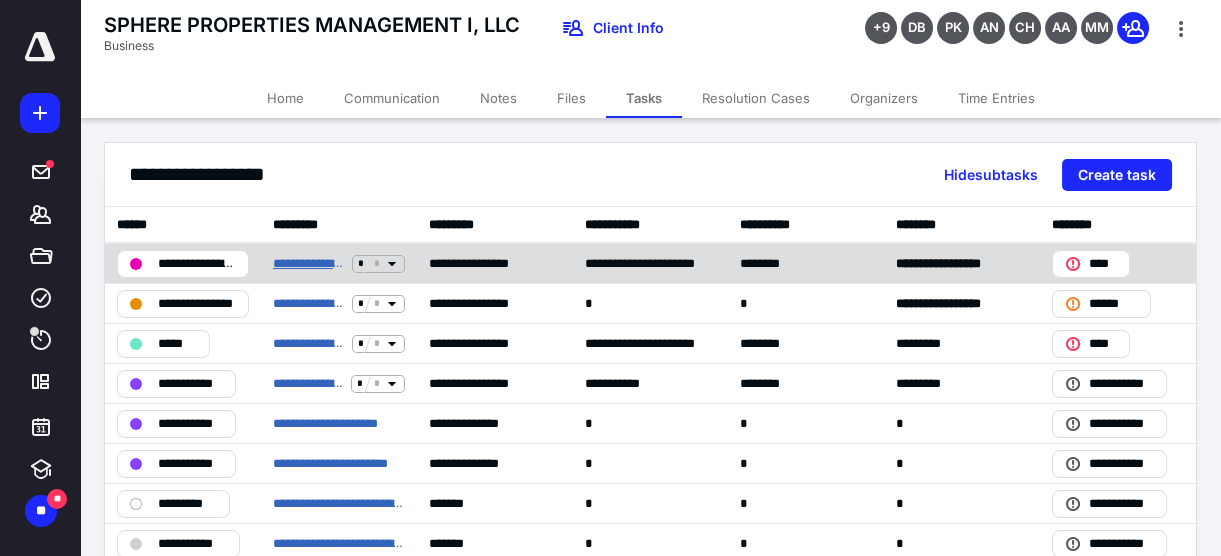 click on "**********" at bounding box center [308, 263] 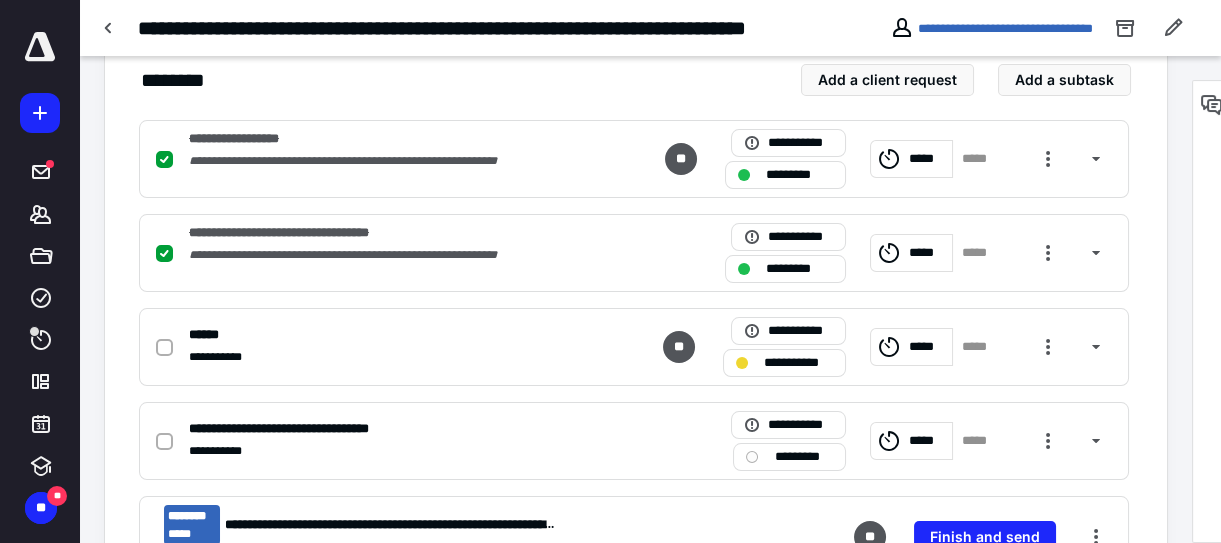 scroll, scrollTop: 545, scrollLeft: 0, axis: vertical 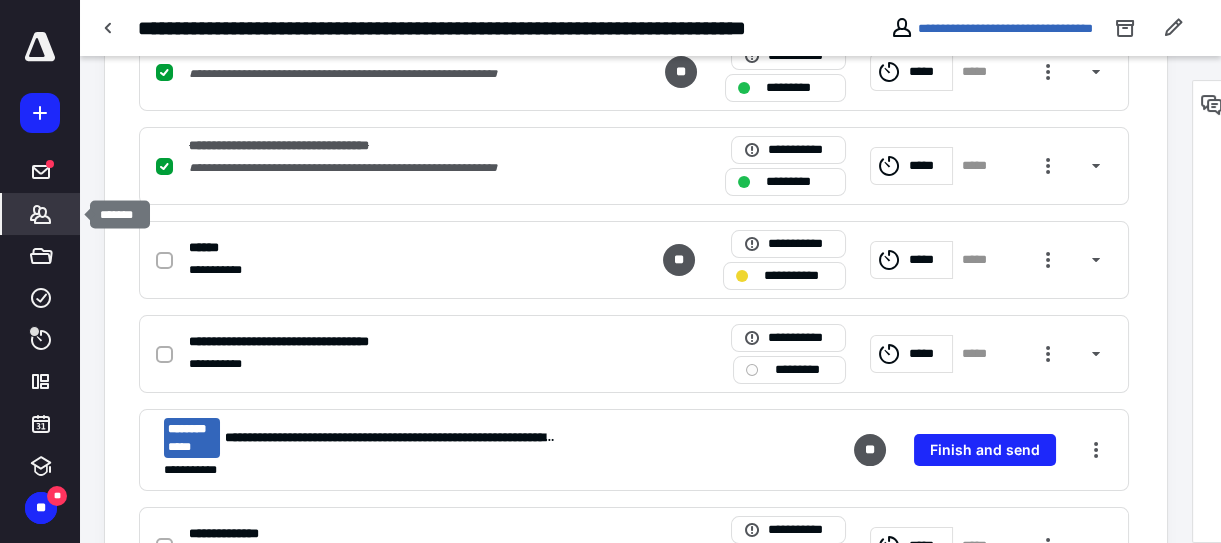 click on "*******" at bounding box center (41, 214) 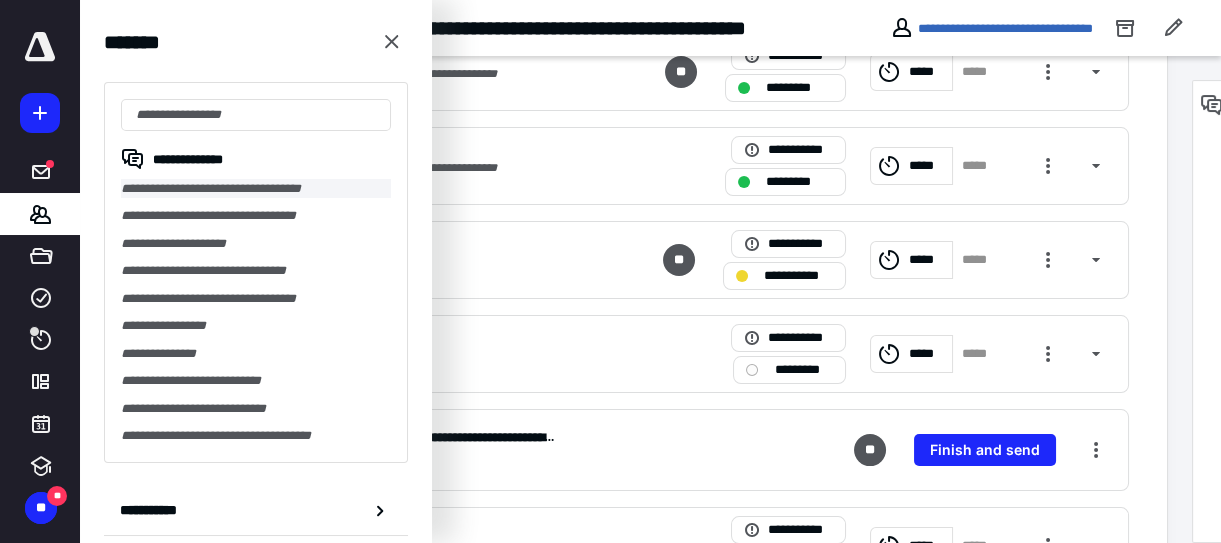 click on "**********" at bounding box center (256, 188) 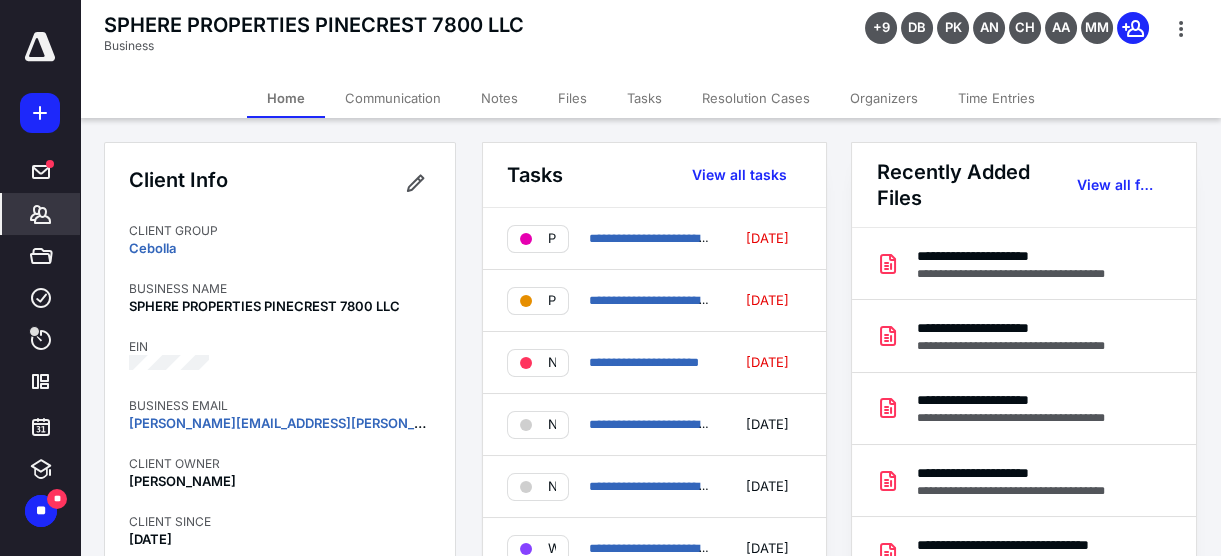 click on "Tasks" at bounding box center (644, 98) 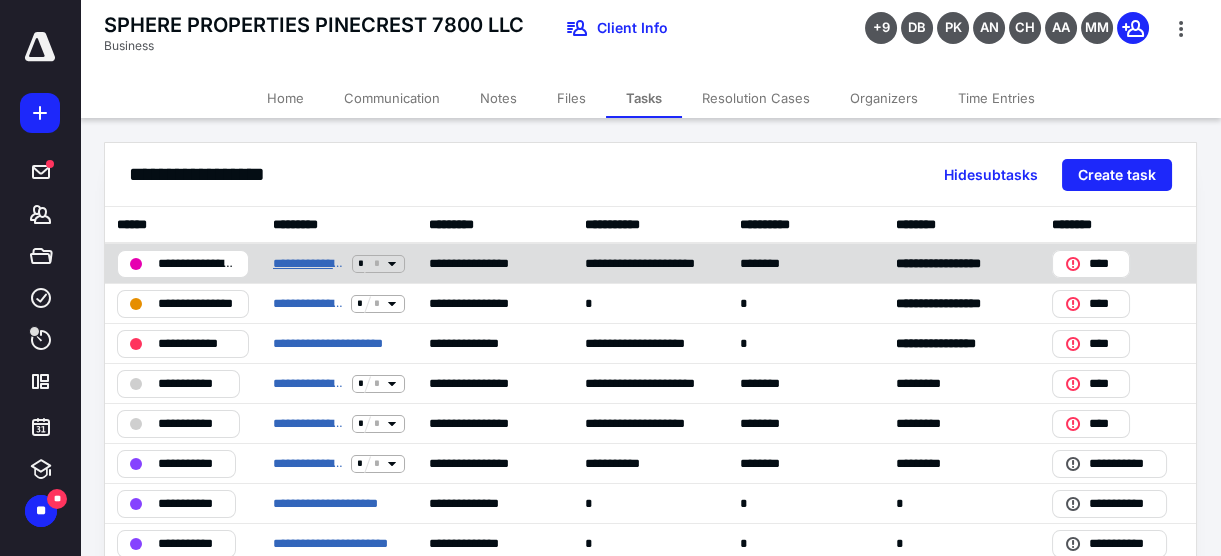 click on "**********" at bounding box center (308, 263) 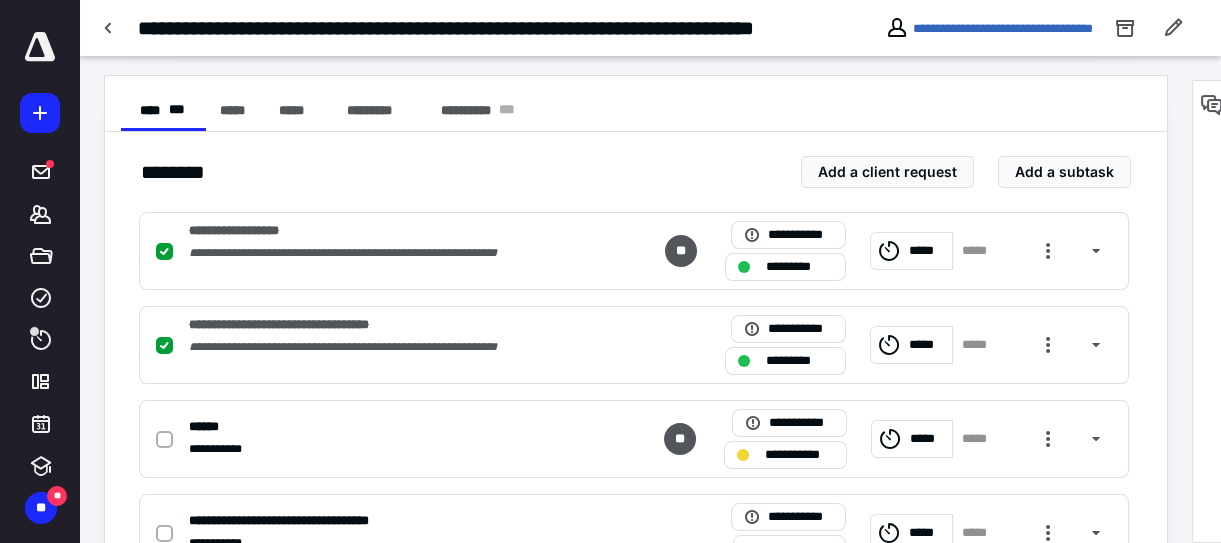 scroll, scrollTop: 93, scrollLeft: 0, axis: vertical 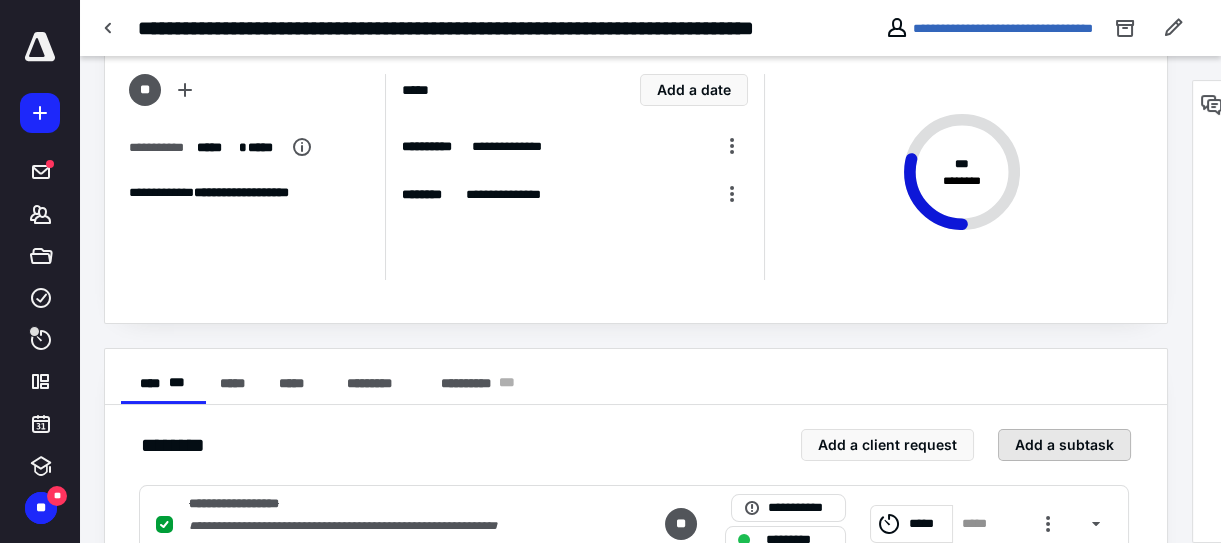 click on "Add a subtask" at bounding box center (1064, 445) 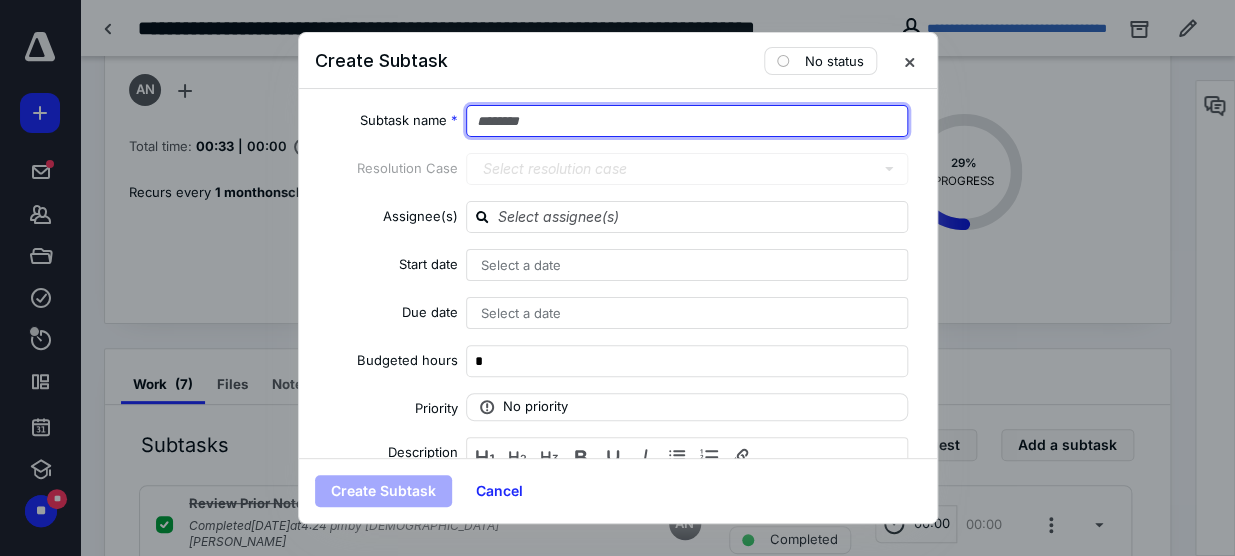 click at bounding box center (687, 121) 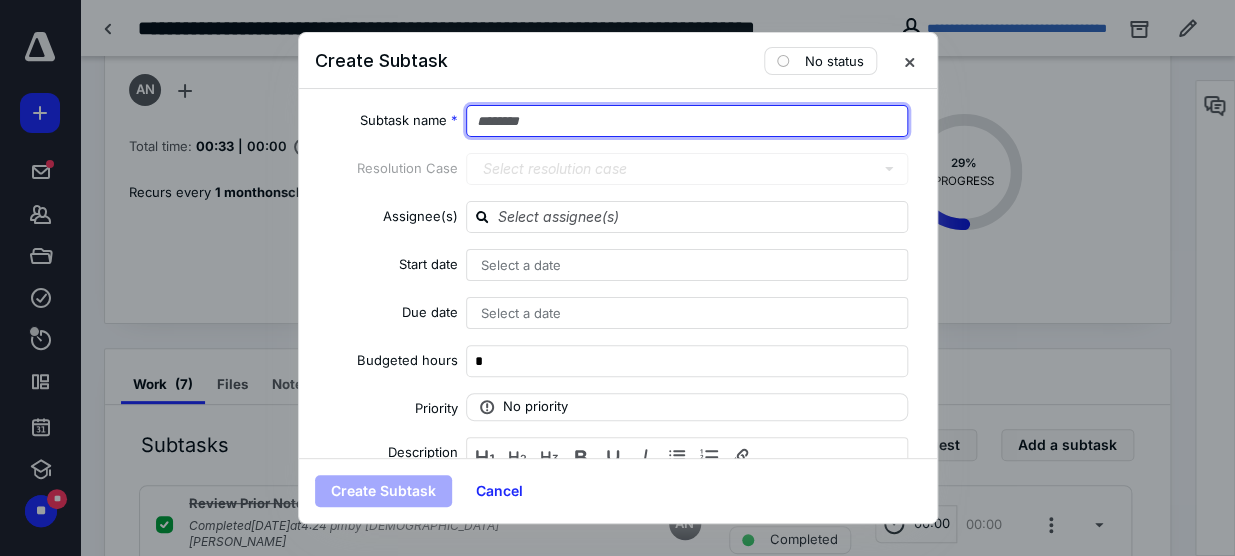 paste on "**********" 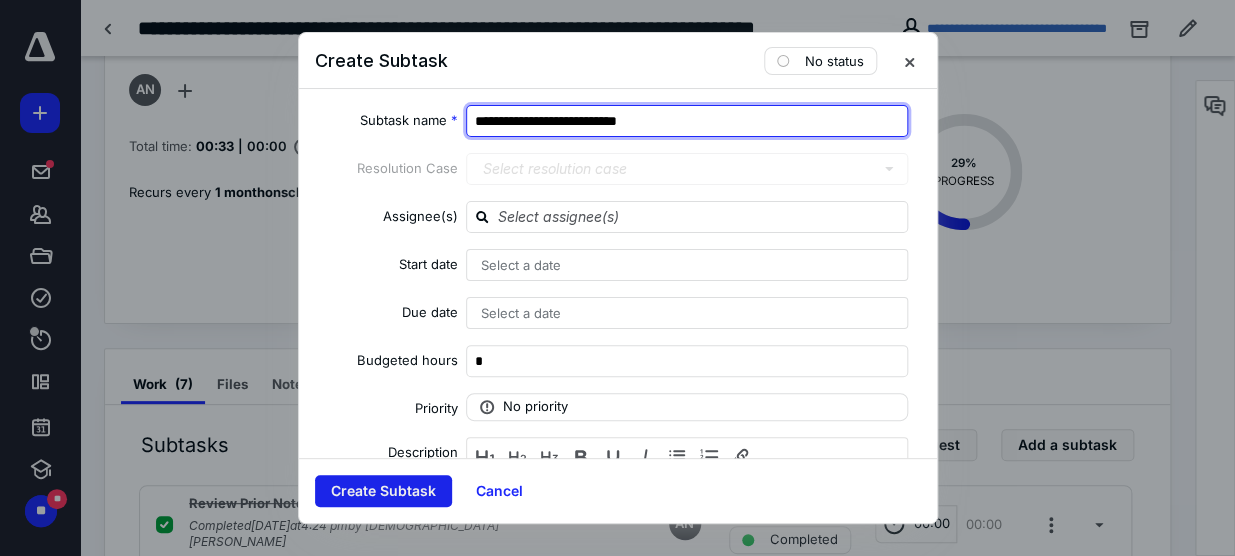 type on "**********" 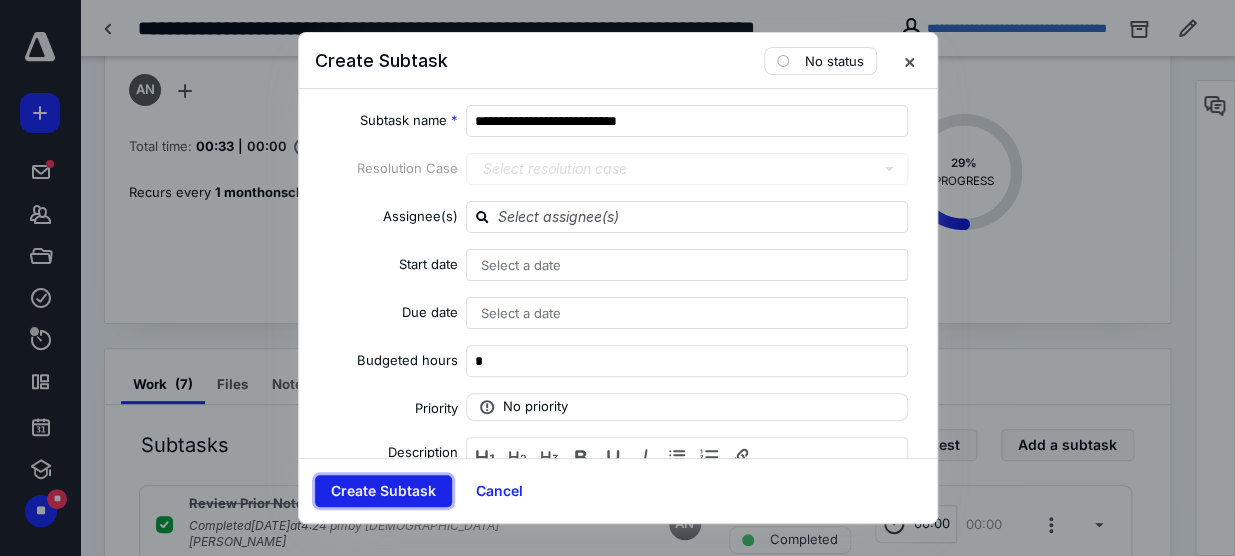 click on "Create Subtask" at bounding box center (383, 491) 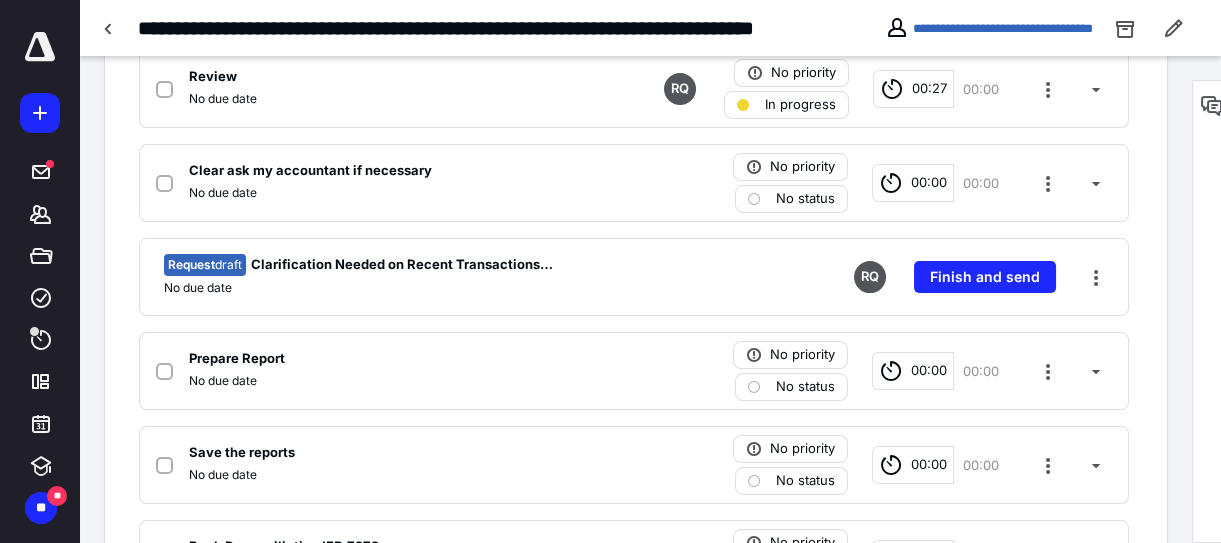 scroll, scrollTop: 823, scrollLeft: 0, axis: vertical 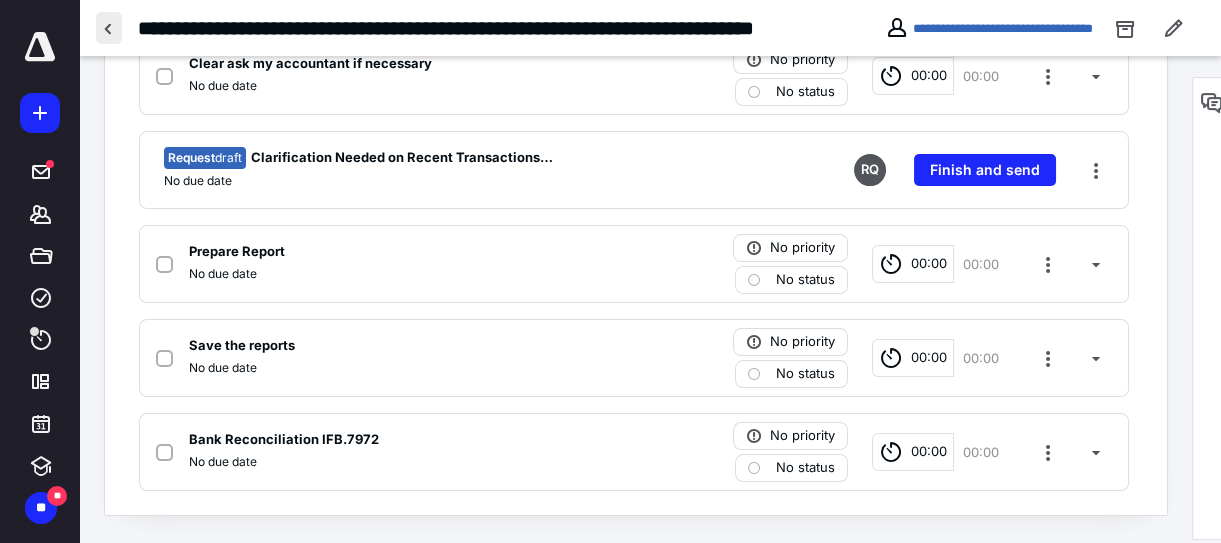 click at bounding box center [109, 28] 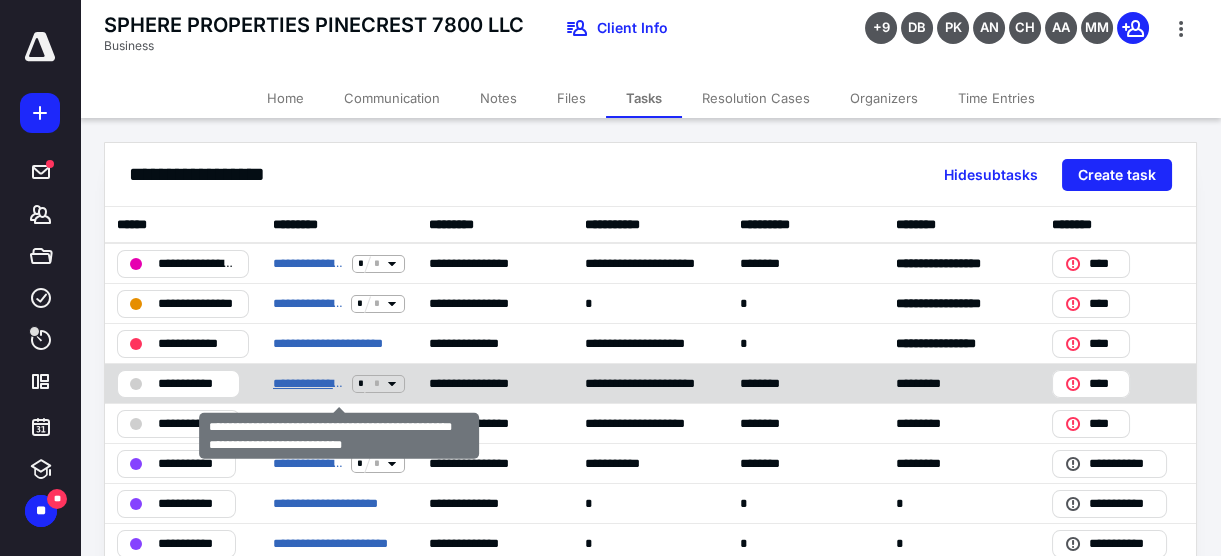 click on "**********" at bounding box center (308, 383) 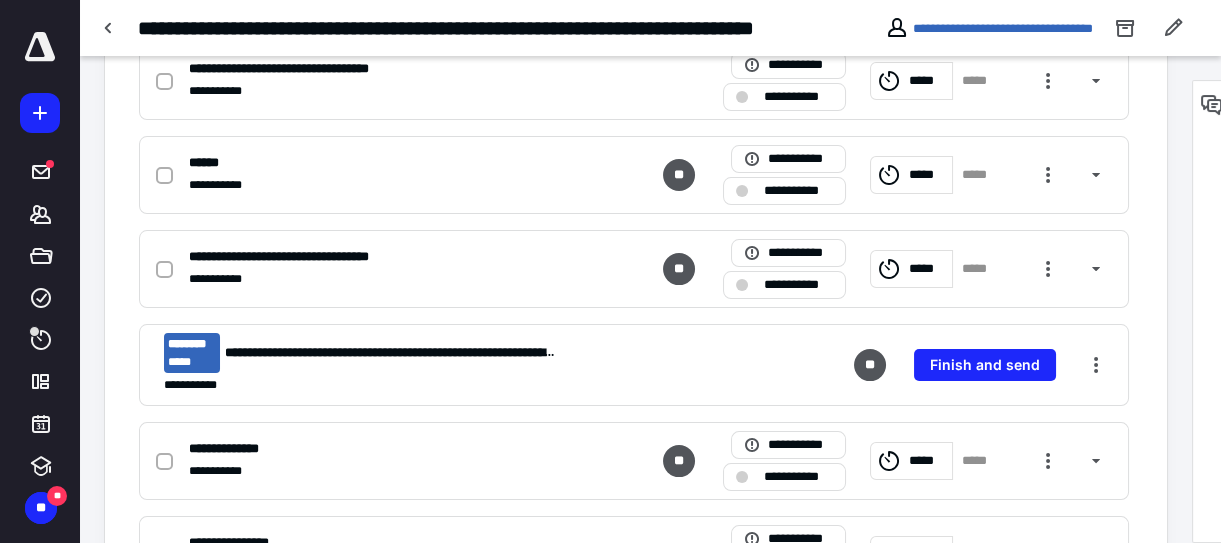 scroll, scrollTop: 454, scrollLeft: 0, axis: vertical 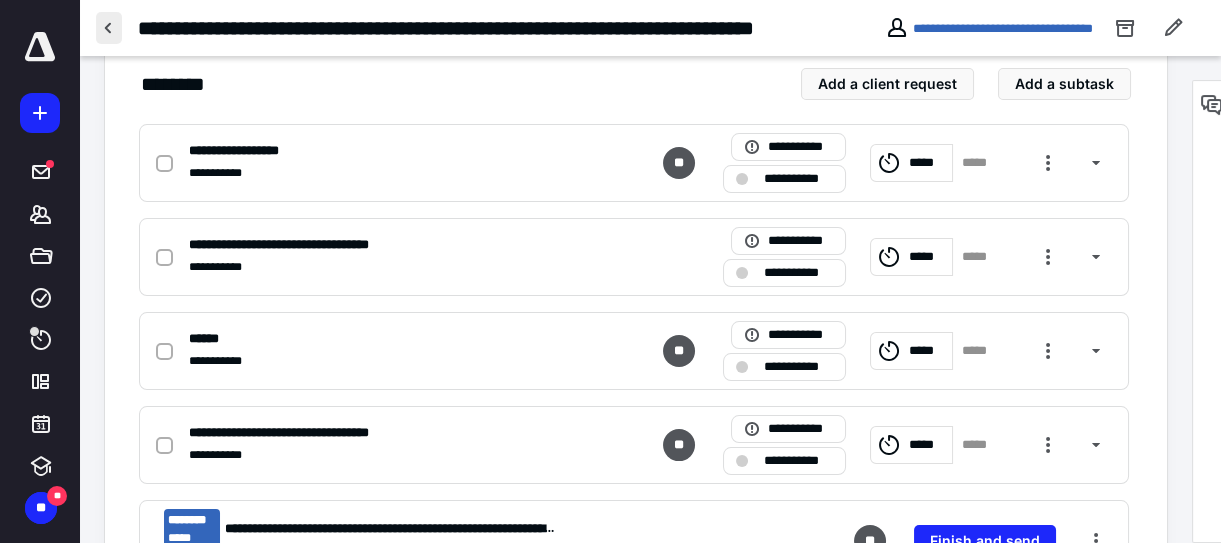 click at bounding box center [109, 28] 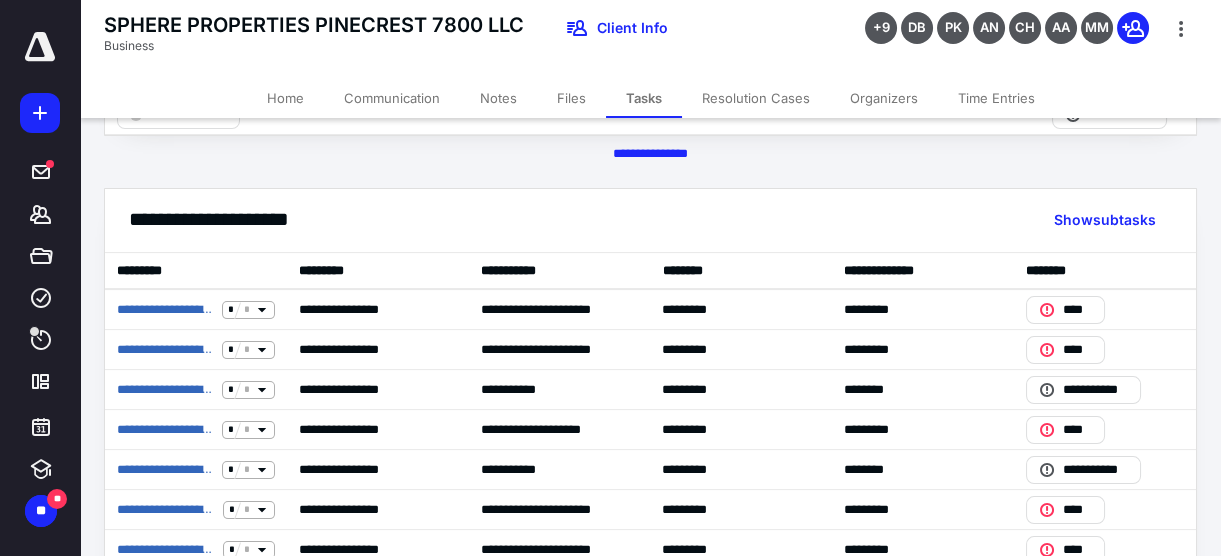 scroll, scrollTop: 1181, scrollLeft: 0, axis: vertical 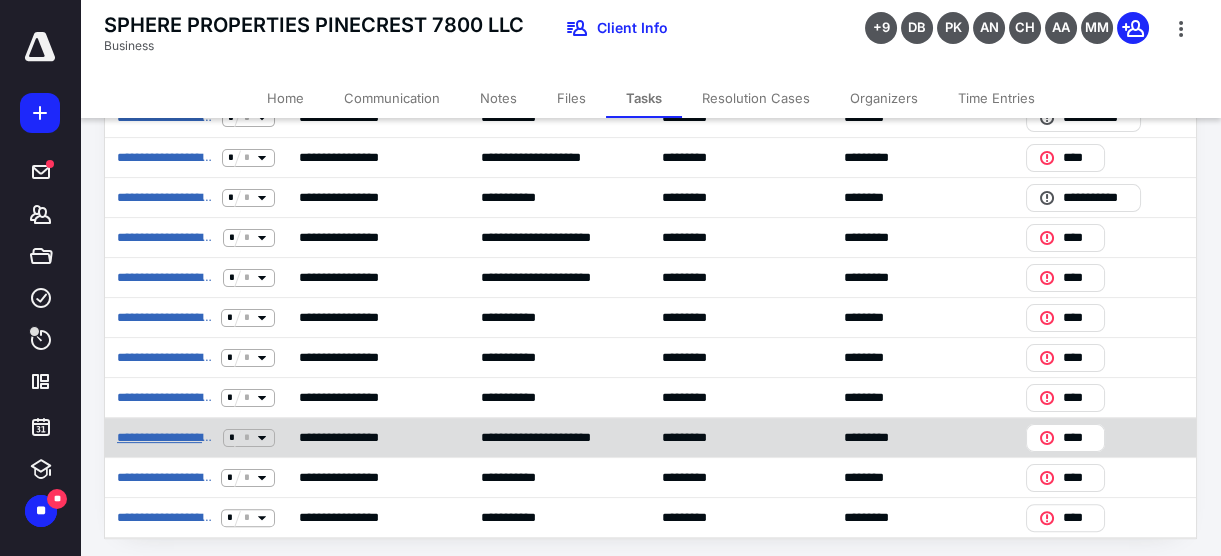 click on "**********" at bounding box center (166, 437) 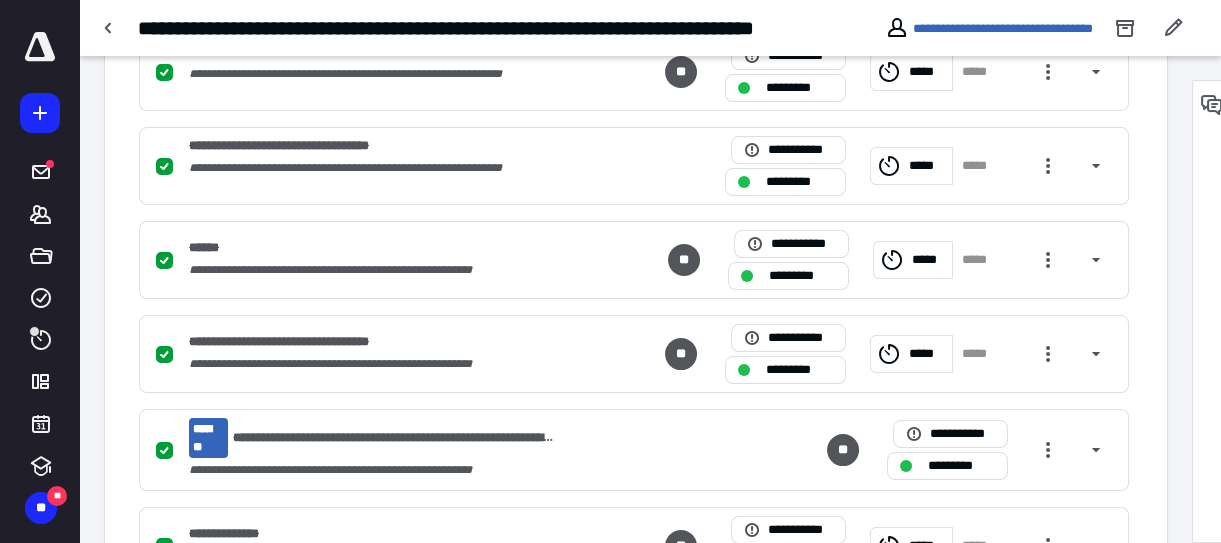 scroll, scrollTop: 726, scrollLeft: 0, axis: vertical 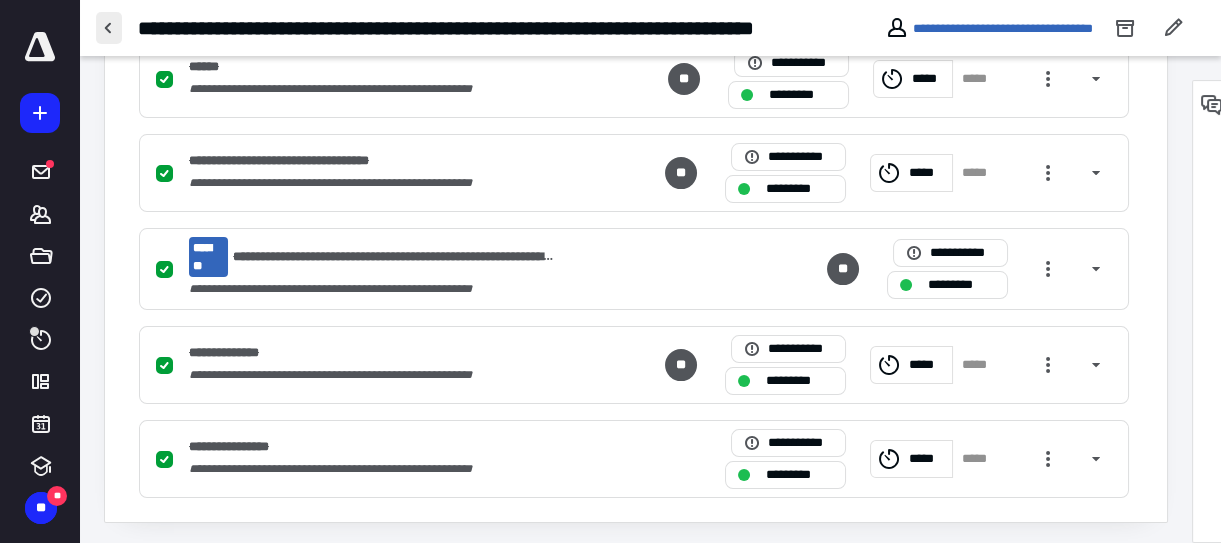 click at bounding box center [109, 28] 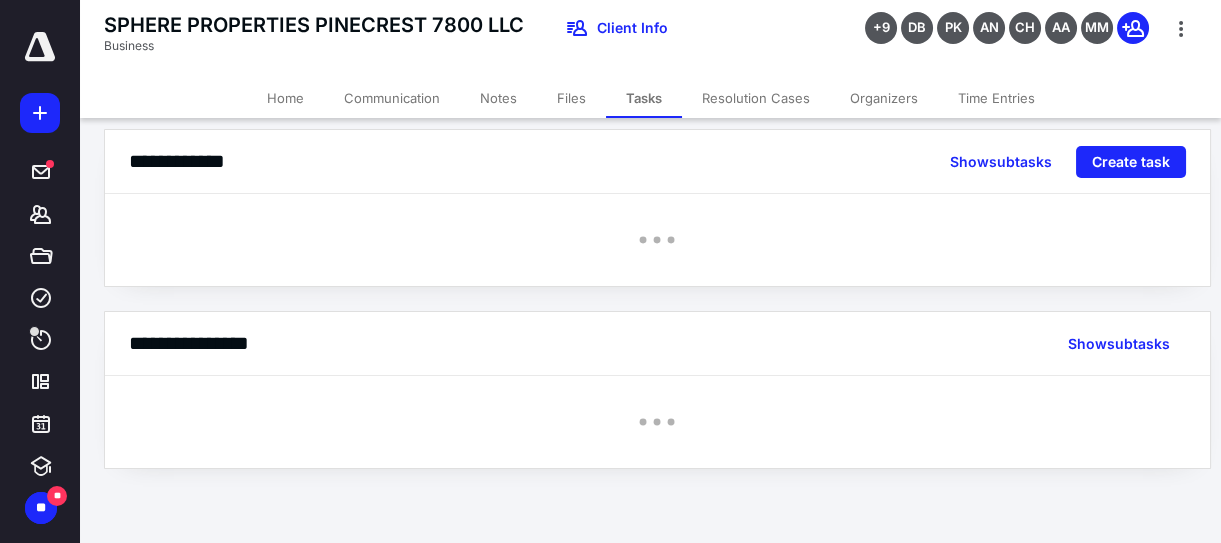 scroll, scrollTop: 0, scrollLeft: 0, axis: both 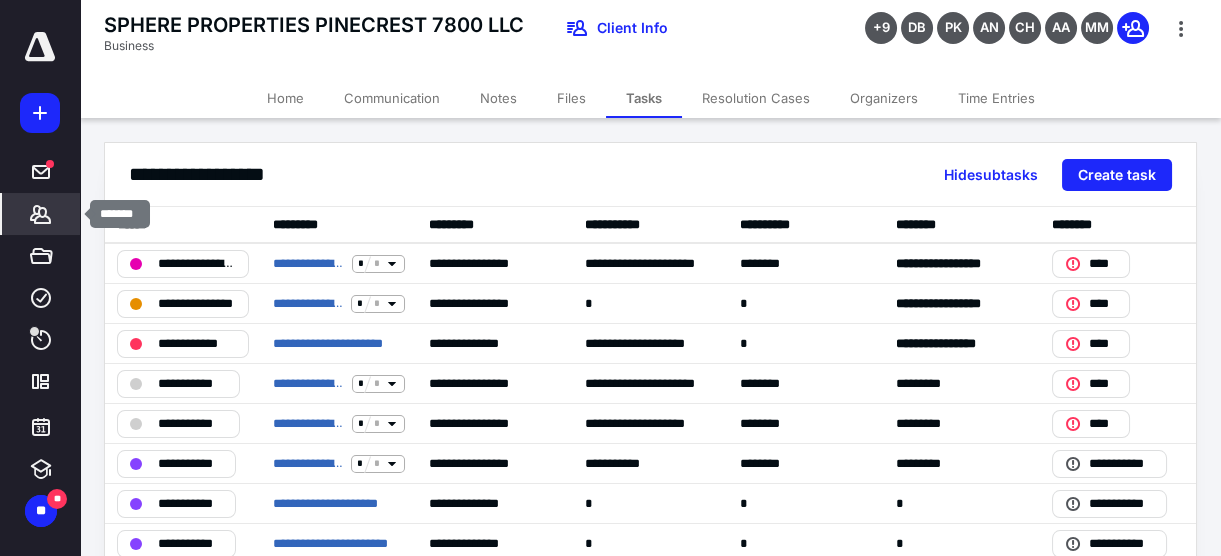 click 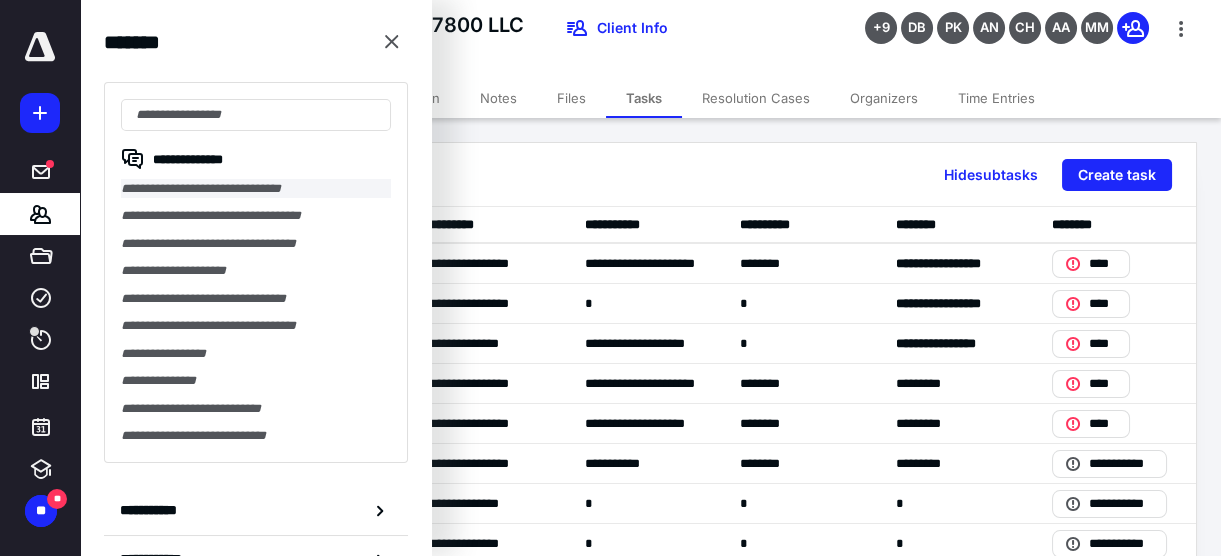 click on "**********" at bounding box center (256, 188) 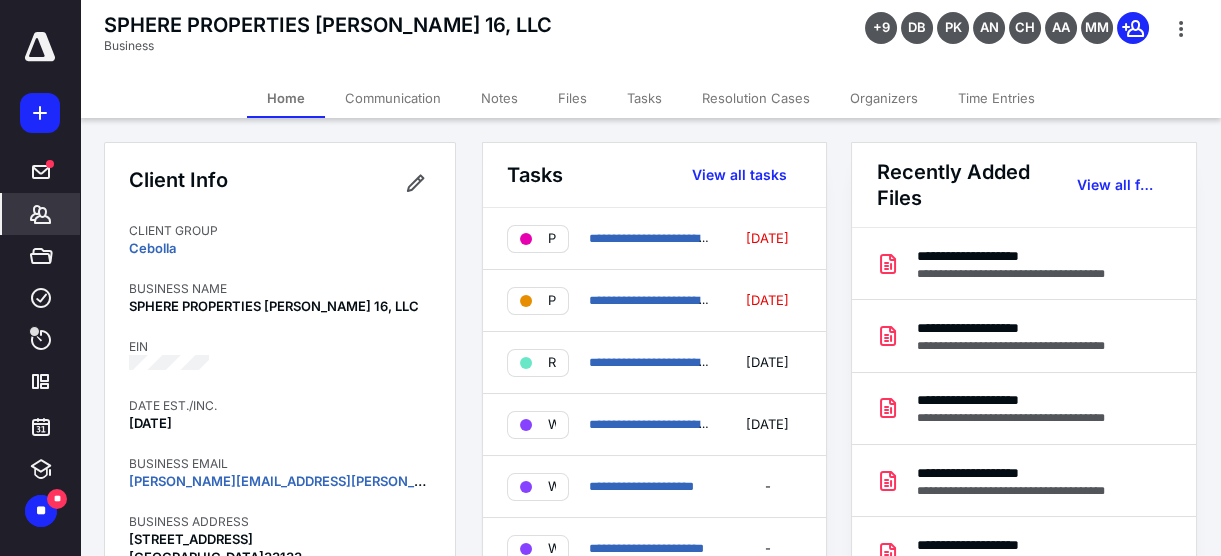 click on "Tasks" at bounding box center (644, 98) 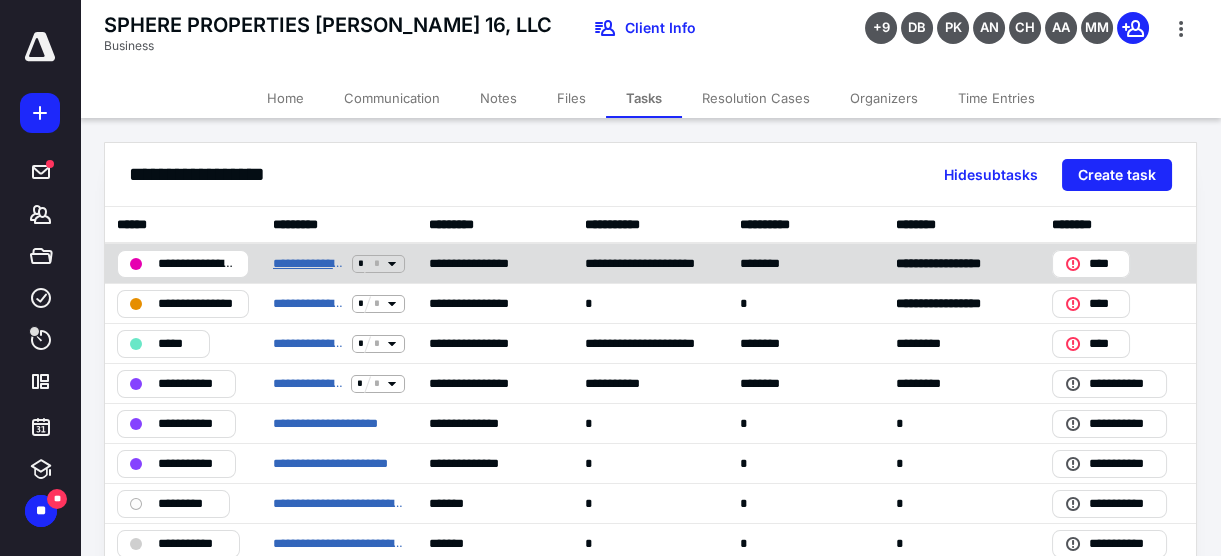 click on "**********" at bounding box center [308, 263] 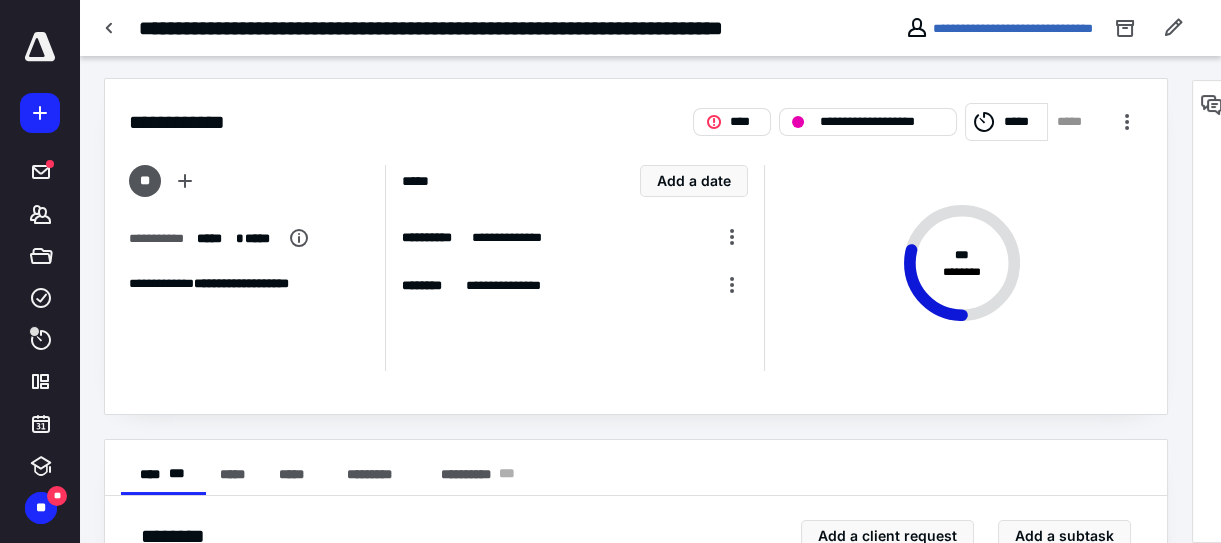 scroll, scrollTop: 184, scrollLeft: 0, axis: vertical 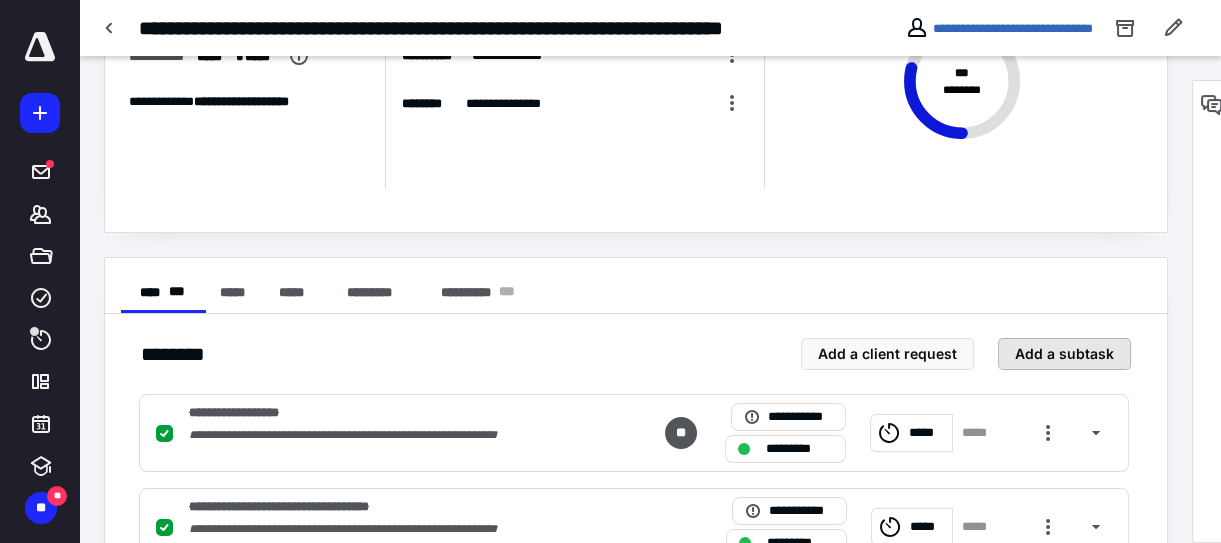 click on "Add a subtask" at bounding box center [1064, 354] 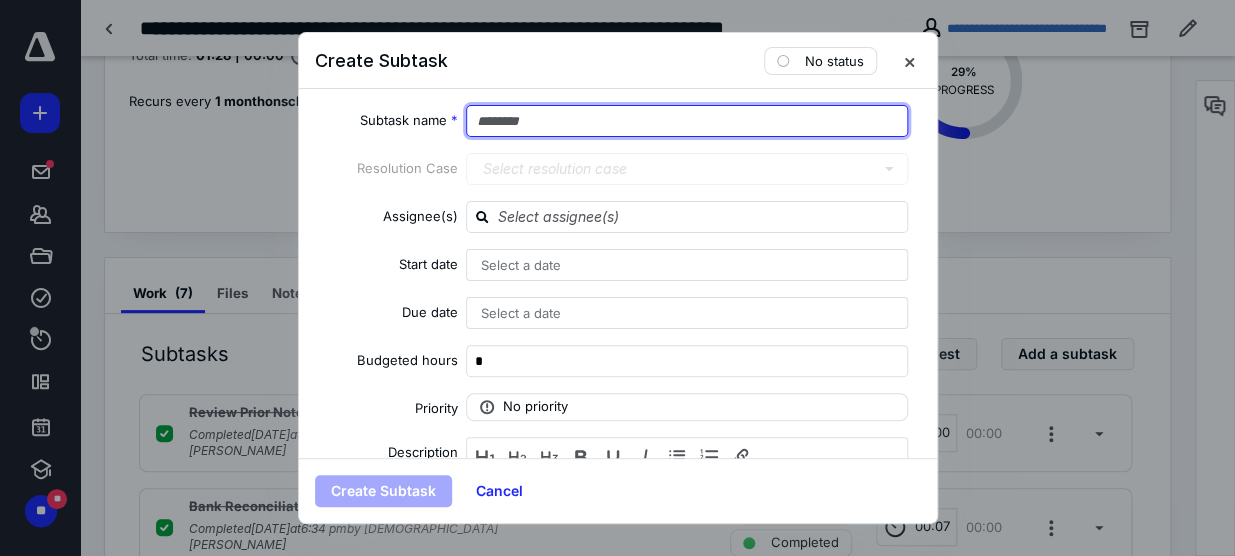 click at bounding box center [687, 121] 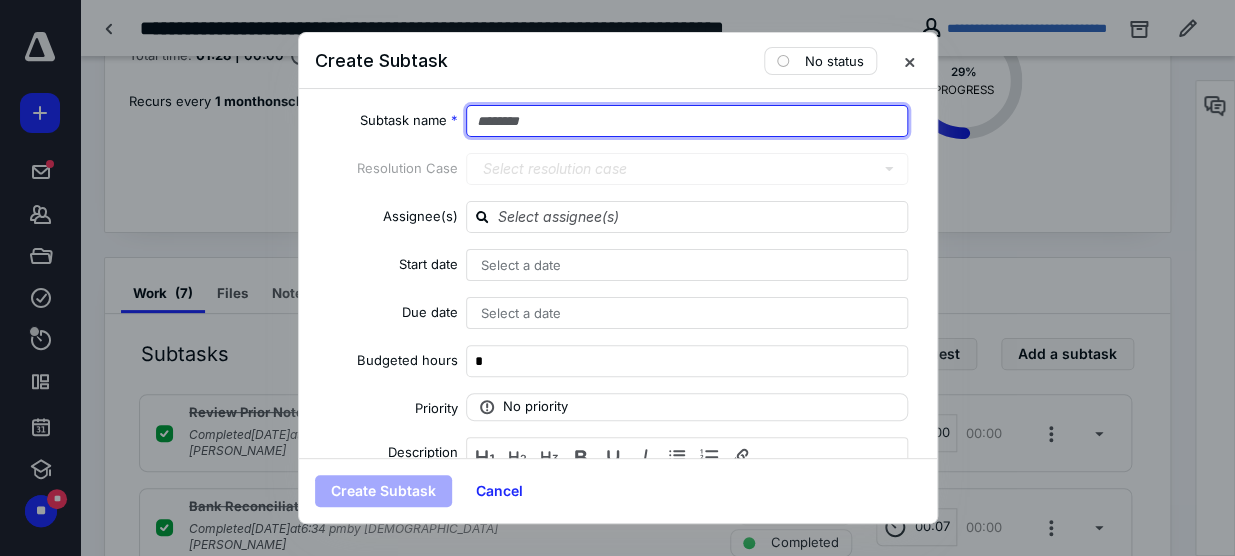 paste on "**********" 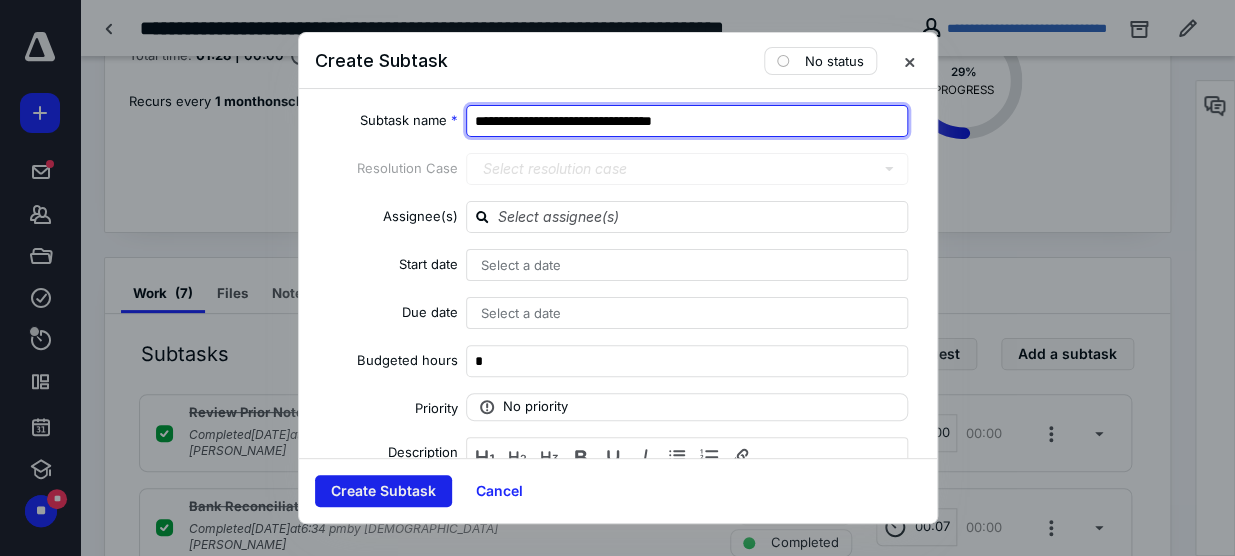 type on "**********" 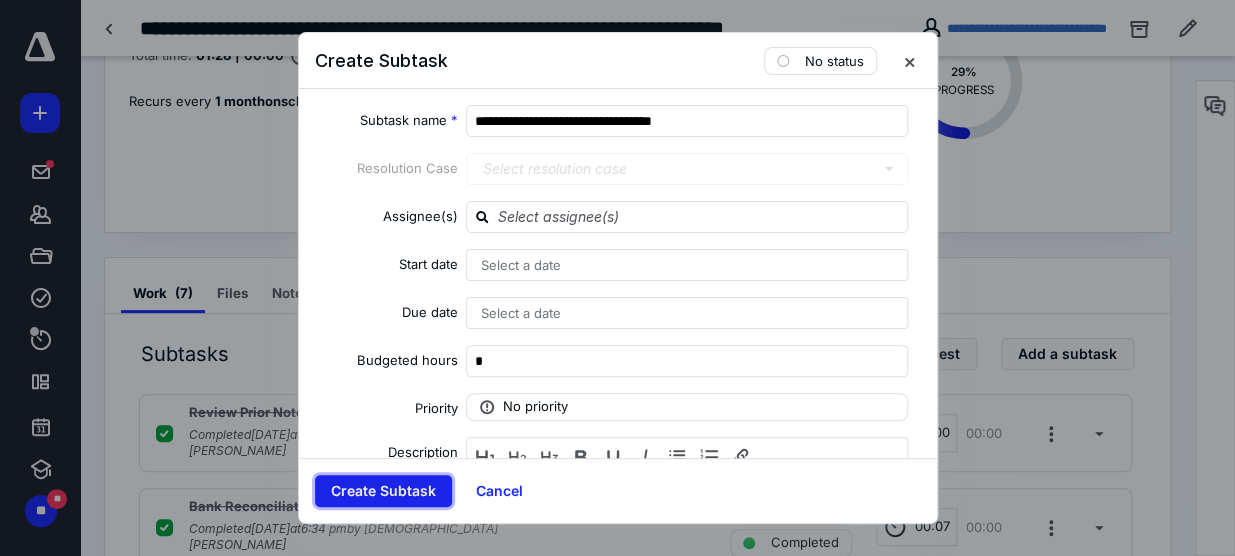 click on "Create Subtask" at bounding box center (383, 491) 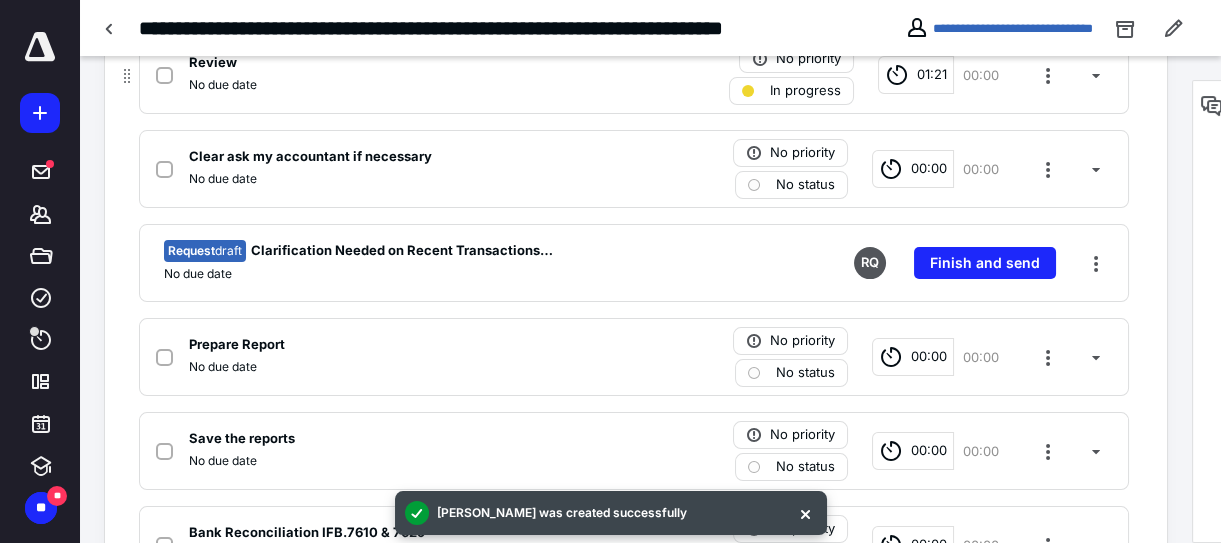 scroll, scrollTop: 823, scrollLeft: 0, axis: vertical 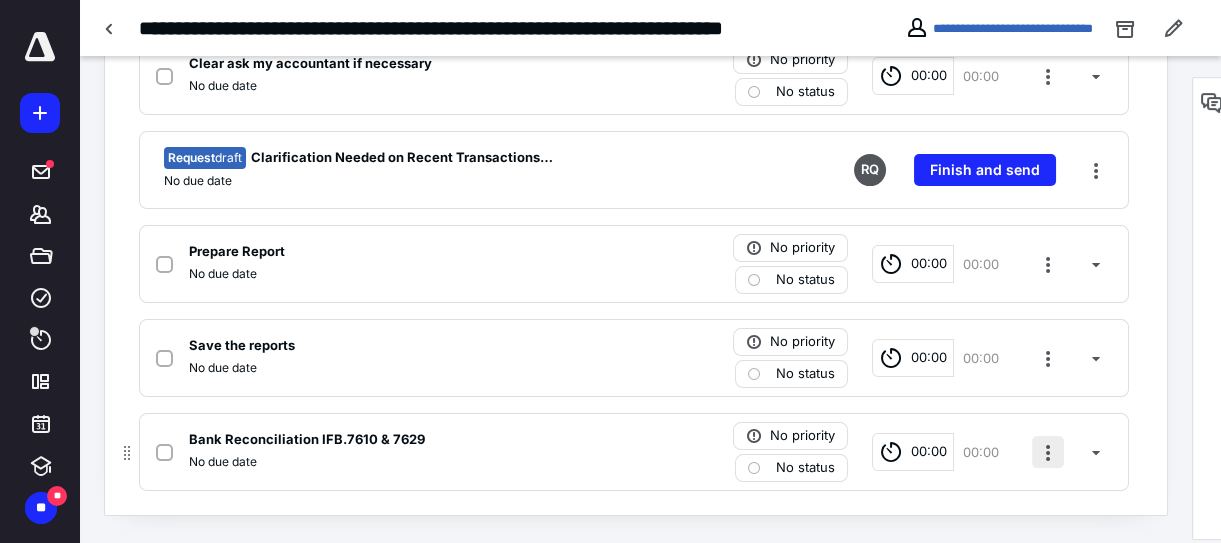 click at bounding box center [1048, 452] 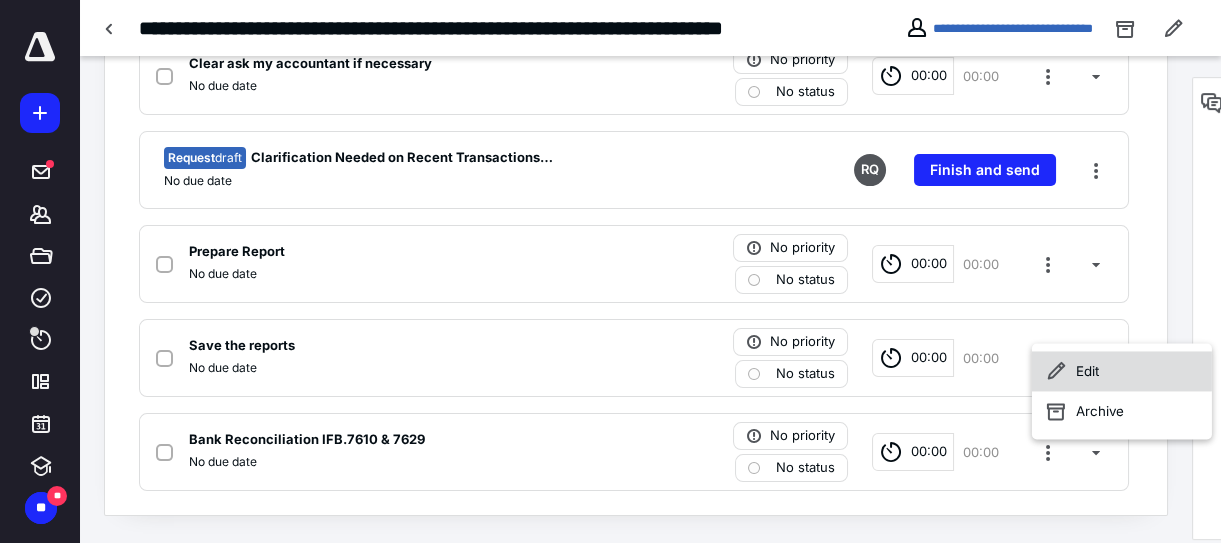 click on "Edit" at bounding box center [1122, 372] 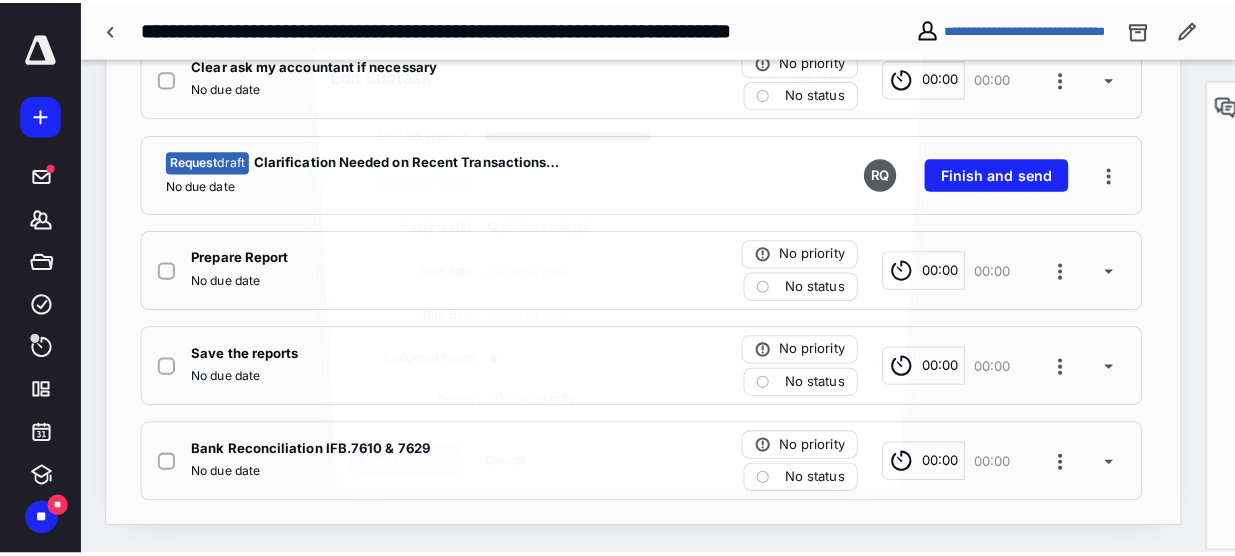 scroll, scrollTop: 810, scrollLeft: 0, axis: vertical 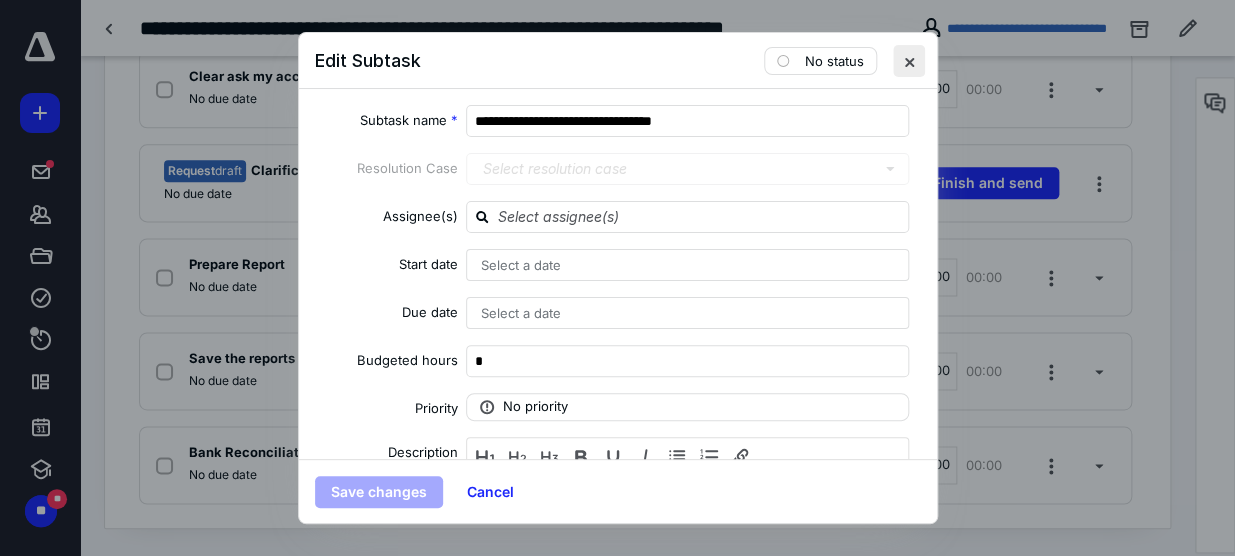 click at bounding box center (909, 61) 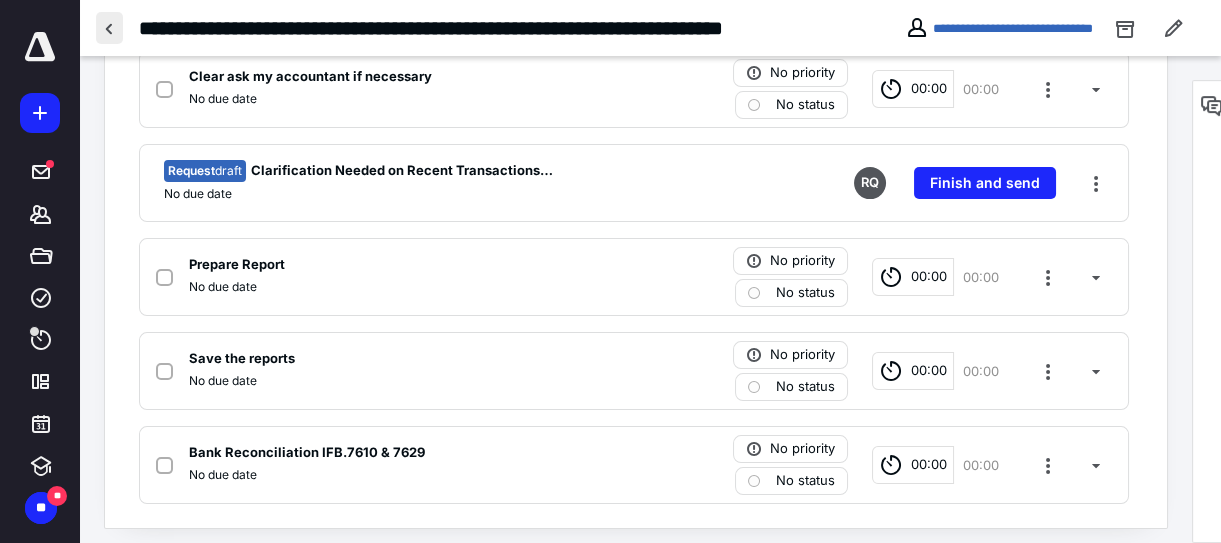 click at bounding box center [109, 28] 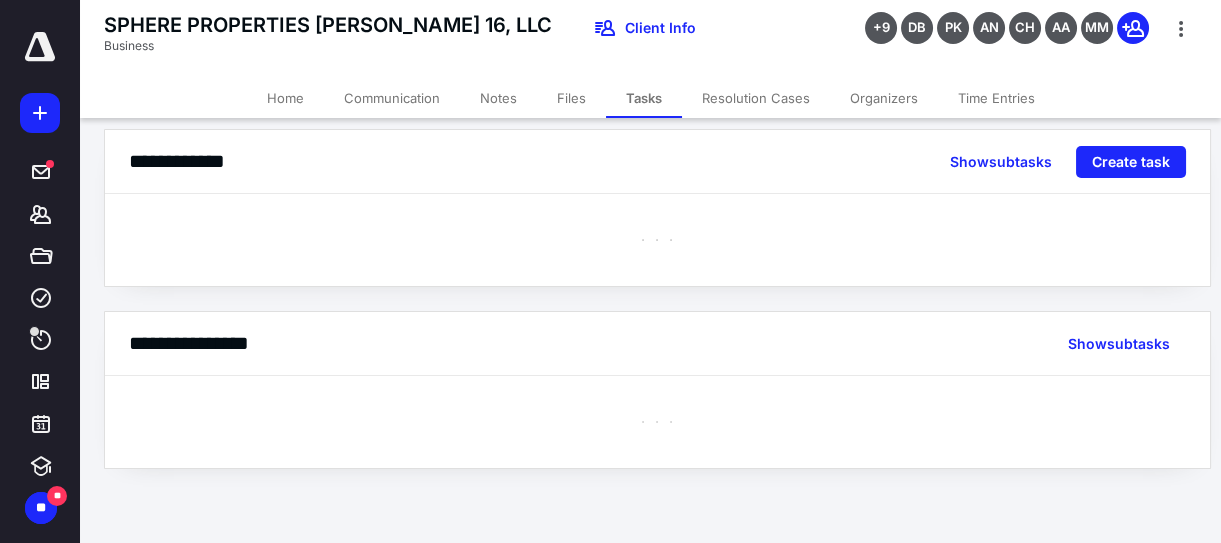 scroll, scrollTop: 0, scrollLeft: 0, axis: both 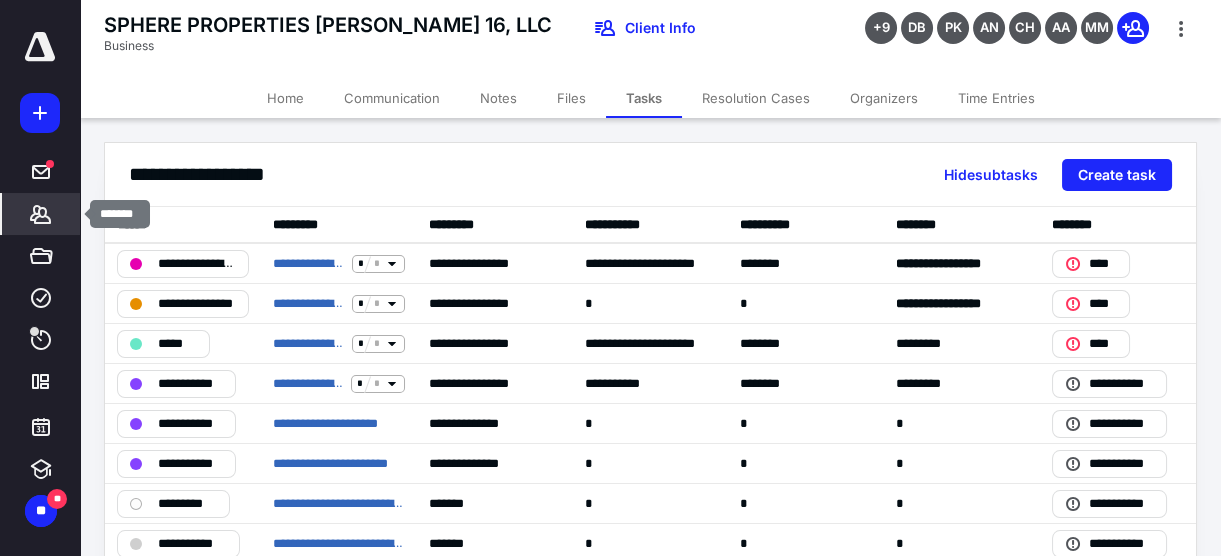 click 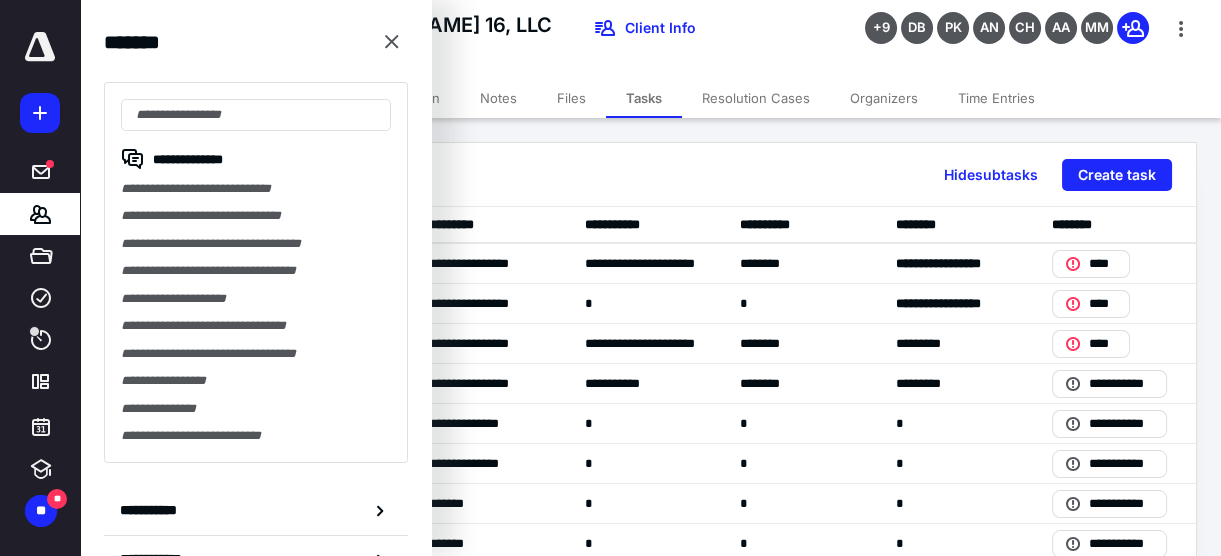 click on "**********" at bounding box center [256, 272] 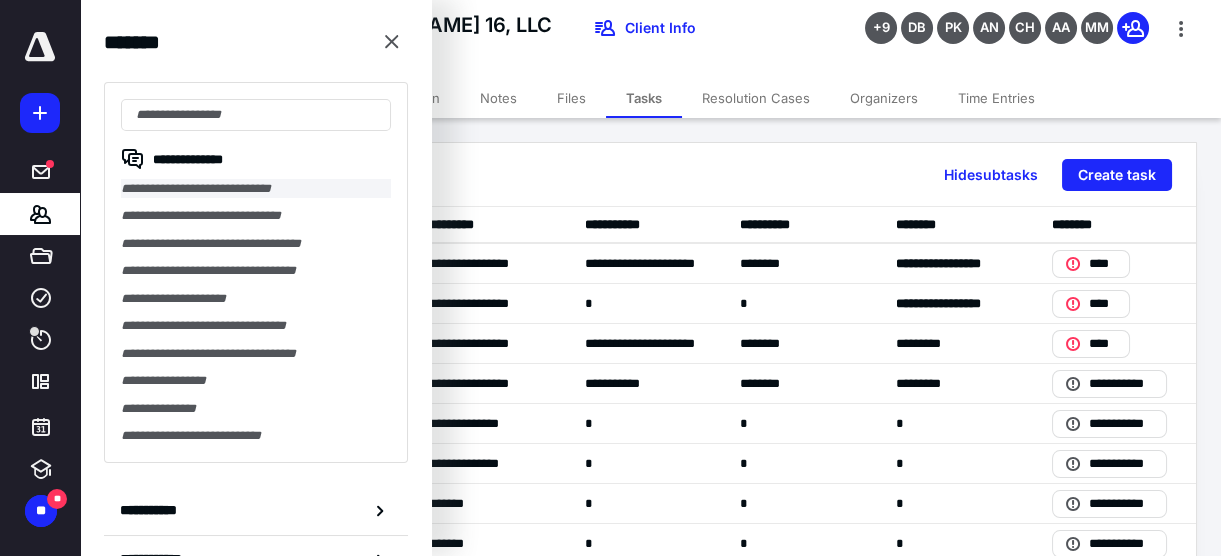 click on "**********" at bounding box center [256, 188] 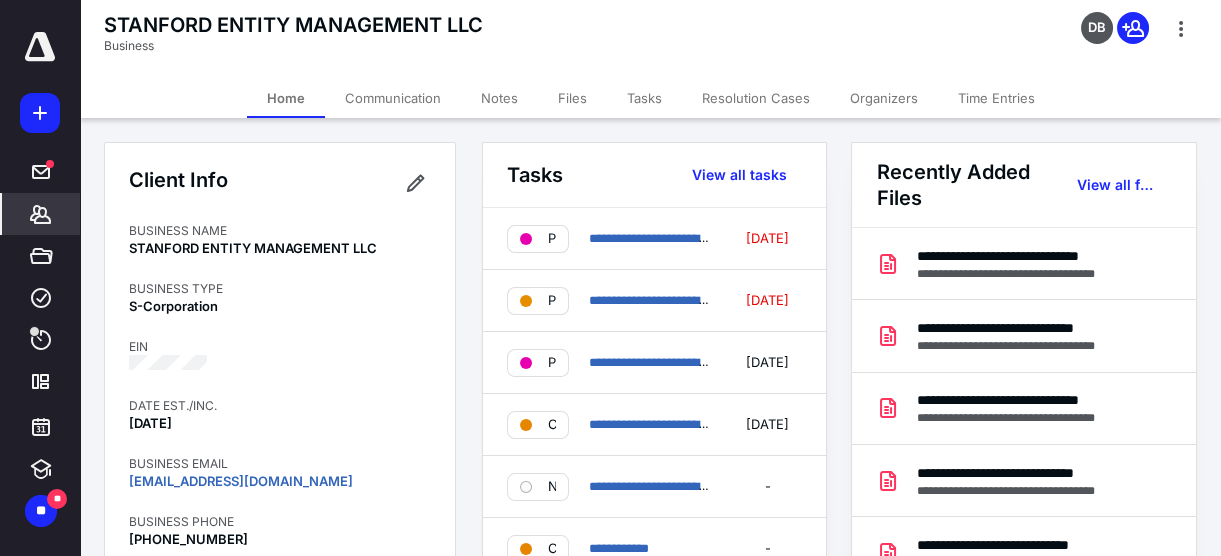click on "Tasks" at bounding box center (644, 98) 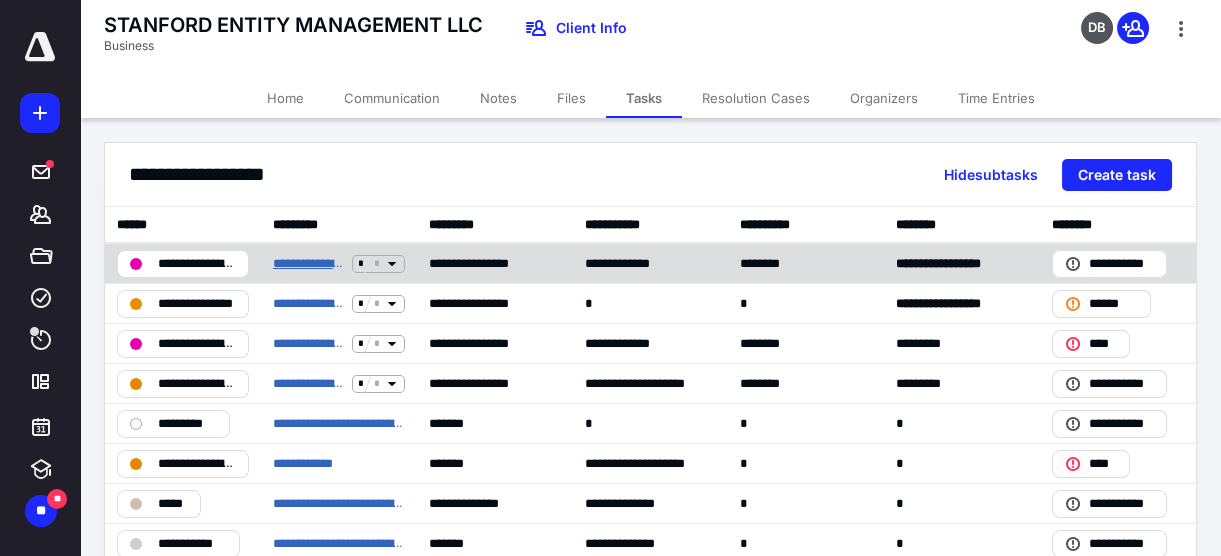 click on "**********" at bounding box center (308, 263) 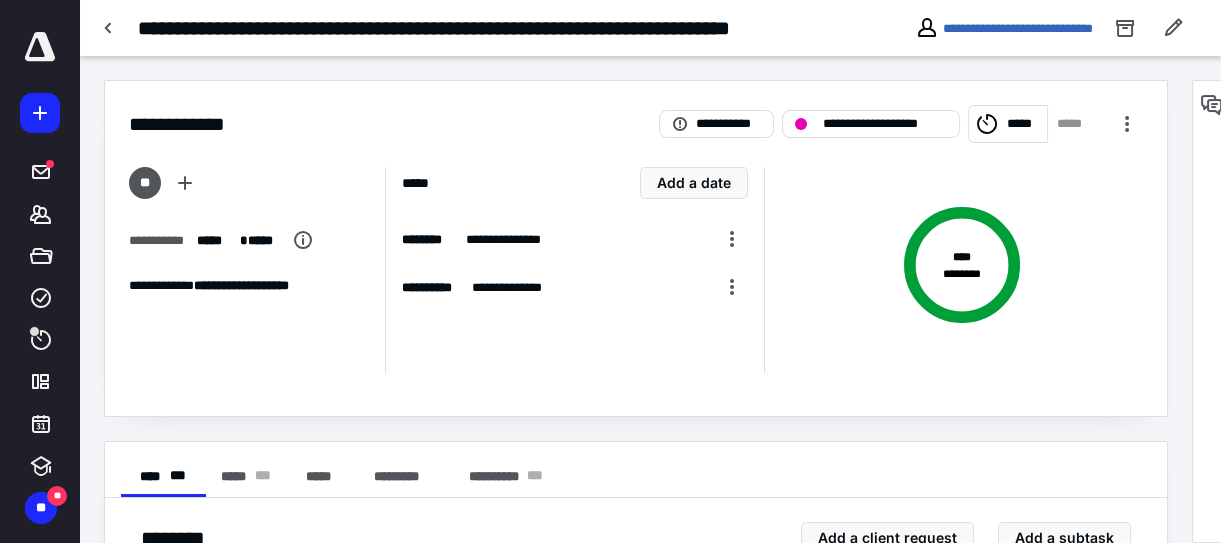 scroll, scrollTop: 363, scrollLeft: 0, axis: vertical 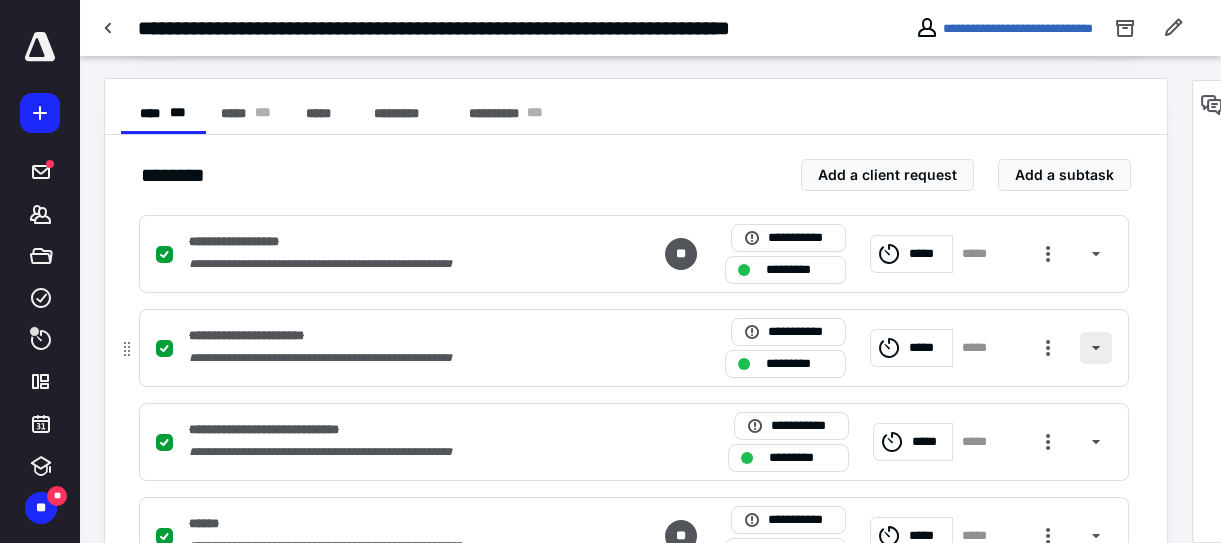 click at bounding box center (1096, 348) 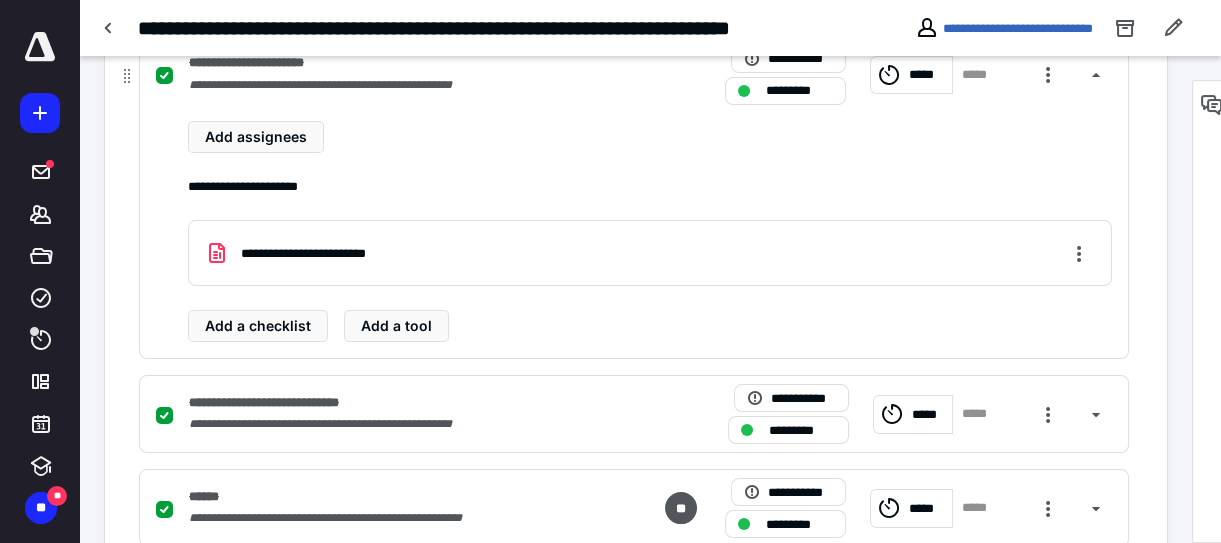scroll, scrollTop: 363, scrollLeft: 0, axis: vertical 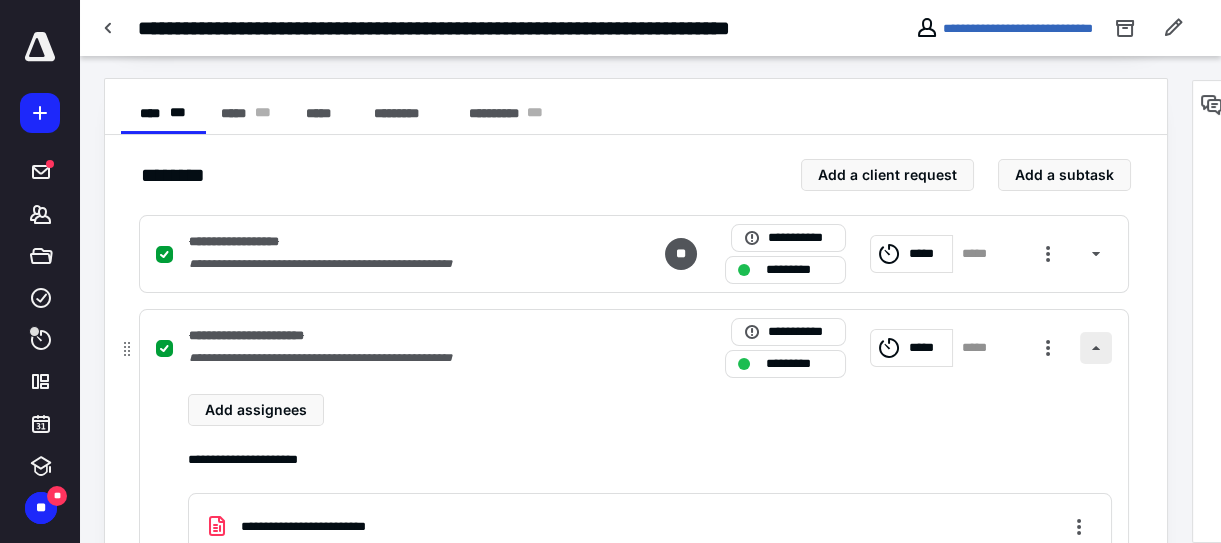 click at bounding box center (1096, 348) 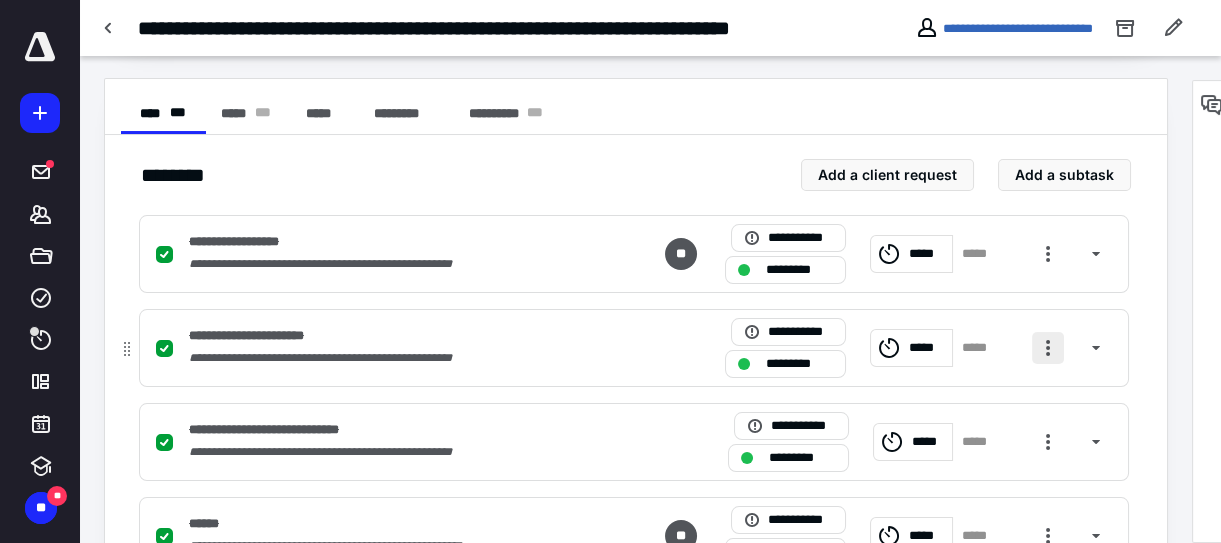 click at bounding box center (1048, 348) 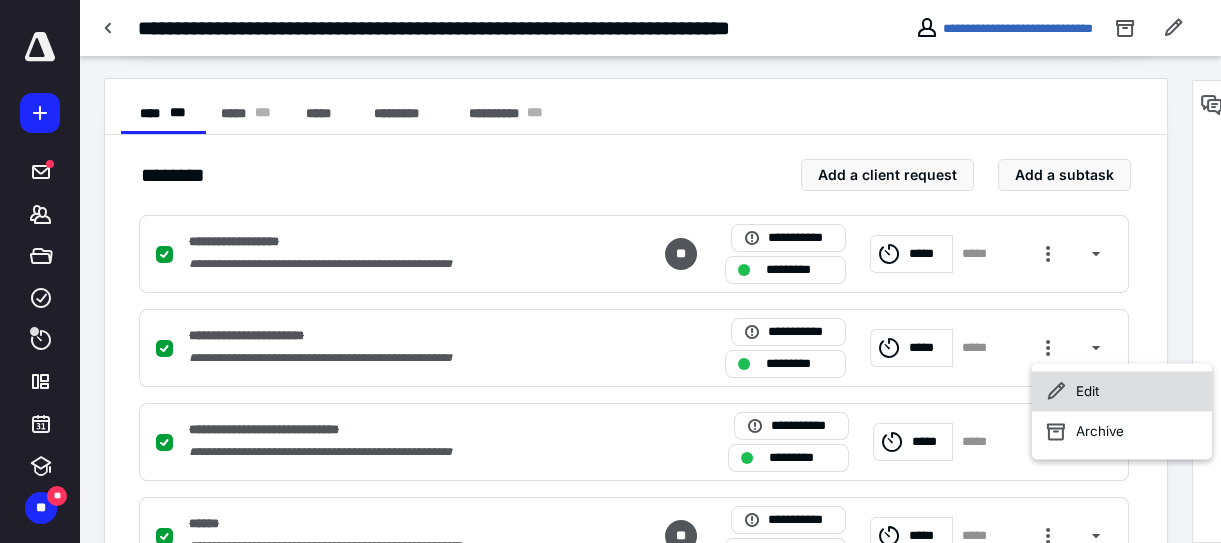 click on "Edit" at bounding box center [1122, 391] 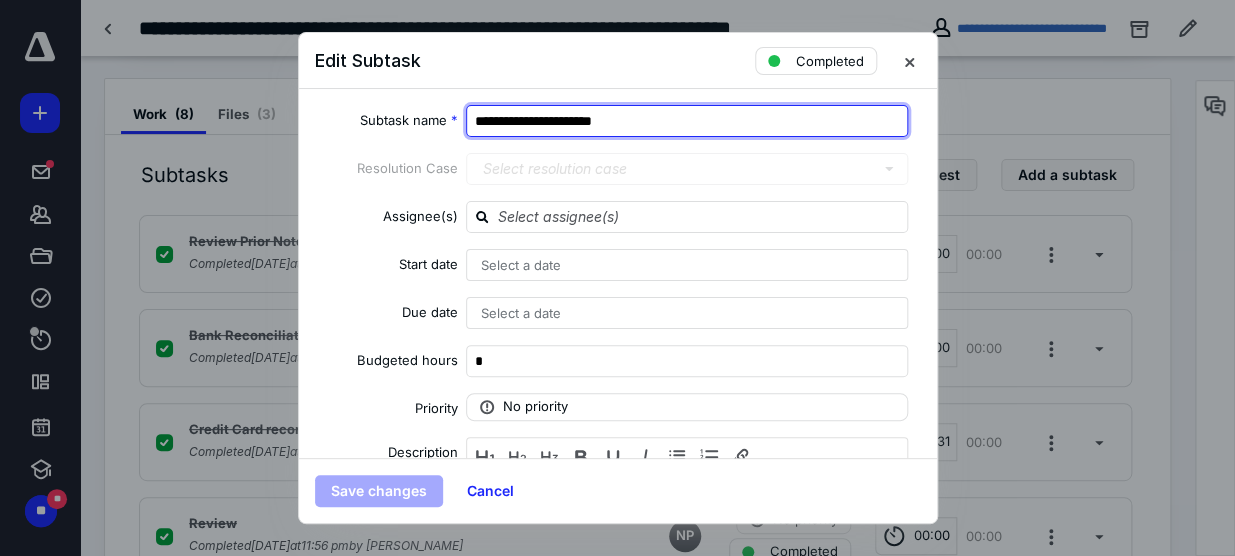 drag, startPoint x: 696, startPoint y: 122, endPoint x: 604, endPoint y: 105, distance: 93.55747 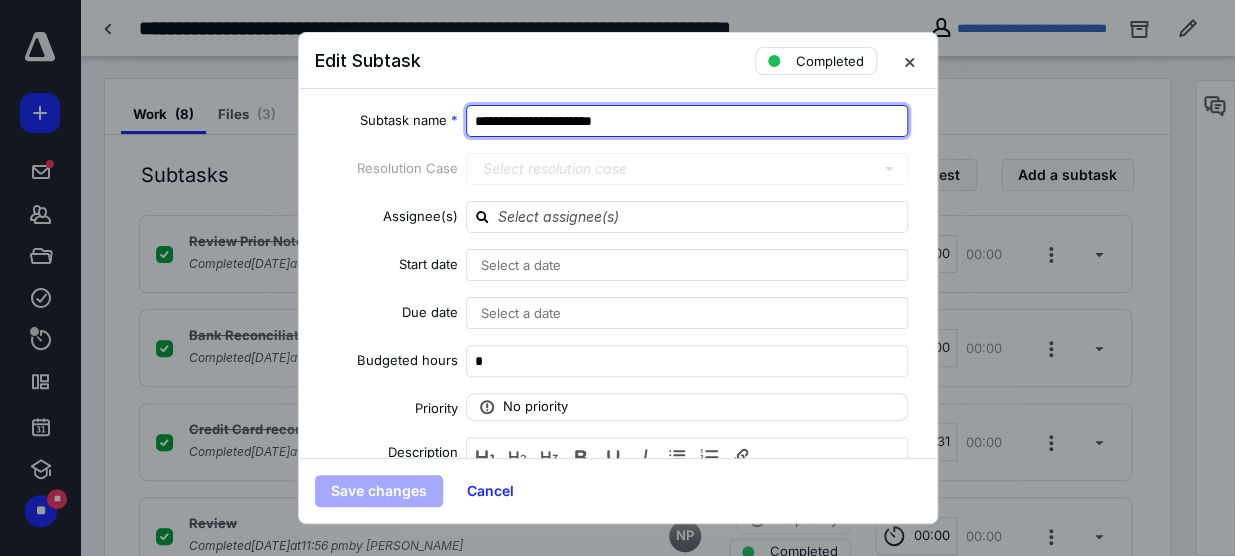 click on "**********" at bounding box center [687, 121] 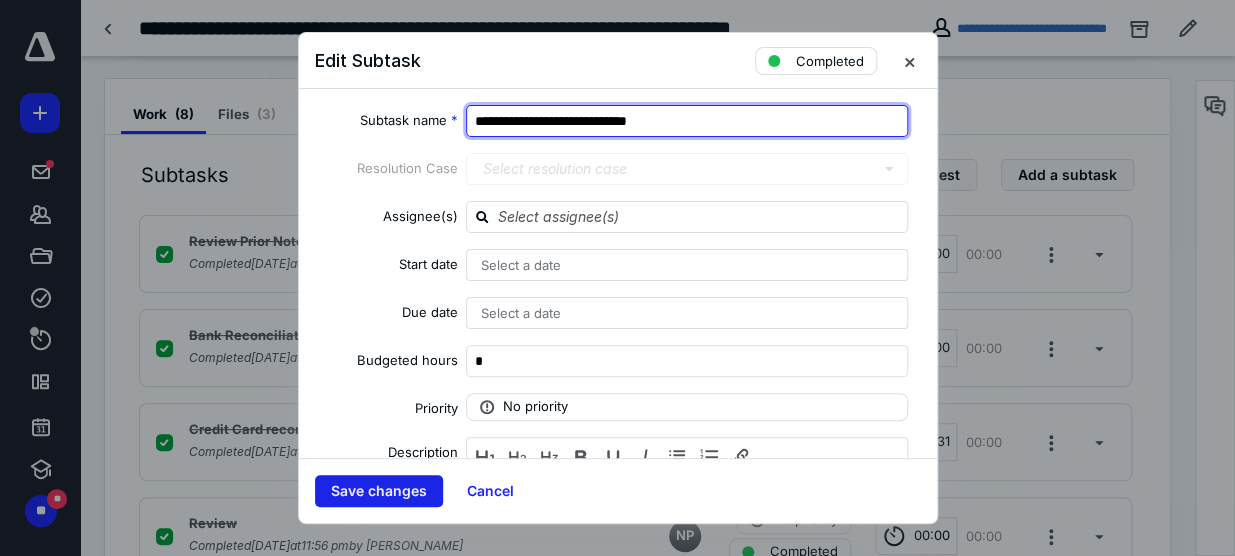 type on "**********" 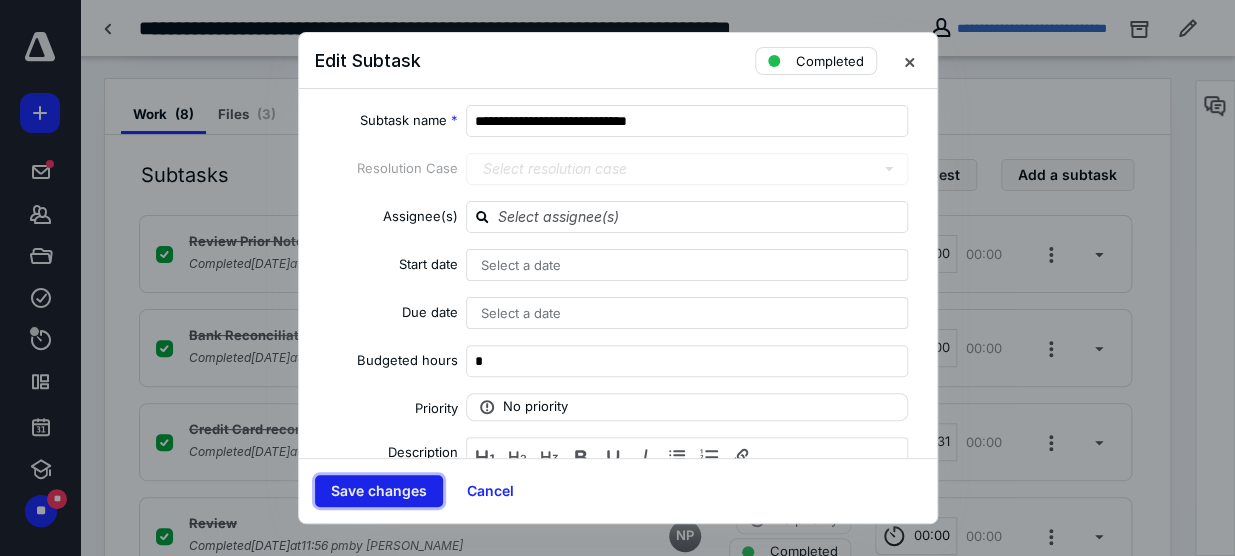 click on "Save changes" at bounding box center (379, 491) 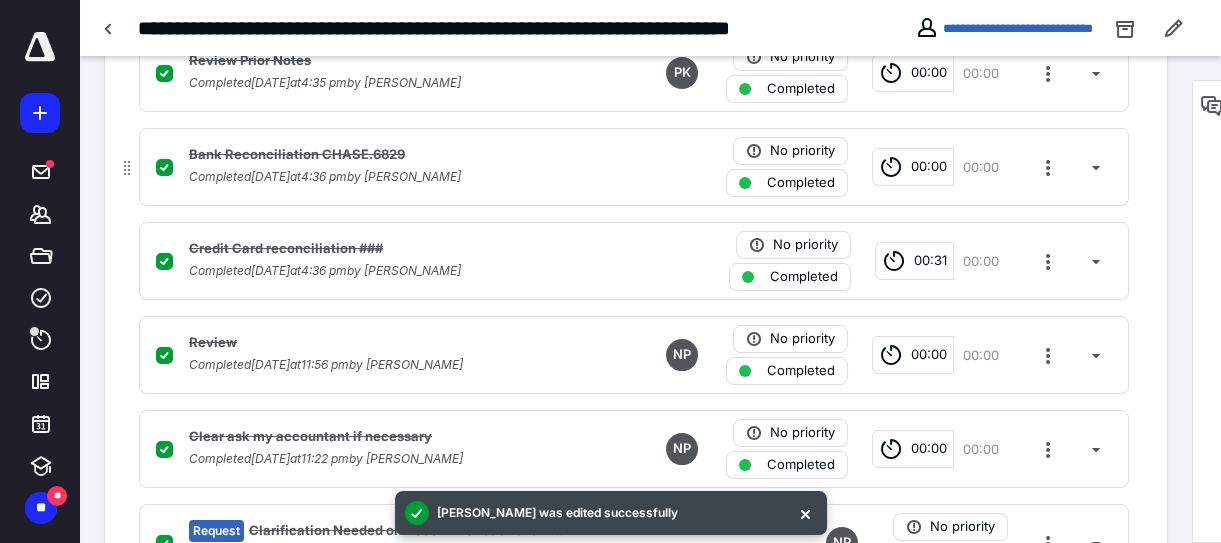 scroll, scrollTop: 545, scrollLeft: 0, axis: vertical 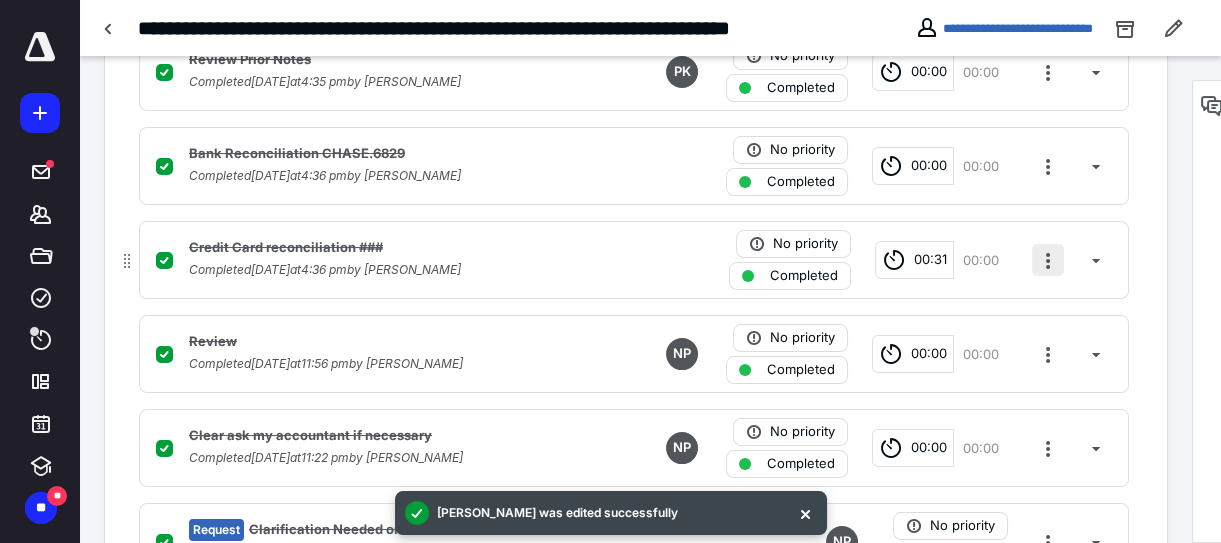 click at bounding box center [1048, 260] 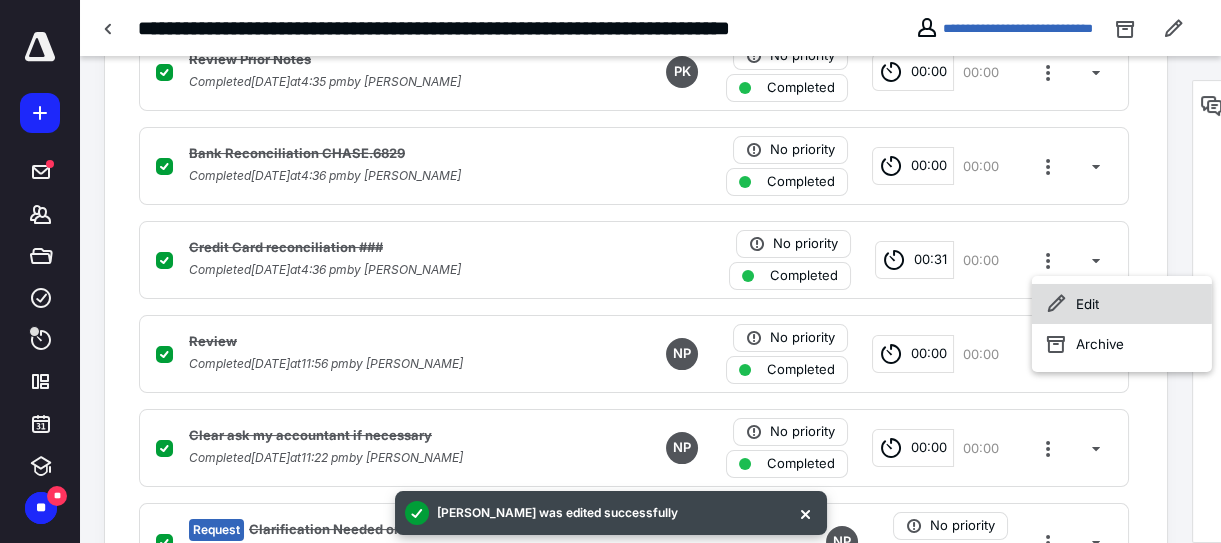 click on "Edit" at bounding box center (1122, 304) 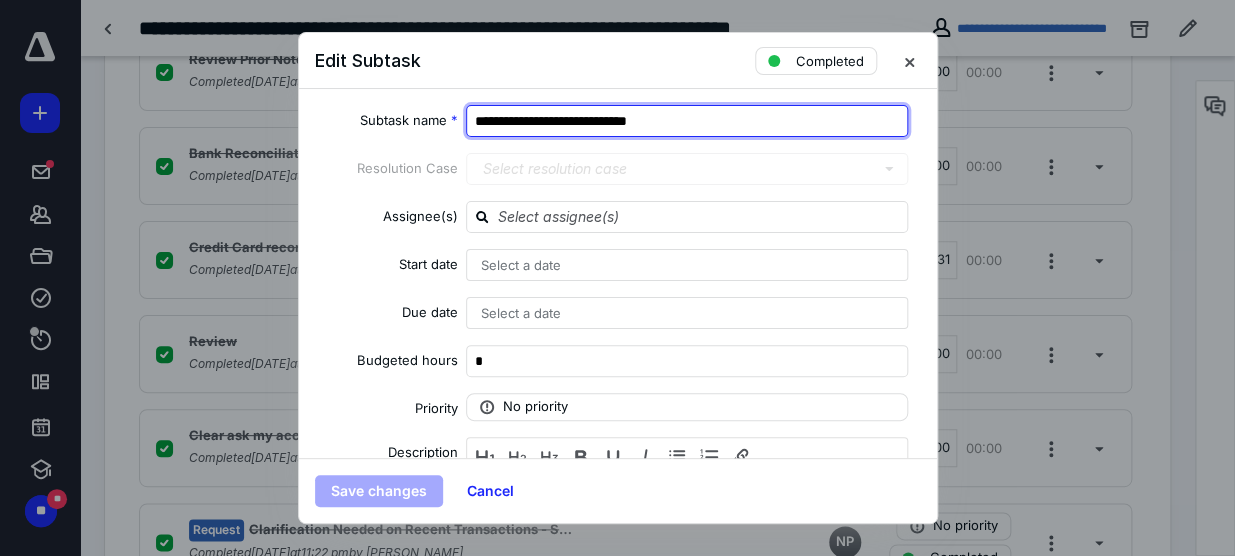 drag, startPoint x: 678, startPoint y: 119, endPoint x: 643, endPoint y: 119, distance: 35 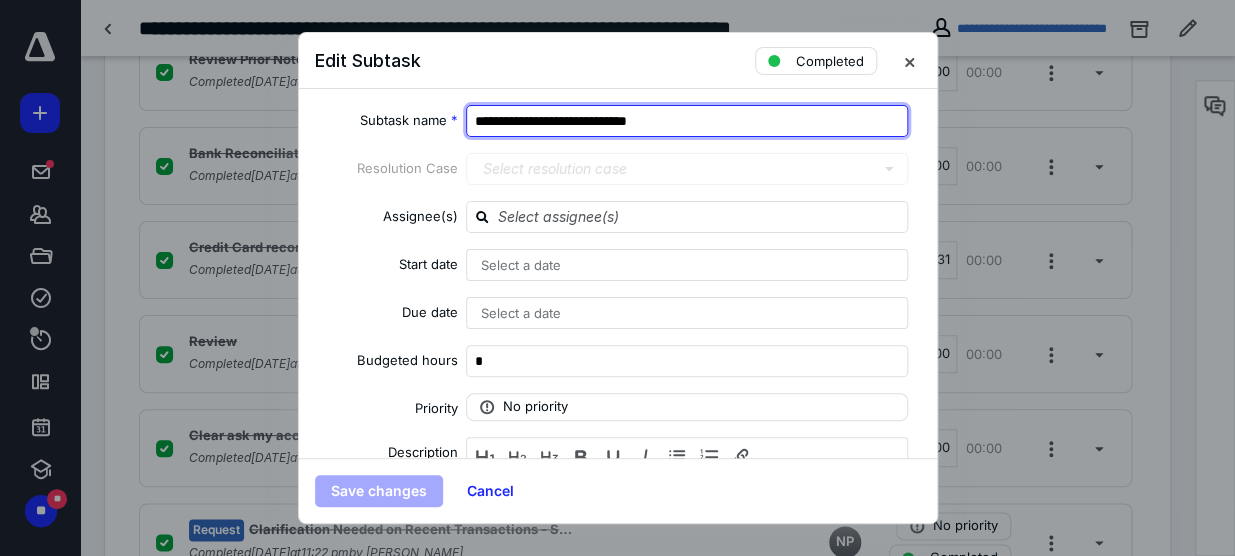 click on "**********" at bounding box center (687, 121) 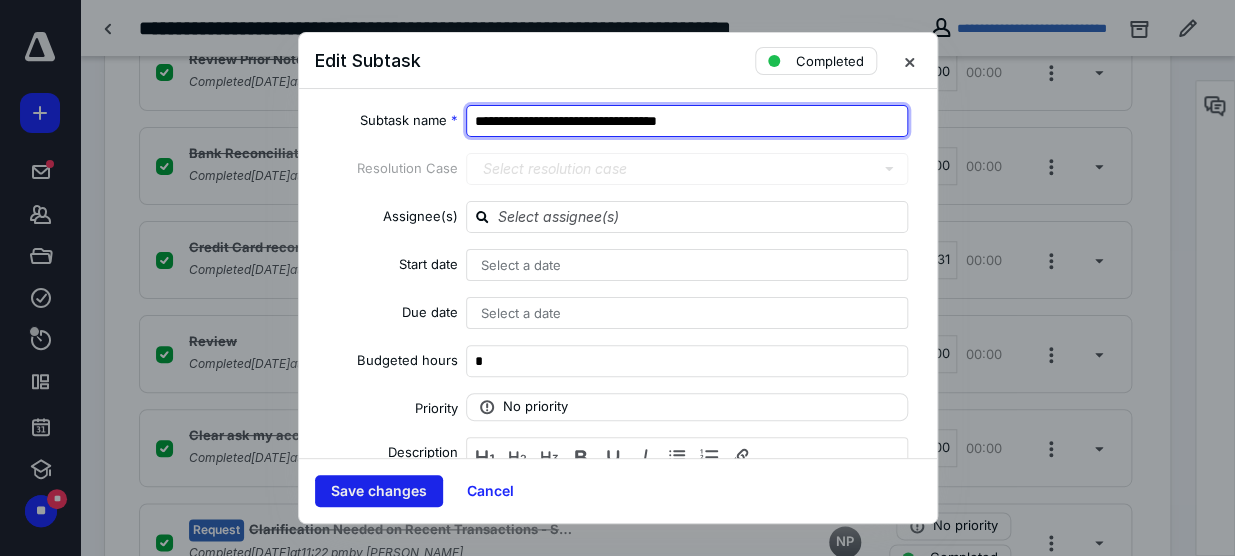 type on "**********" 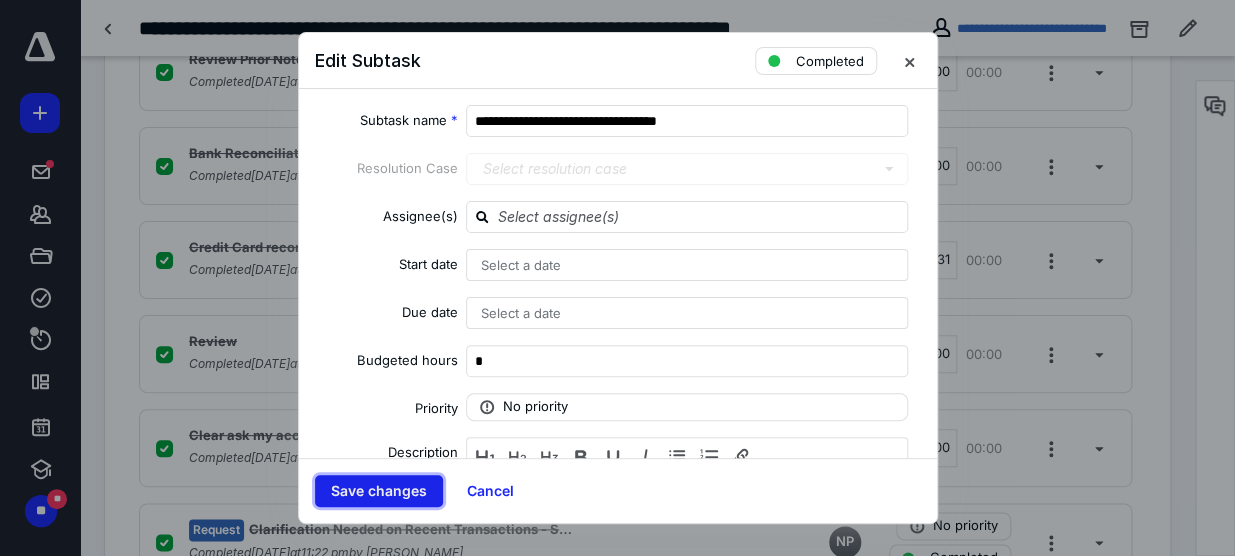 click on "Save changes" at bounding box center [379, 491] 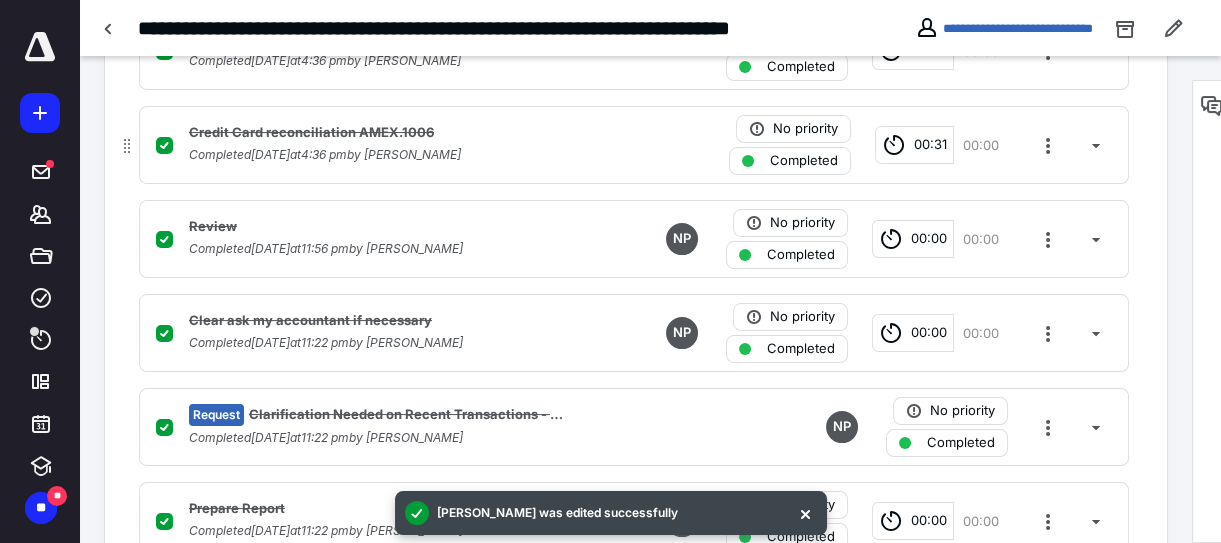 scroll, scrollTop: 818, scrollLeft: 0, axis: vertical 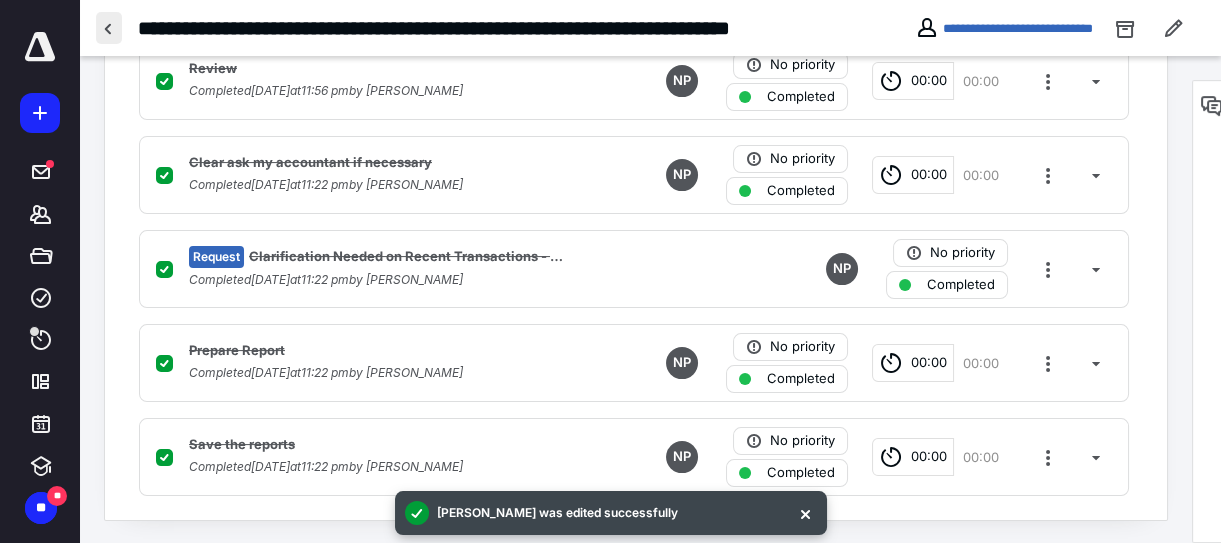 click at bounding box center [109, 28] 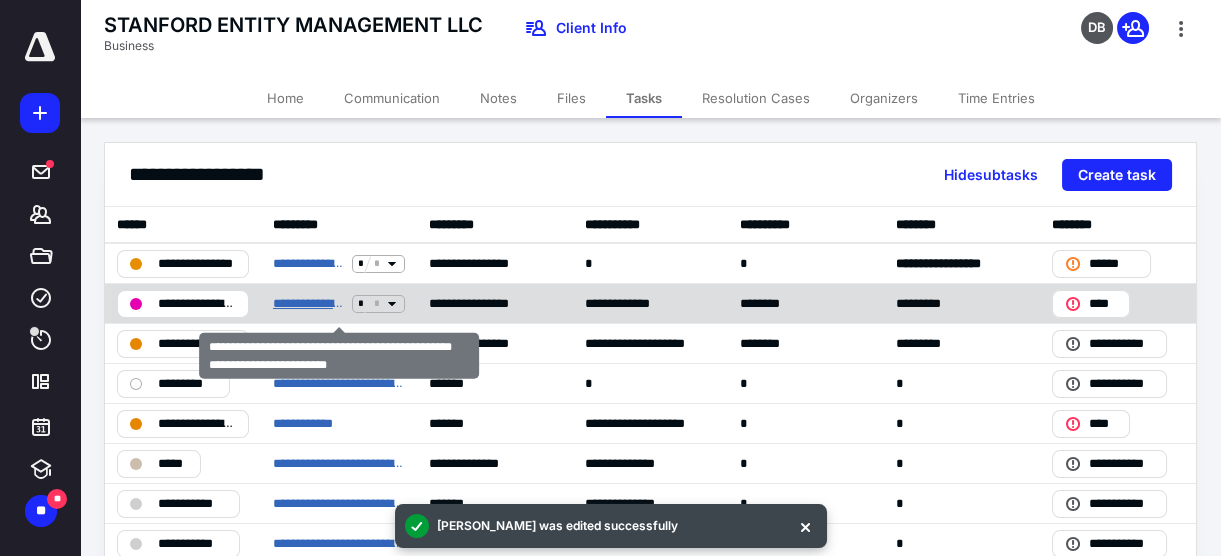 click on "**********" at bounding box center (308, 303) 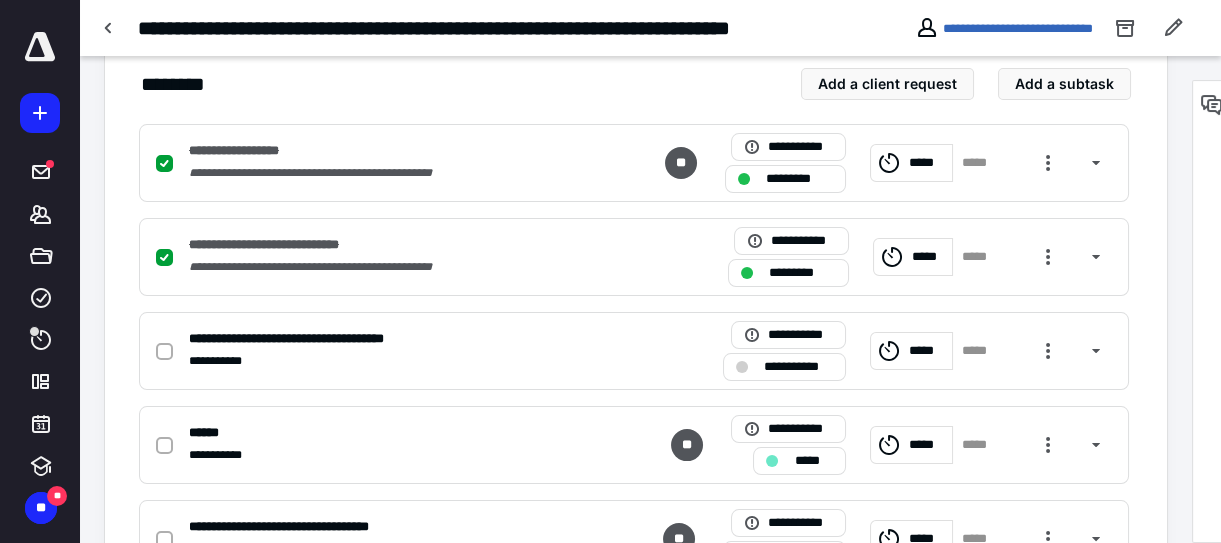 scroll, scrollTop: 636, scrollLeft: 0, axis: vertical 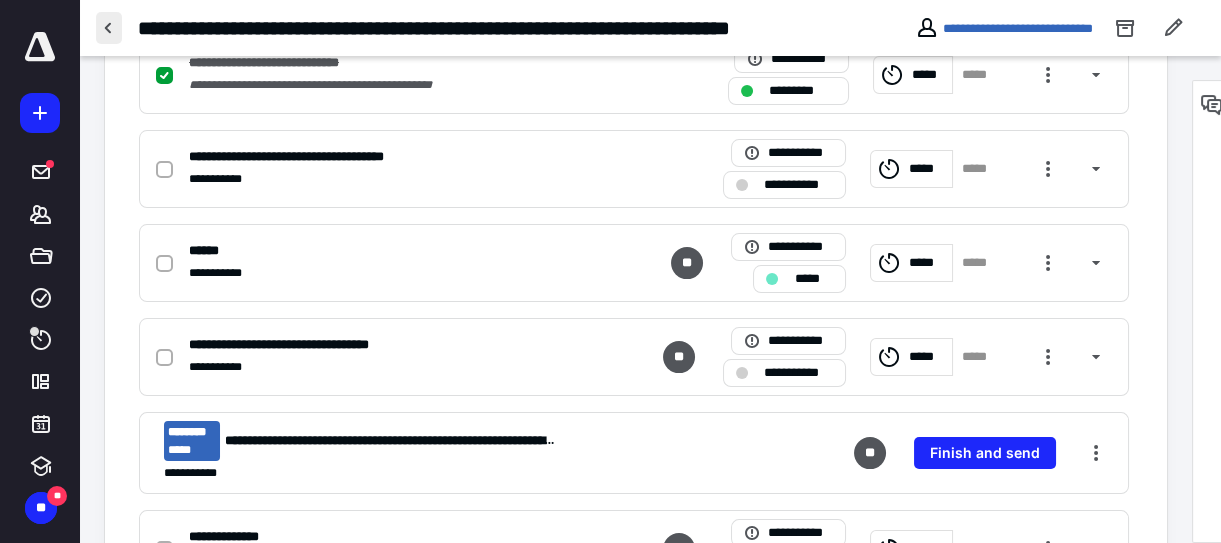 click at bounding box center [109, 28] 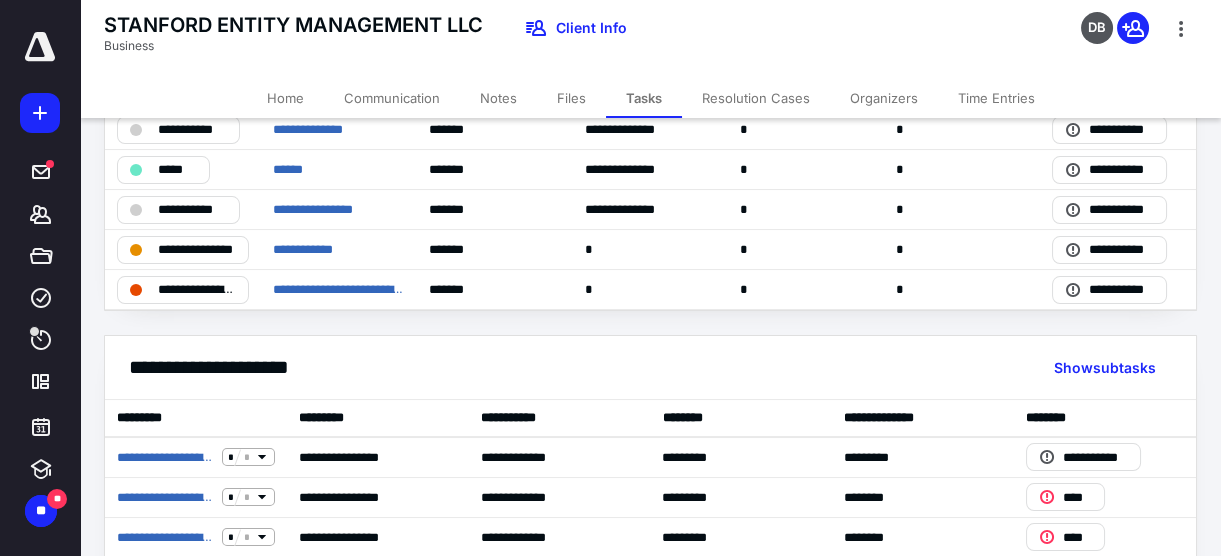 scroll, scrollTop: 545, scrollLeft: 0, axis: vertical 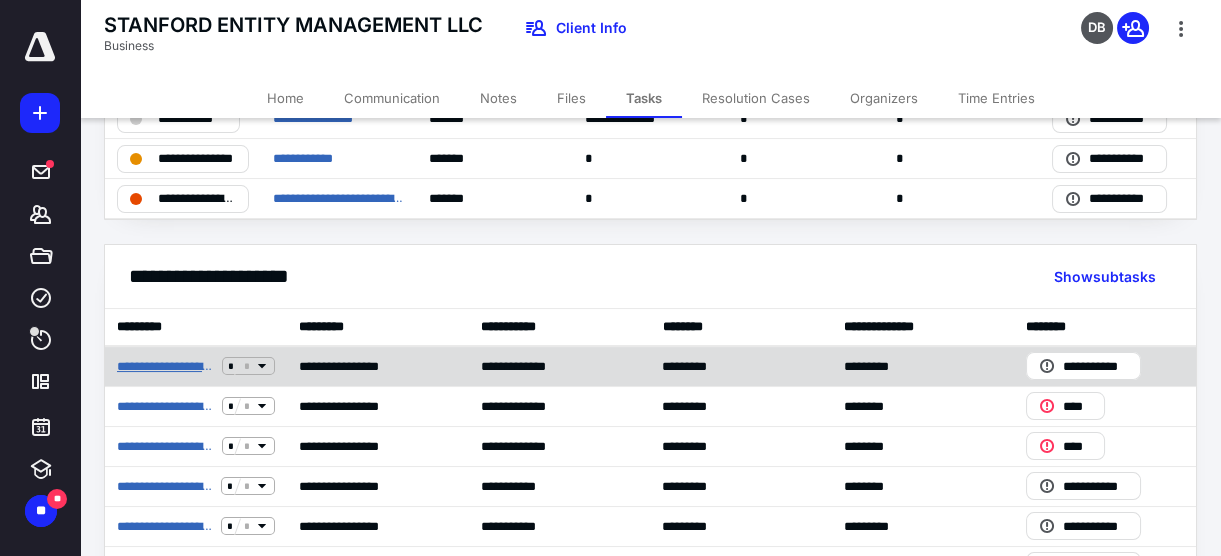 click on "**********" at bounding box center (165, 366) 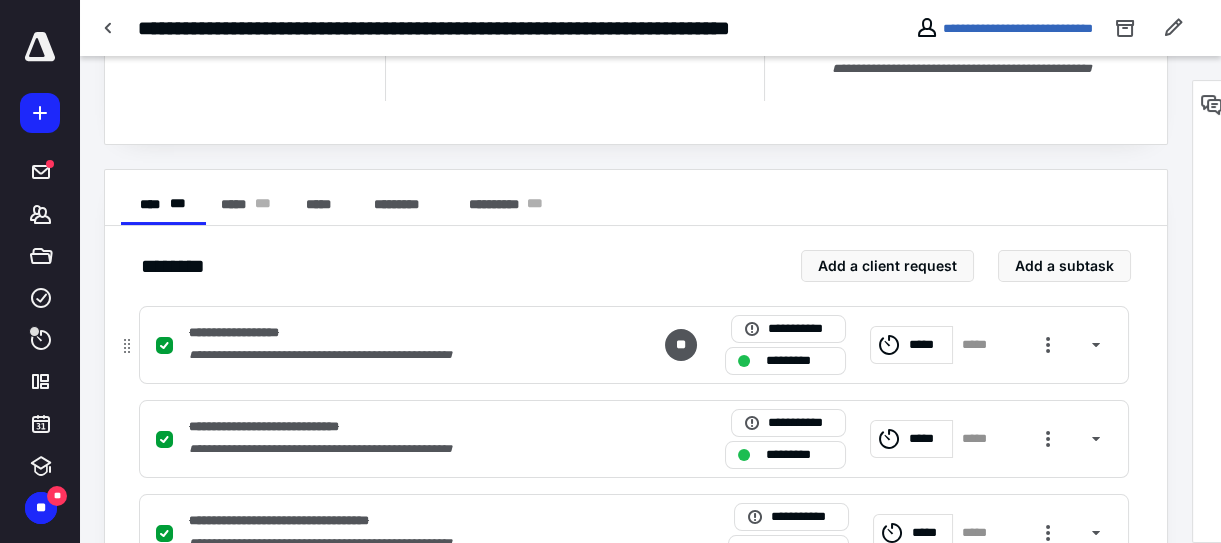 scroll, scrollTop: 363, scrollLeft: 0, axis: vertical 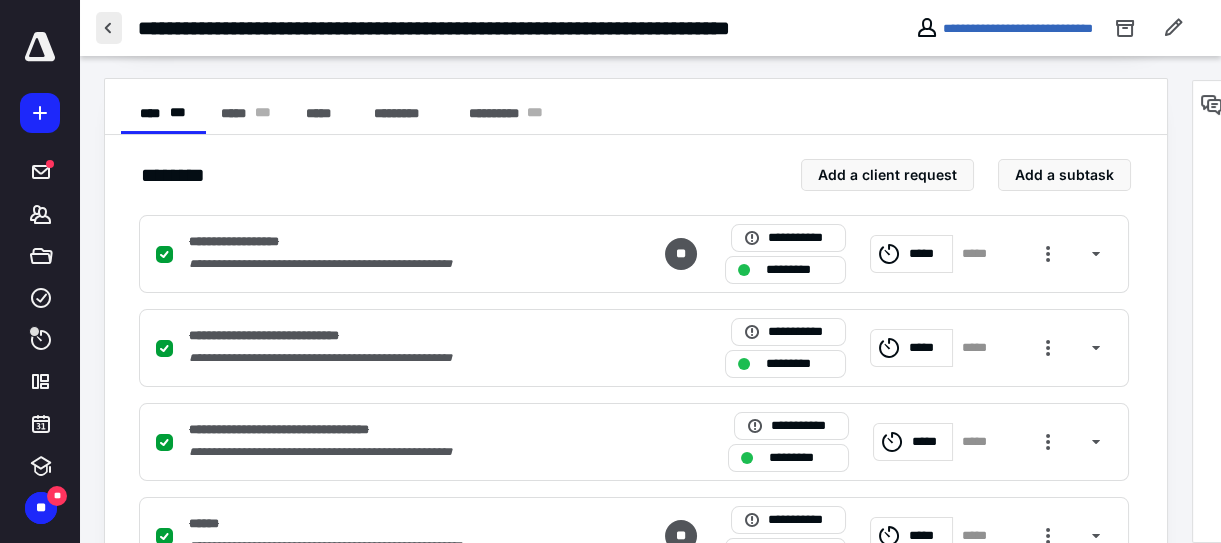 click at bounding box center (109, 28) 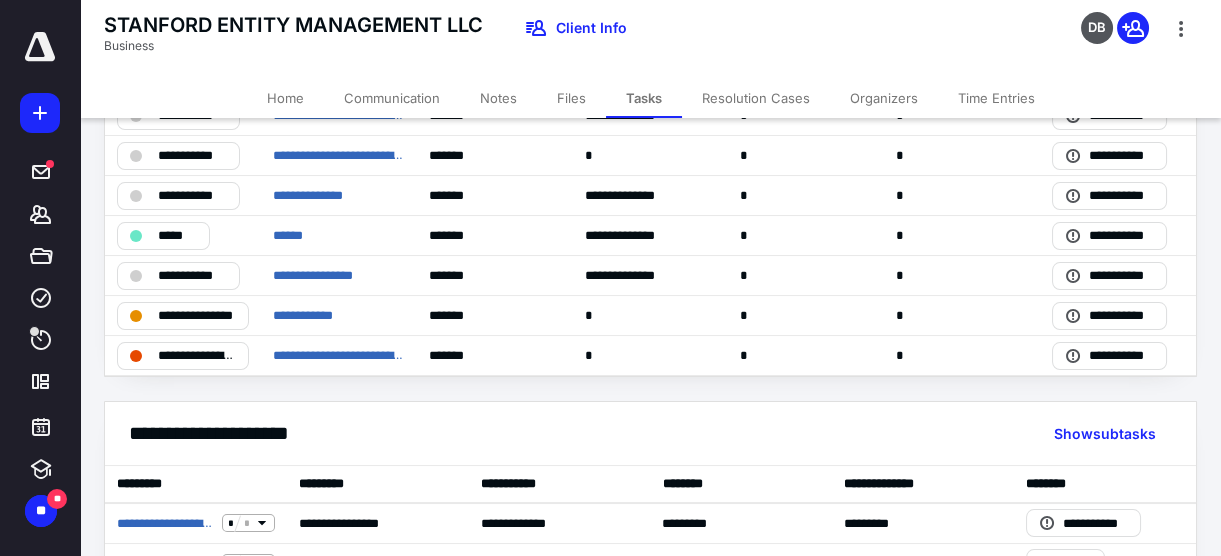 scroll, scrollTop: 545, scrollLeft: 0, axis: vertical 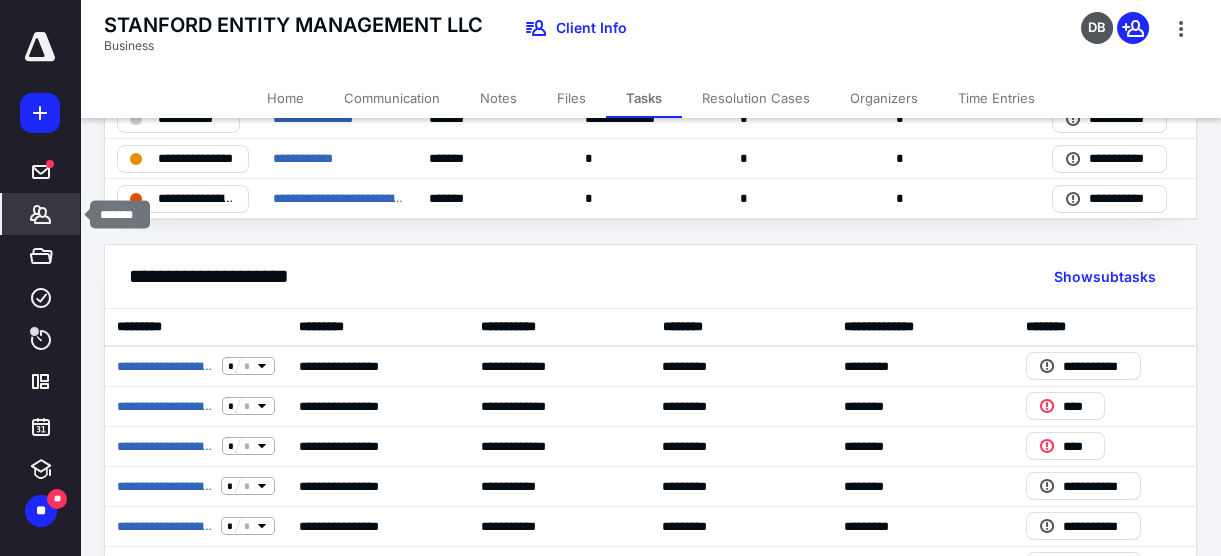 click 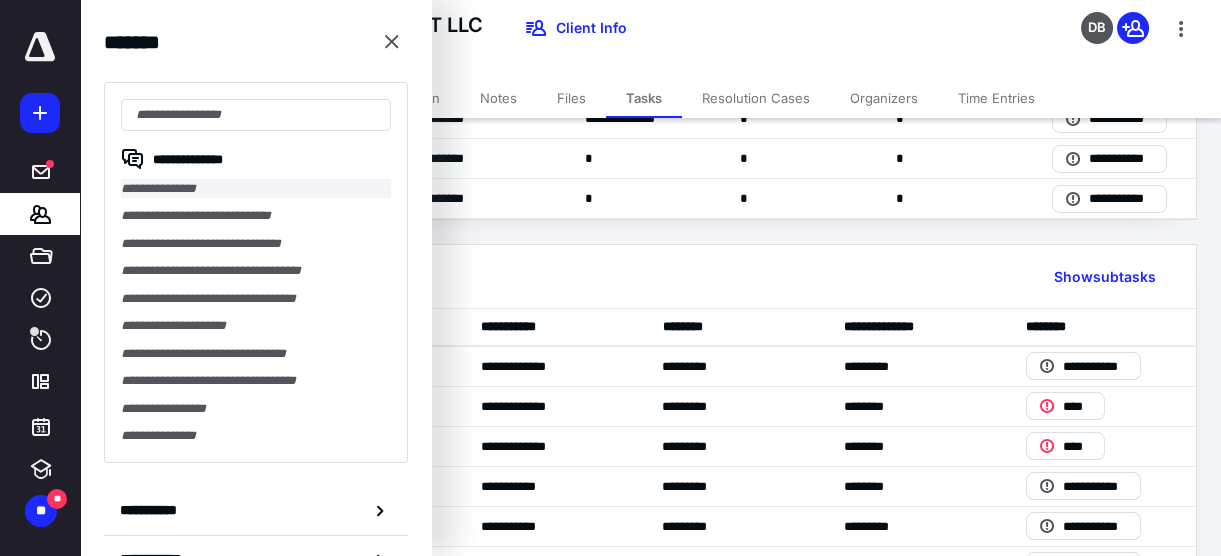 click on "**********" at bounding box center (256, 188) 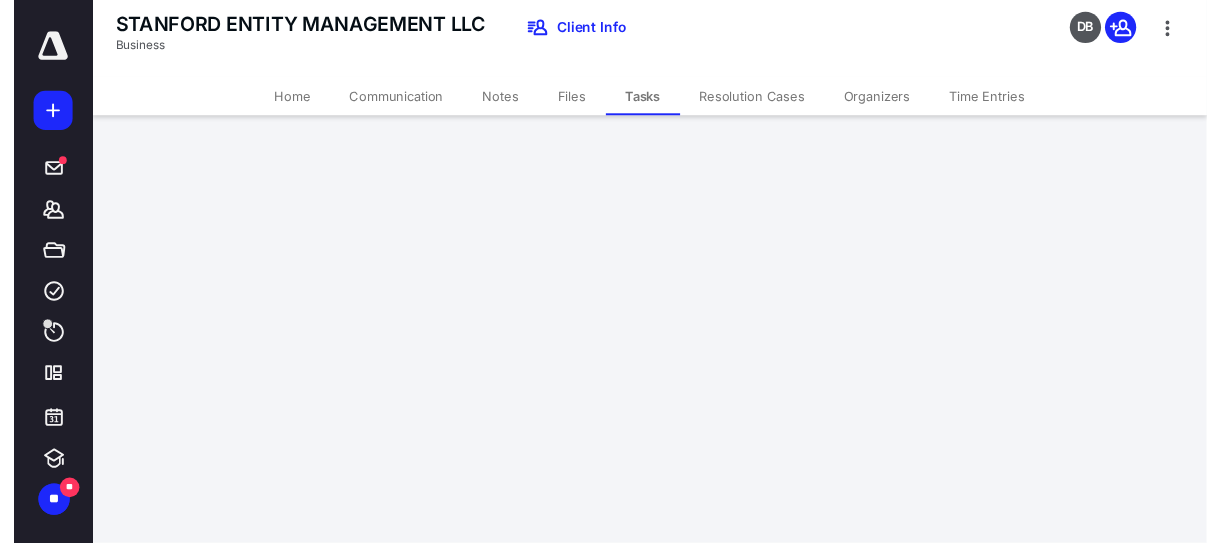 scroll, scrollTop: 0, scrollLeft: 0, axis: both 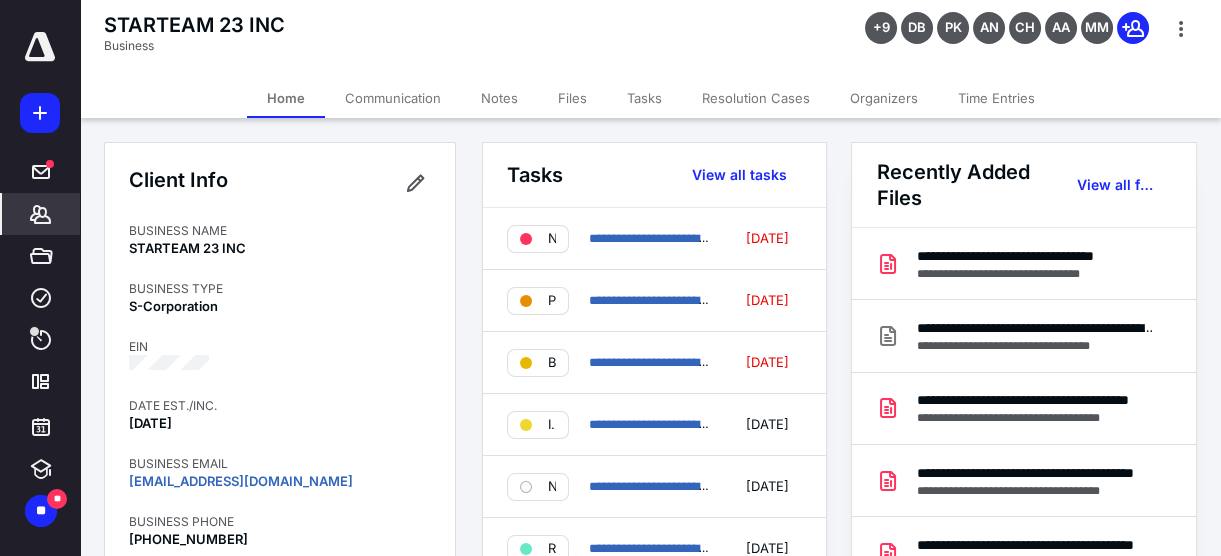 click on "Tasks" at bounding box center (644, 98) 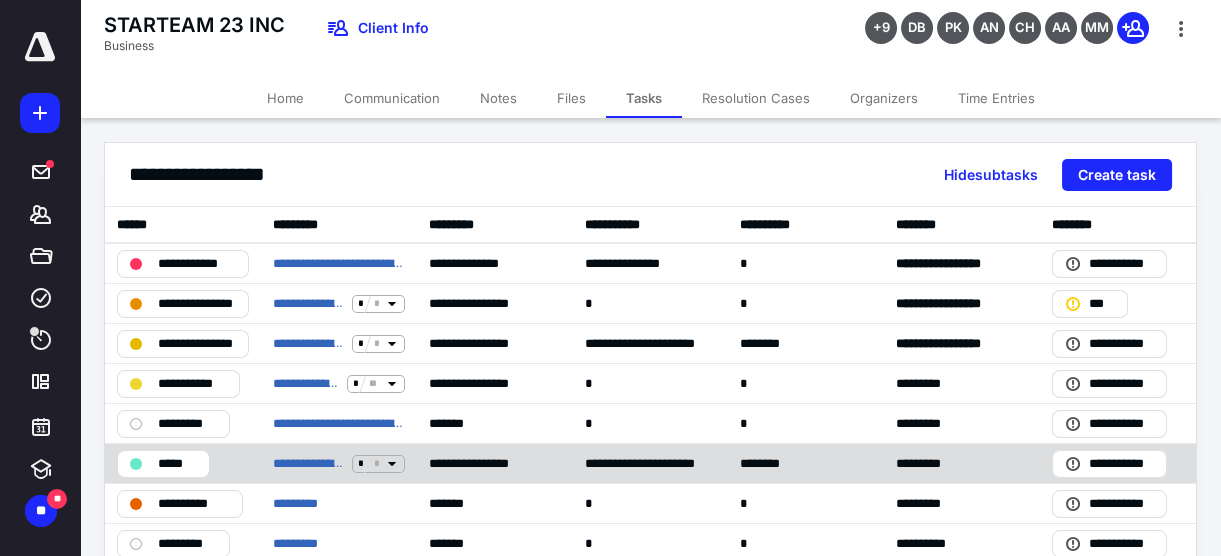click on "**********" at bounding box center (339, 463) 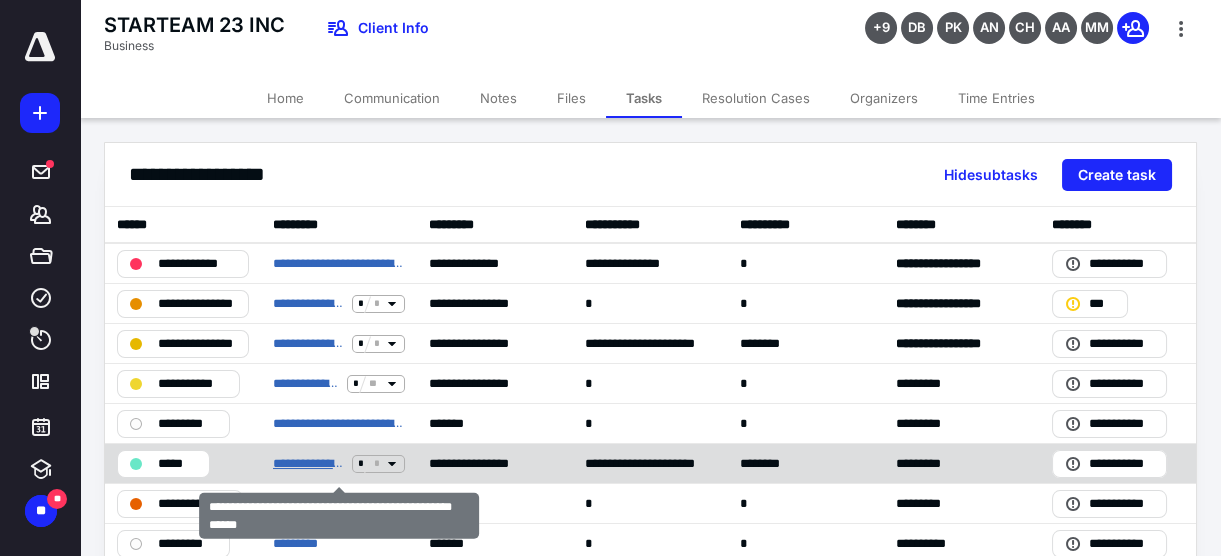 click on "**********" at bounding box center (308, 463) 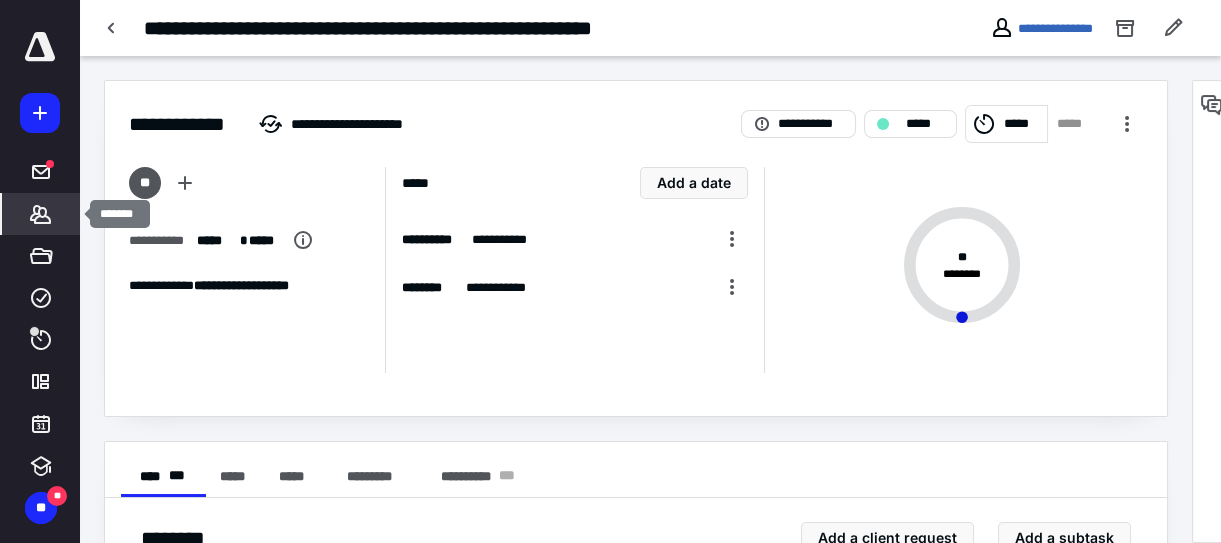 click on "*******" at bounding box center [41, 214] 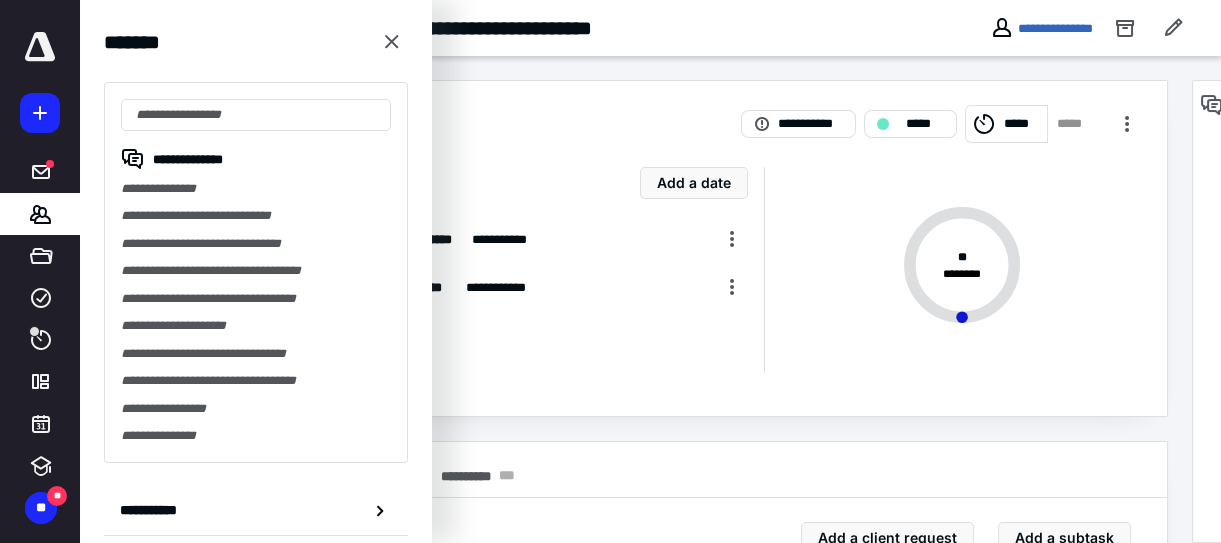 click on "**********" at bounding box center [256, 272] 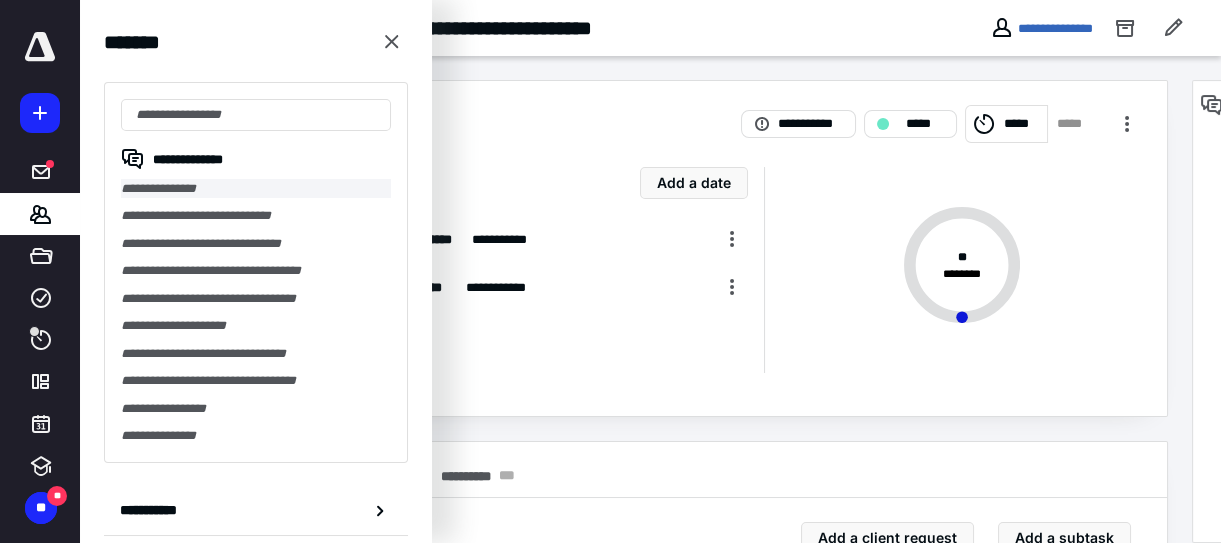 click on "**********" at bounding box center [256, 188] 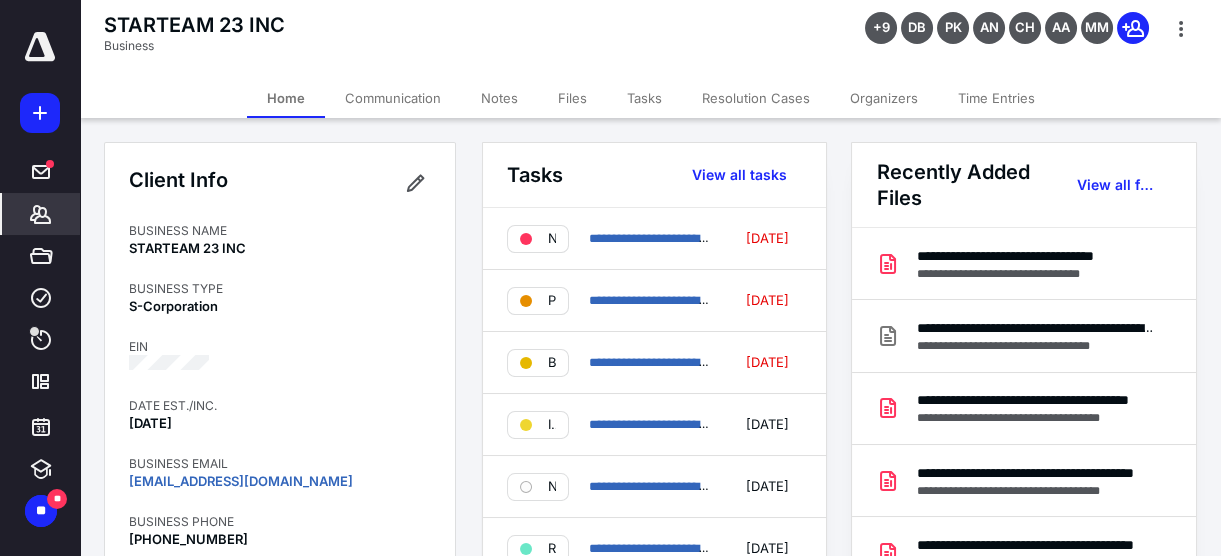 click on "Tasks" at bounding box center [644, 98] 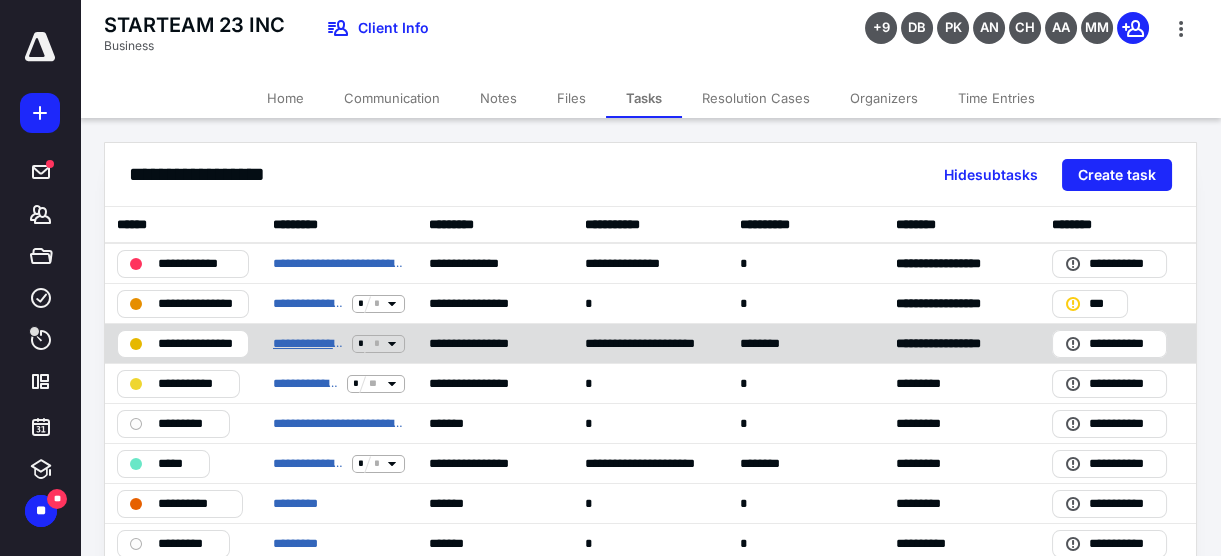 click on "**********" at bounding box center (308, 343) 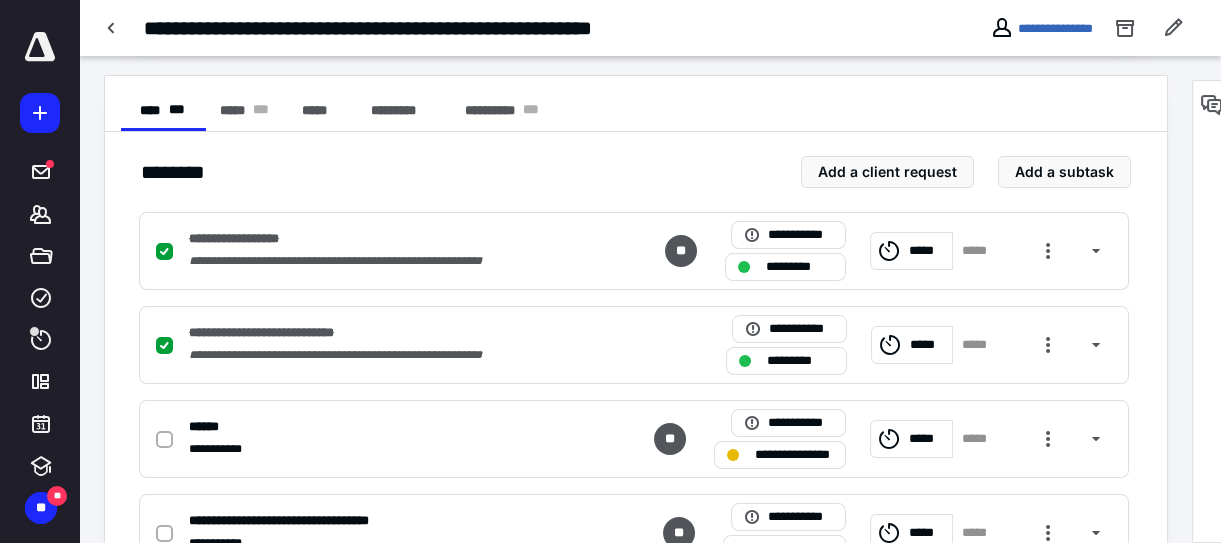 scroll, scrollTop: 454, scrollLeft: 0, axis: vertical 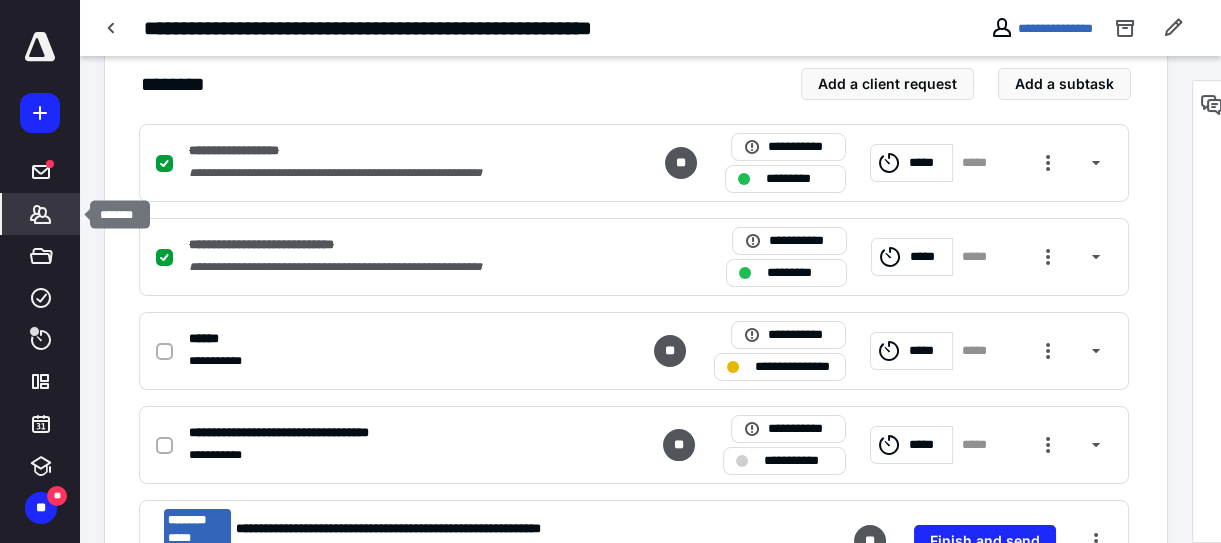 click 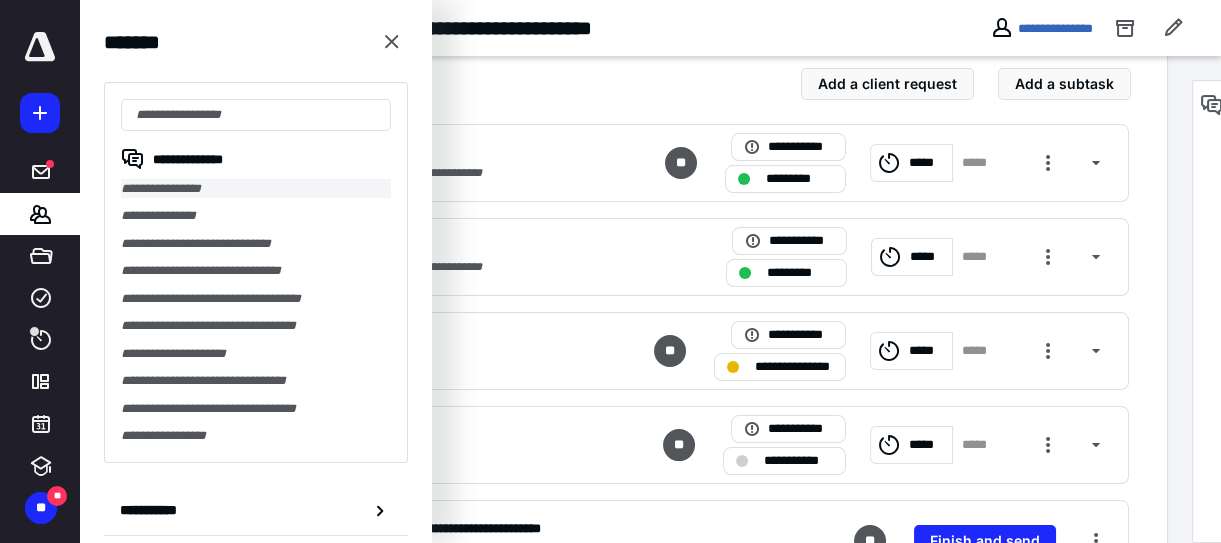 click on "**********" at bounding box center (256, 188) 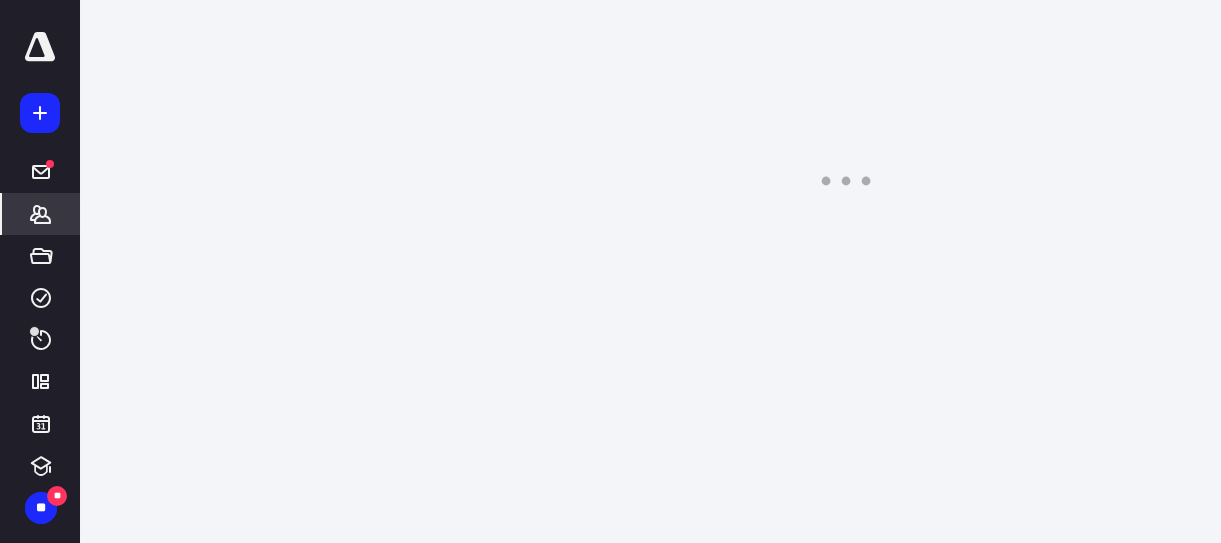 scroll, scrollTop: 0, scrollLeft: 0, axis: both 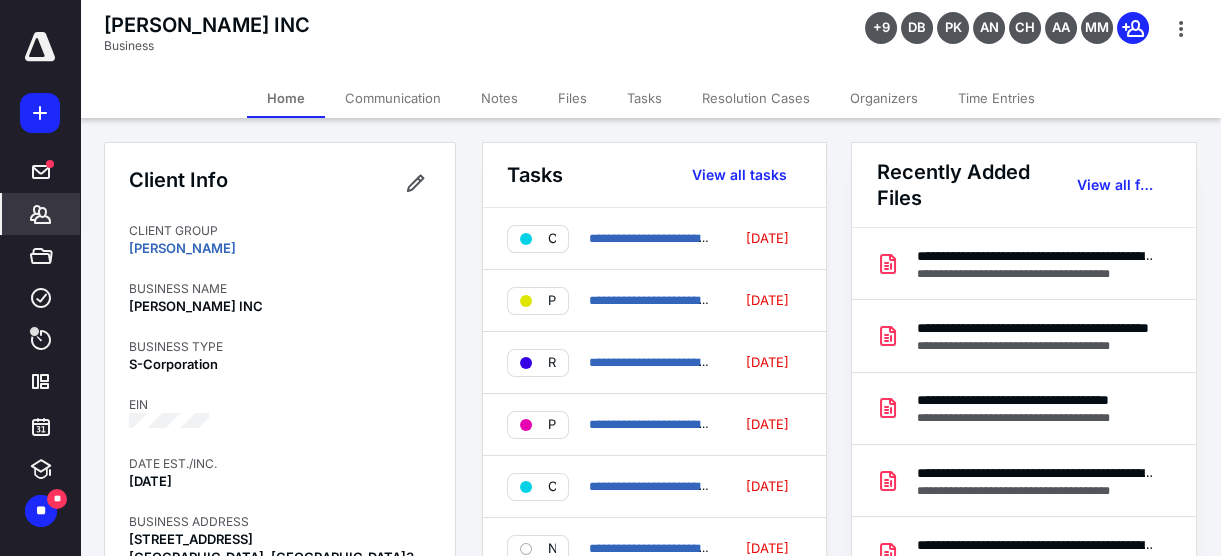 click on "Tasks" at bounding box center (644, 98) 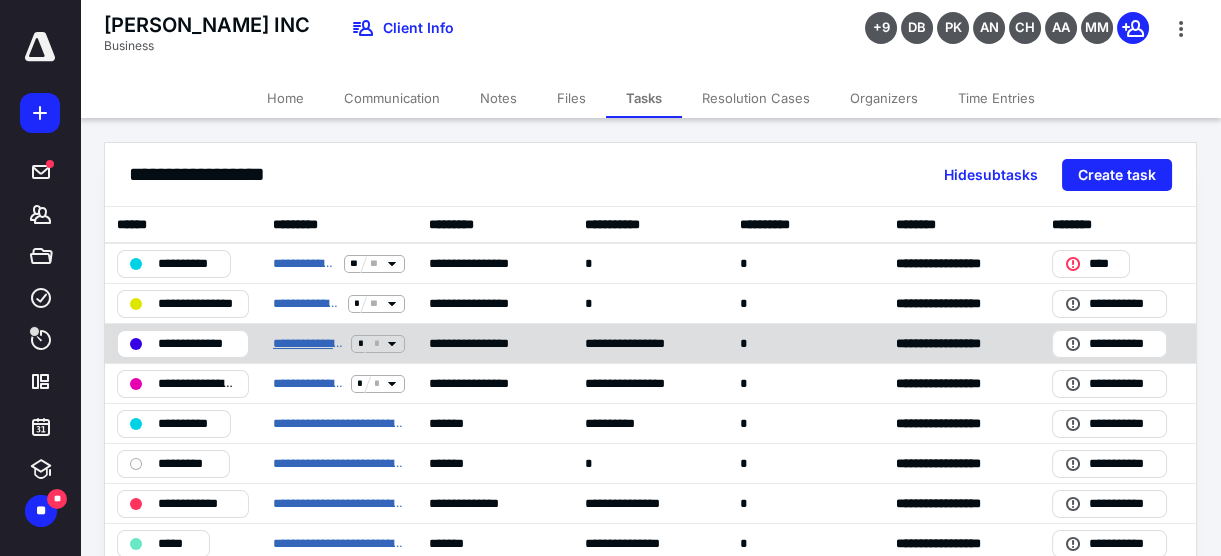 click on "**********" at bounding box center [308, 343] 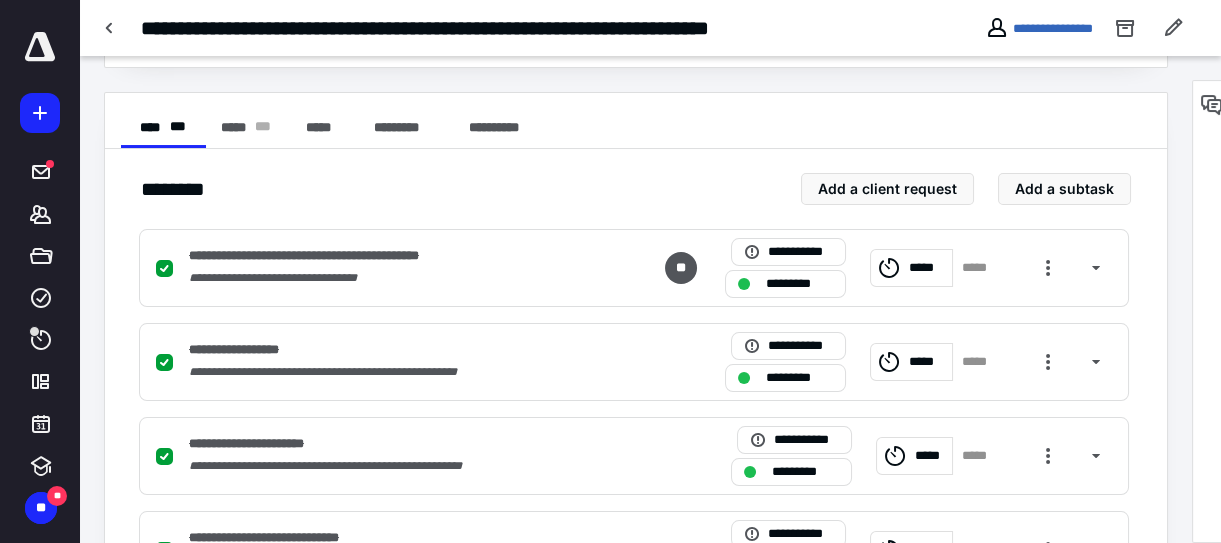 scroll, scrollTop: 454, scrollLeft: 0, axis: vertical 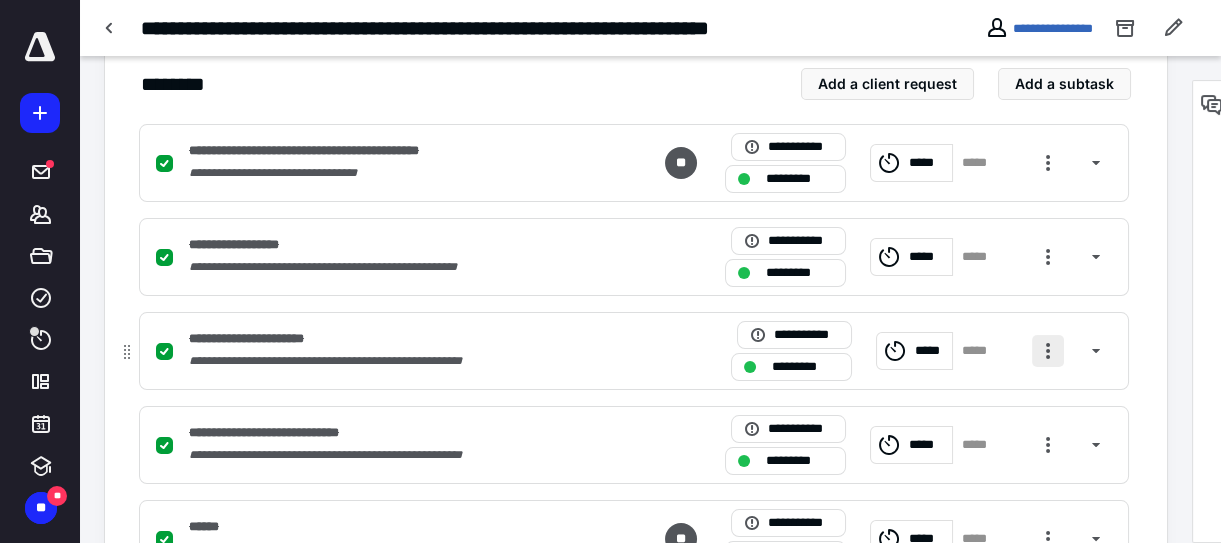 click at bounding box center (1048, 351) 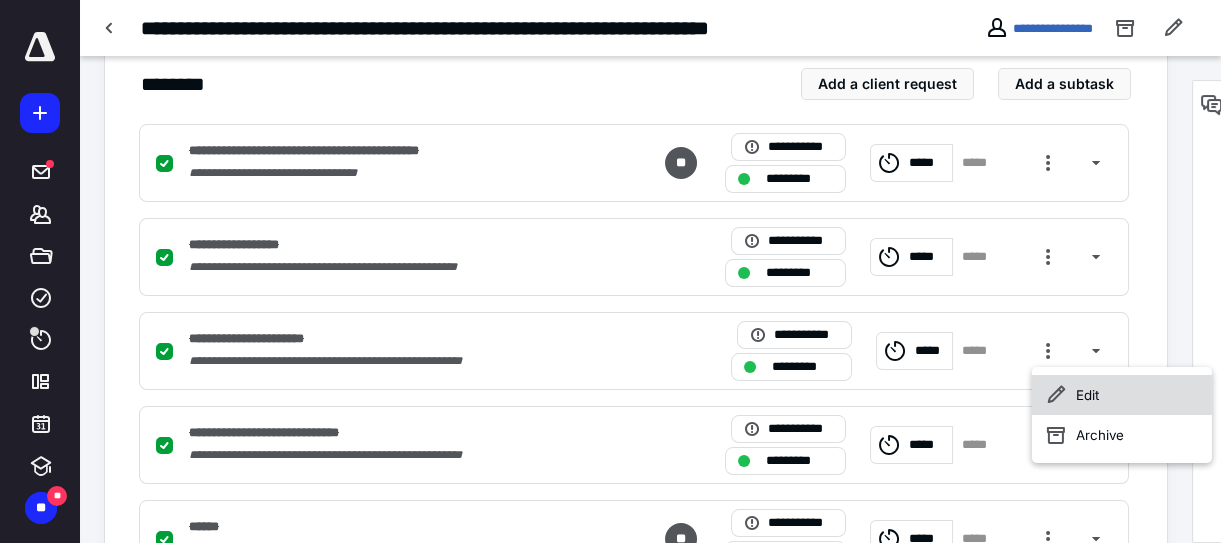 click on "Edit" at bounding box center [1122, 395] 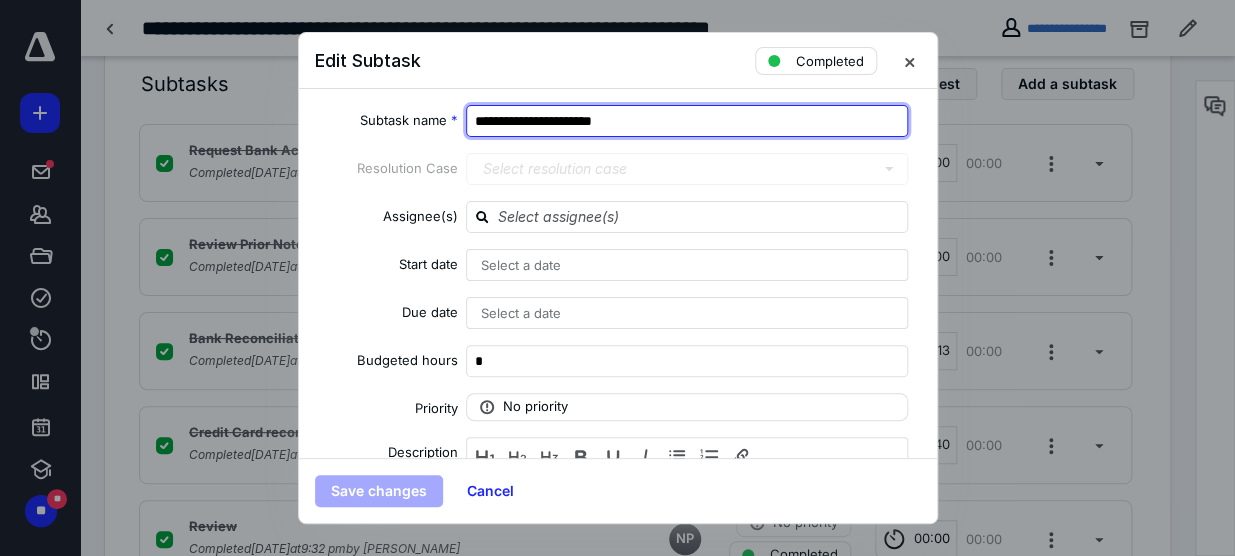 drag, startPoint x: 650, startPoint y: 116, endPoint x: 608, endPoint y: 119, distance: 42.107006 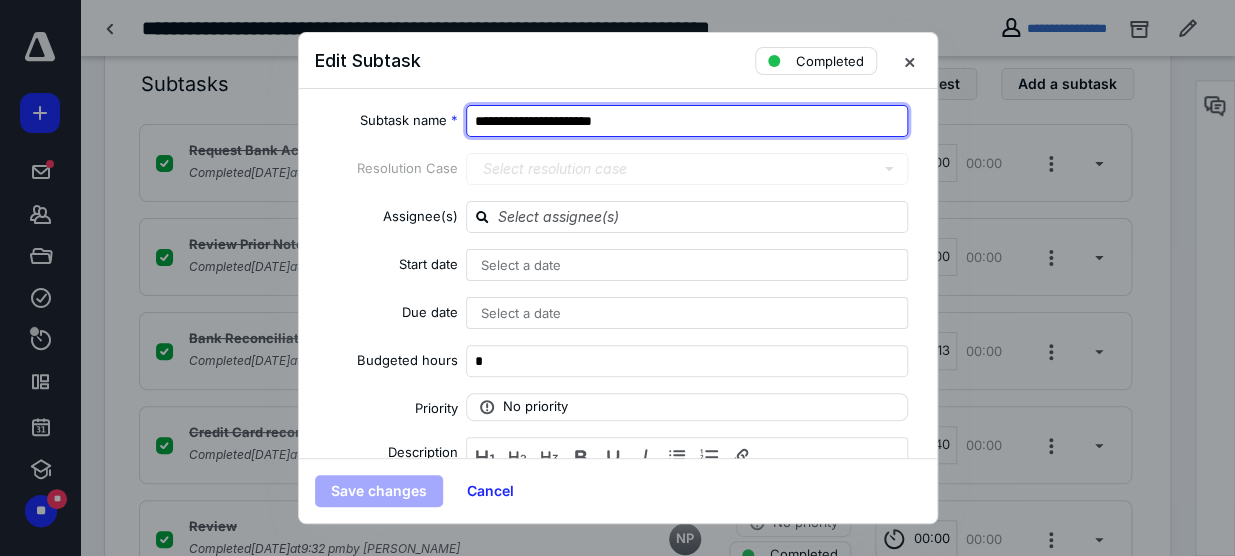 click on "**********" at bounding box center [687, 121] 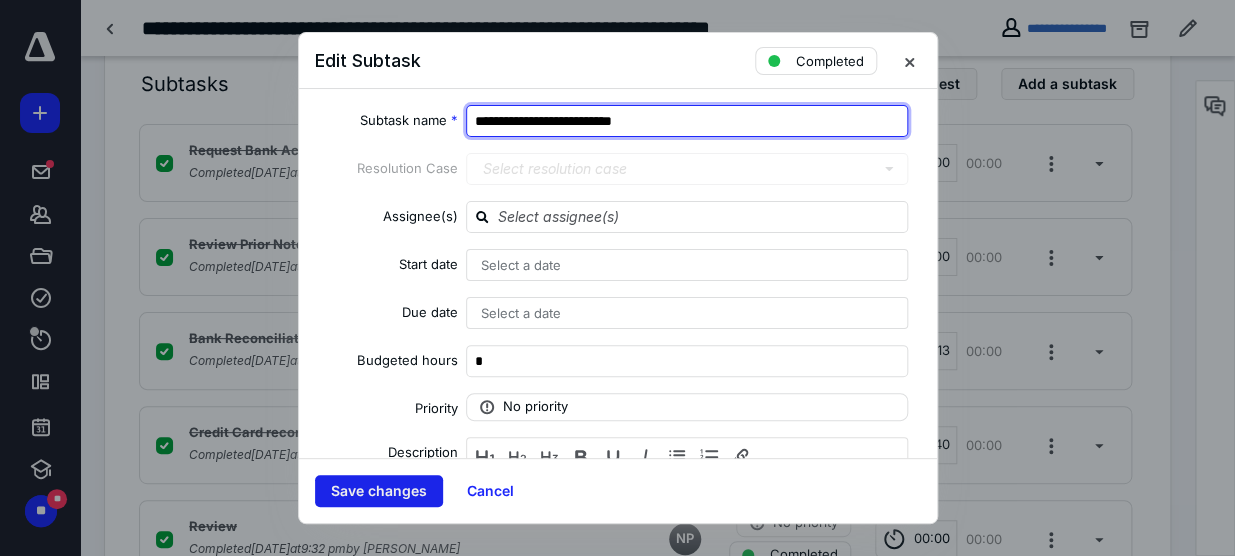 type on "**********" 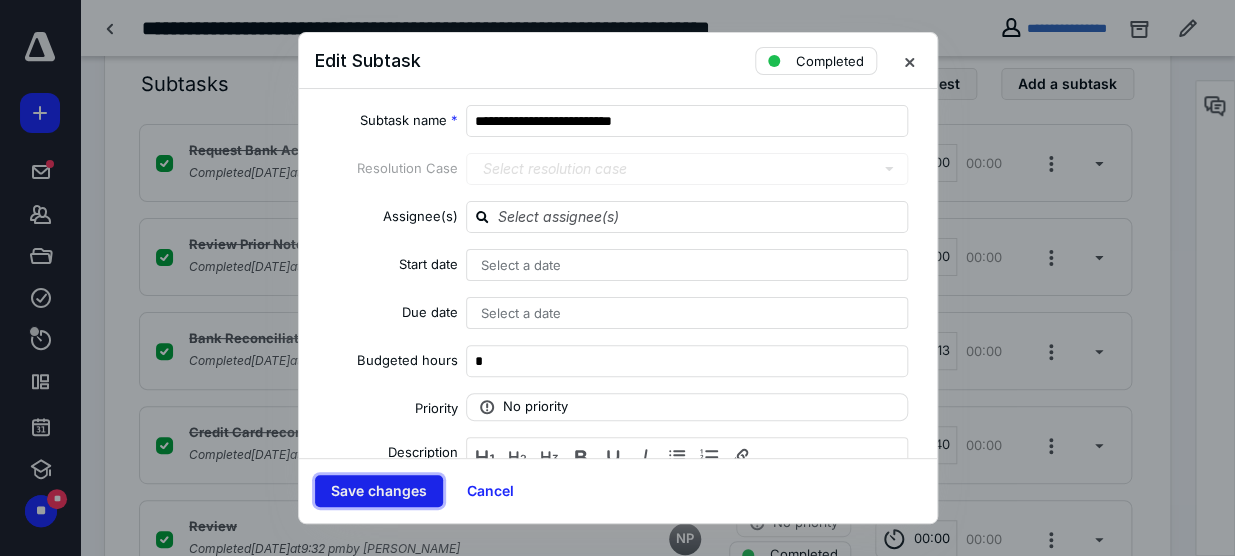 click on "Save changes" at bounding box center [379, 491] 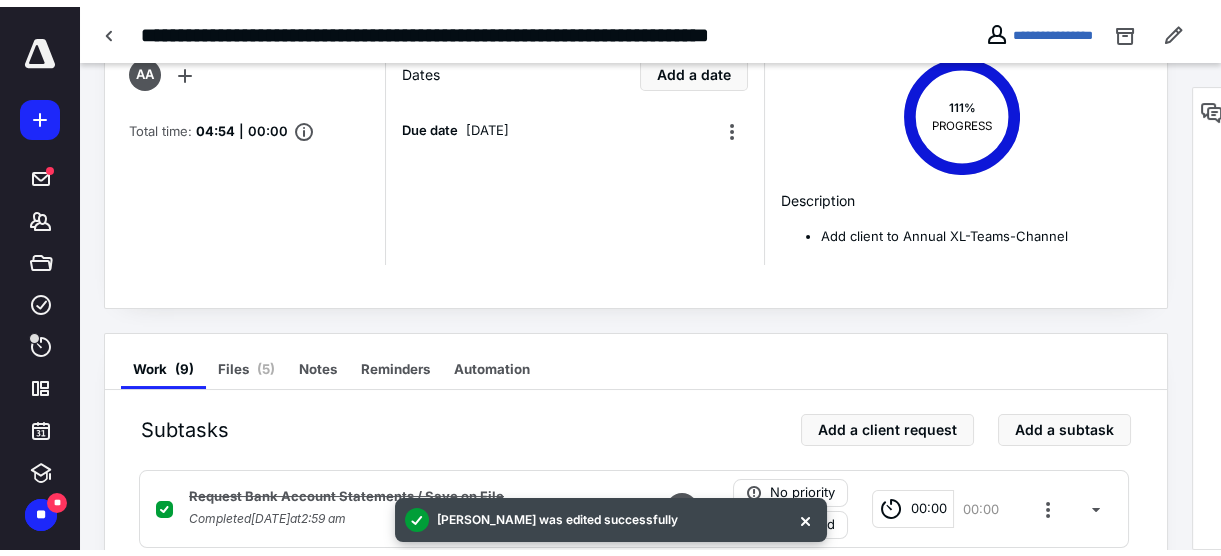 scroll, scrollTop: 0, scrollLeft: 0, axis: both 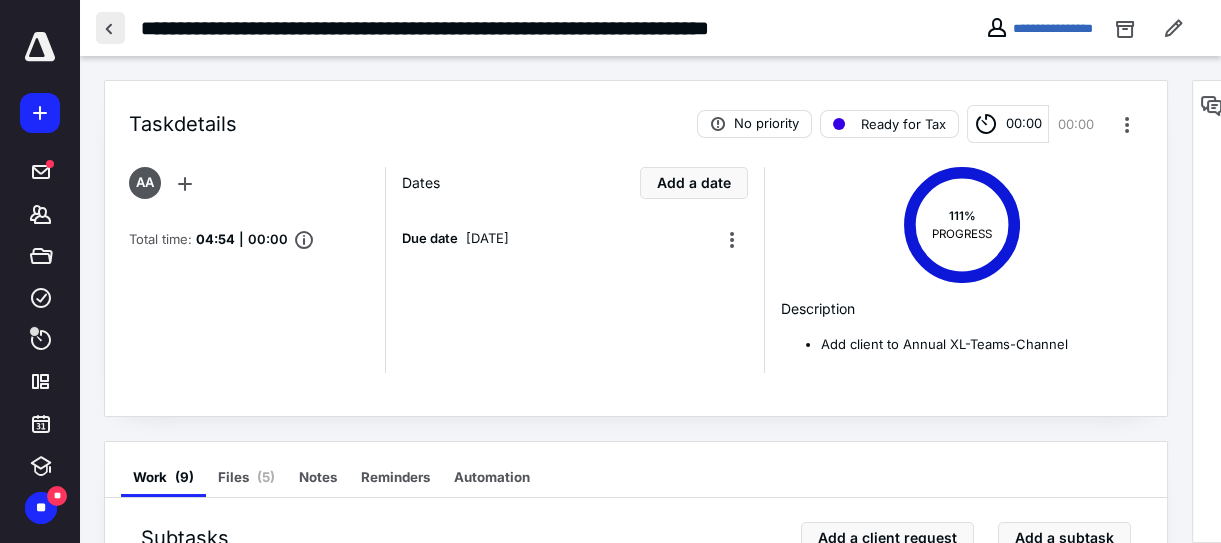 click at bounding box center (110, 28) 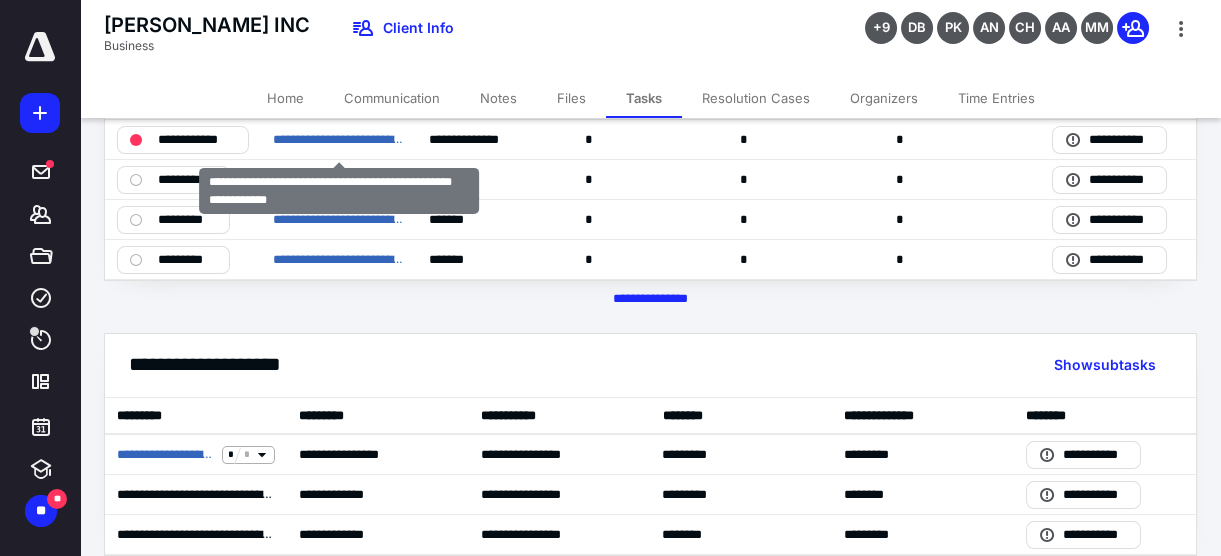 scroll, scrollTop: 784, scrollLeft: 0, axis: vertical 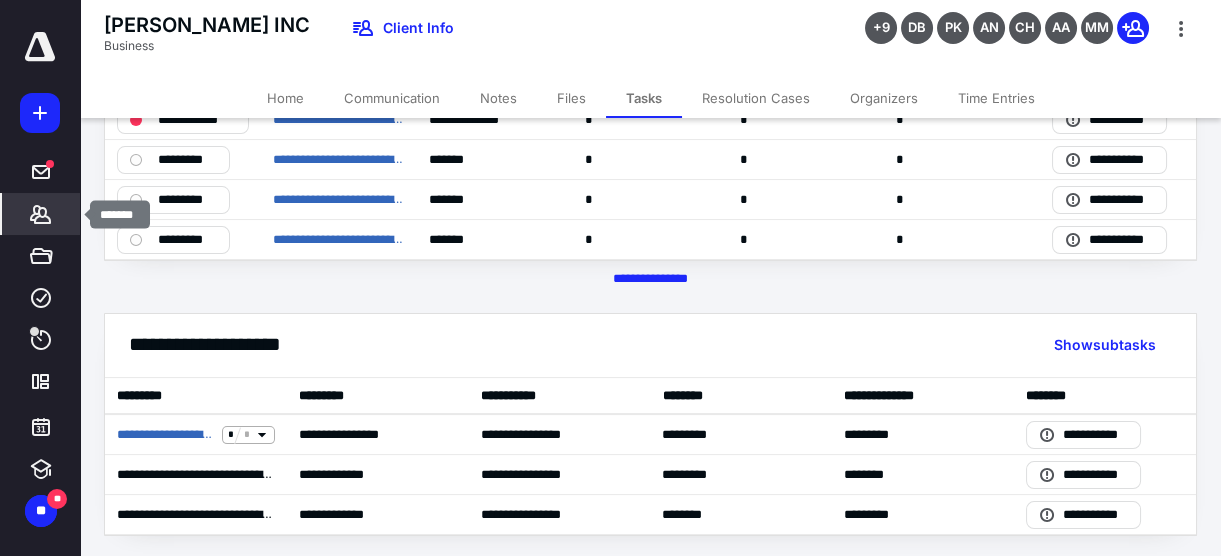 click 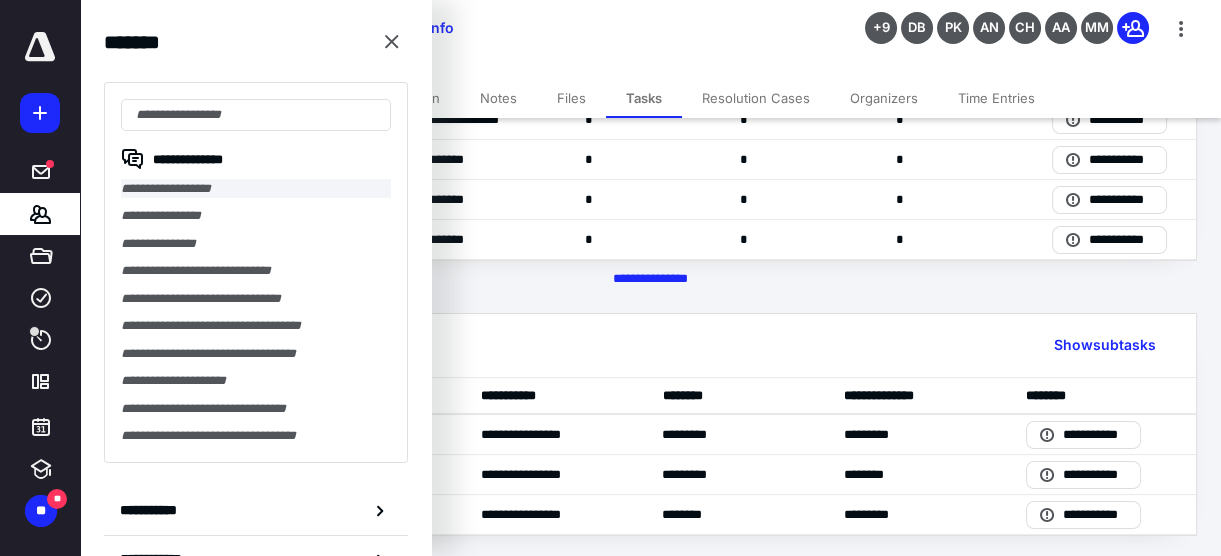 click on "**********" at bounding box center (256, 188) 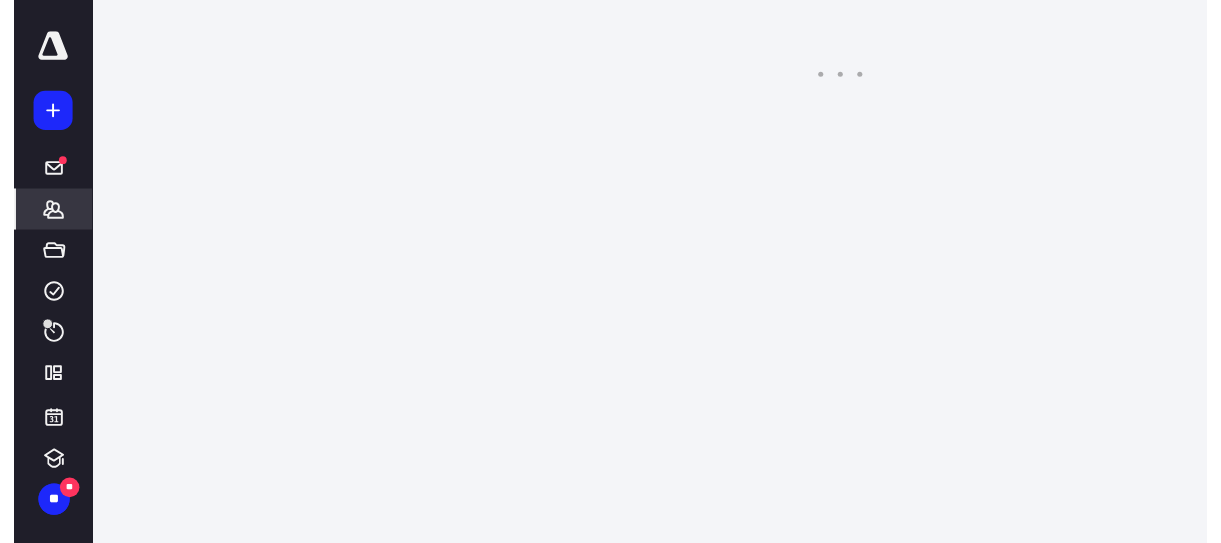 scroll, scrollTop: 0, scrollLeft: 0, axis: both 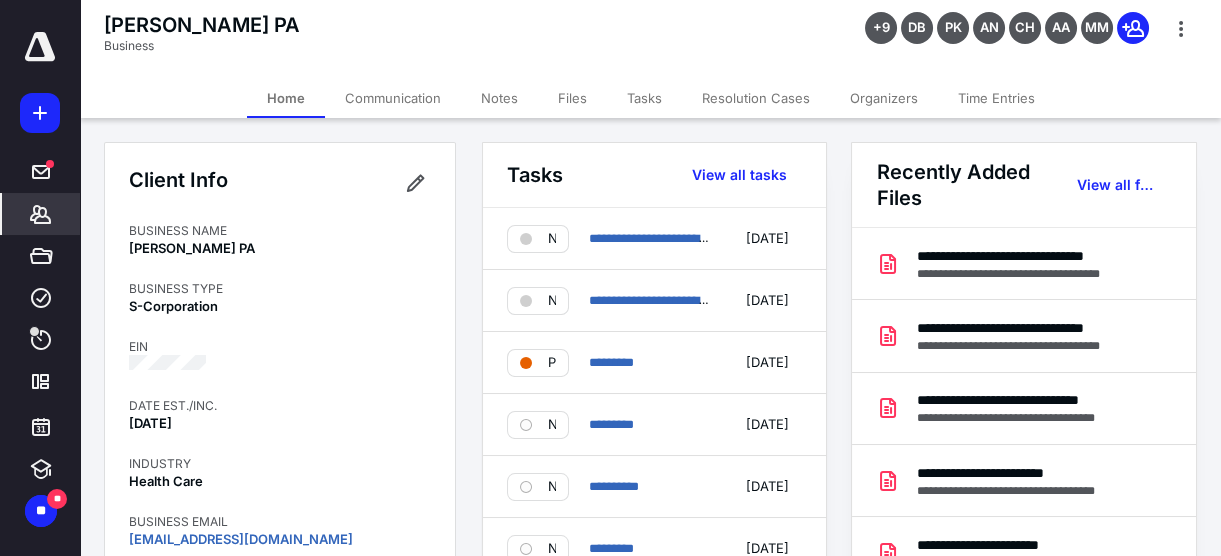 click on "Tasks" at bounding box center [644, 98] 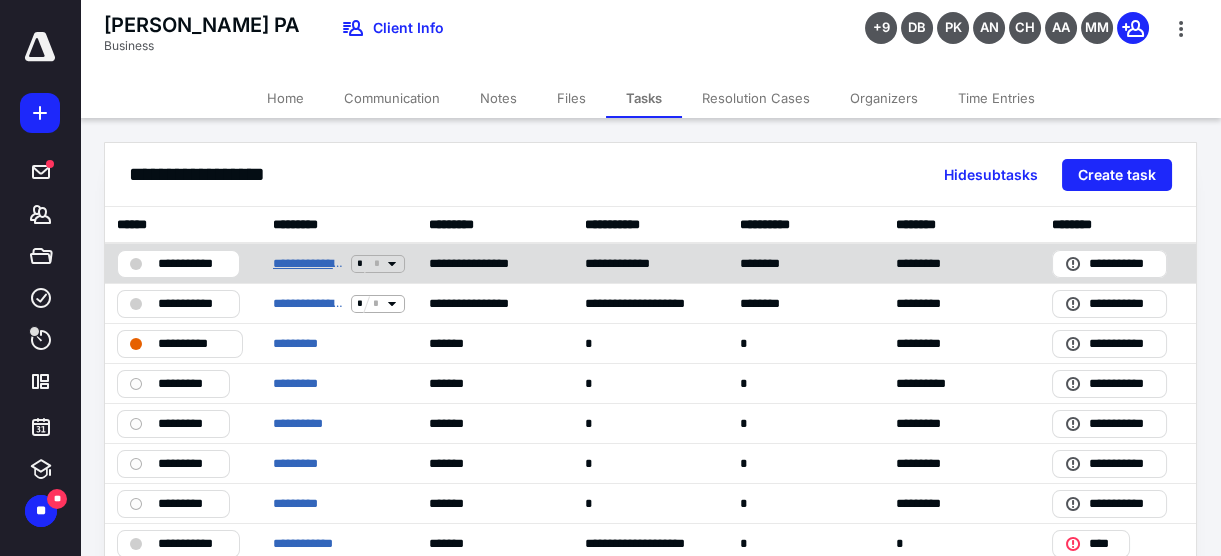 click on "**********" at bounding box center (308, 263) 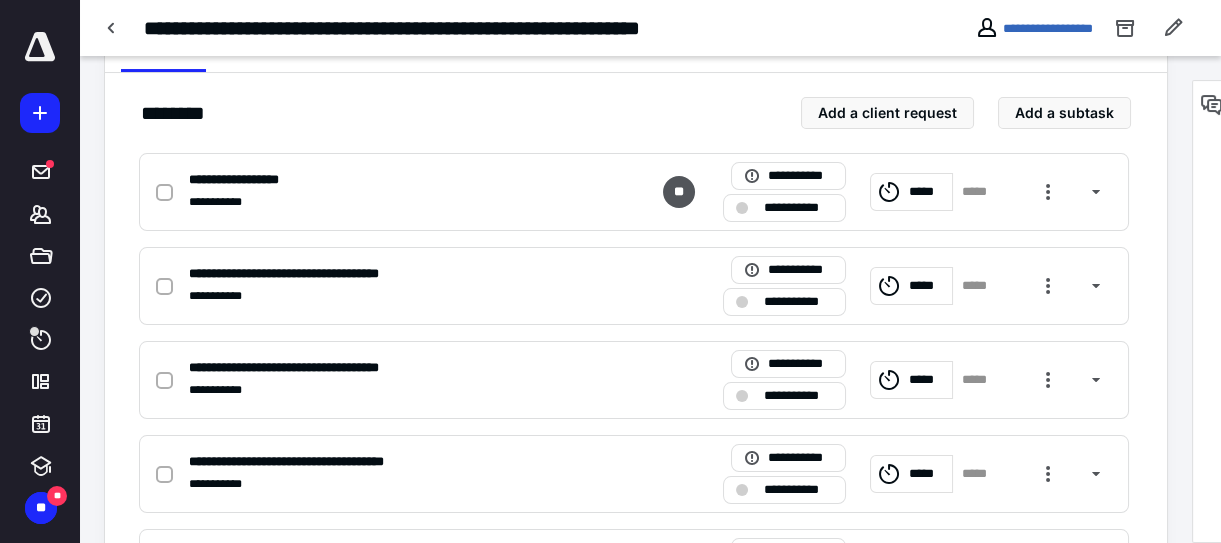 scroll, scrollTop: 545, scrollLeft: 0, axis: vertical 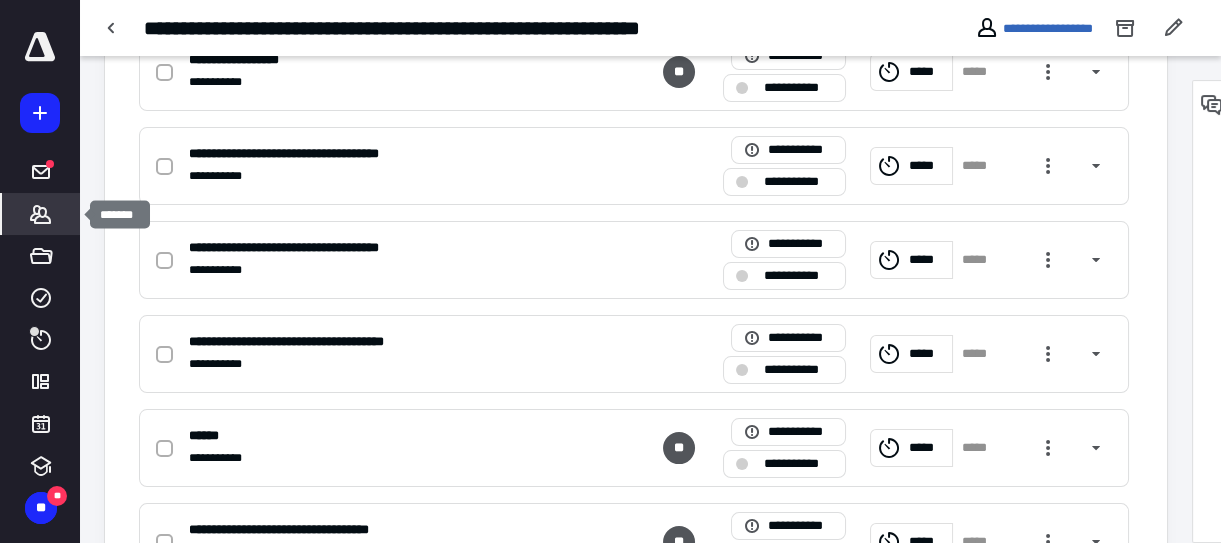 click 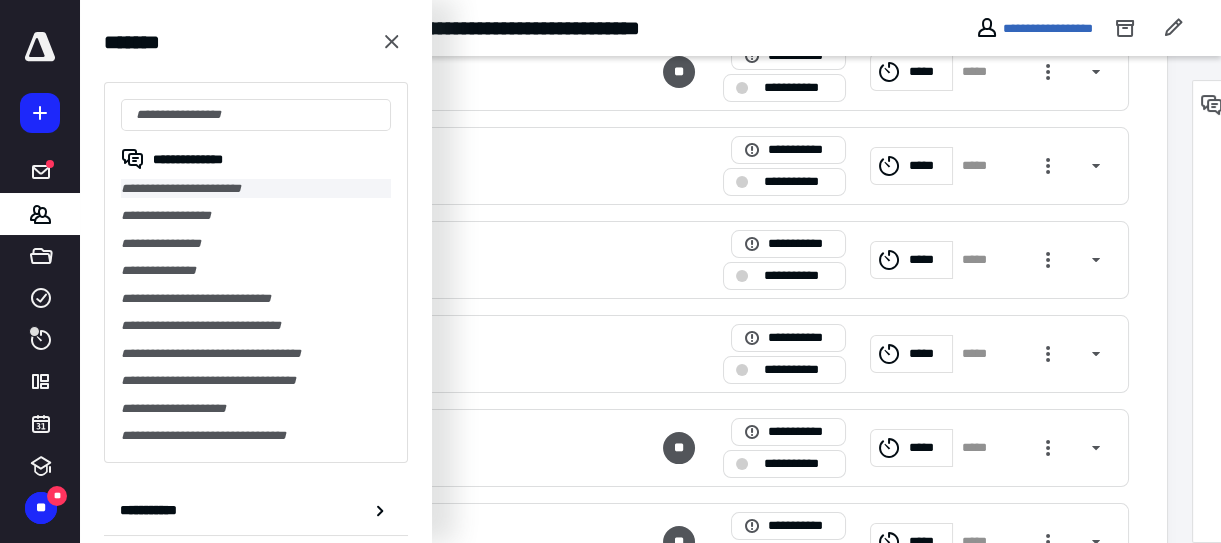 click on "**********" at bounding box center (256, 188) 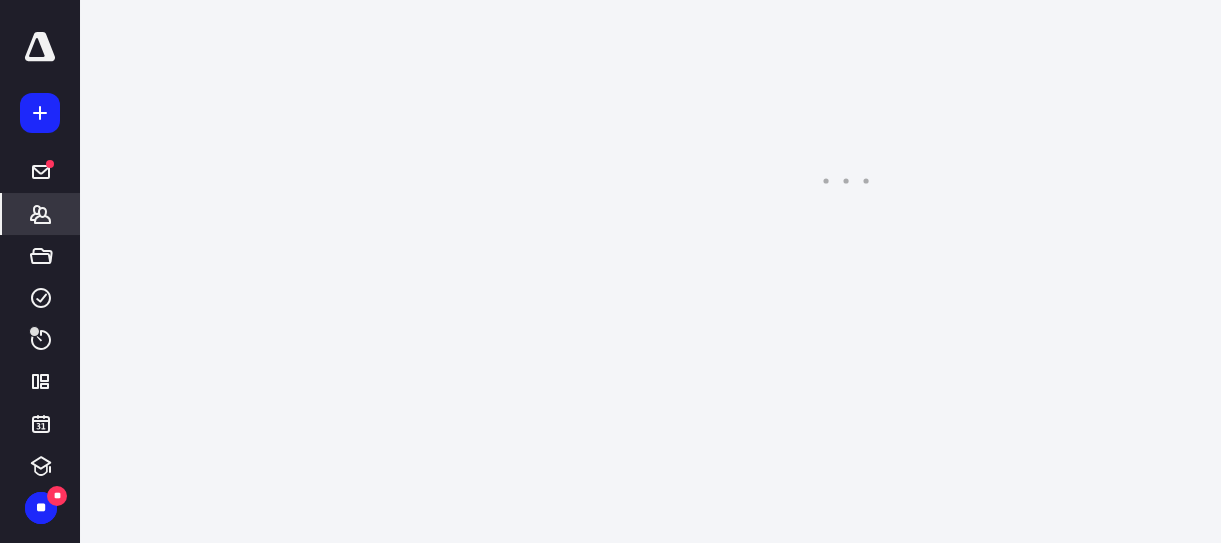 scroll, scrollTop: 0, scrollLeft: 0, axis: both 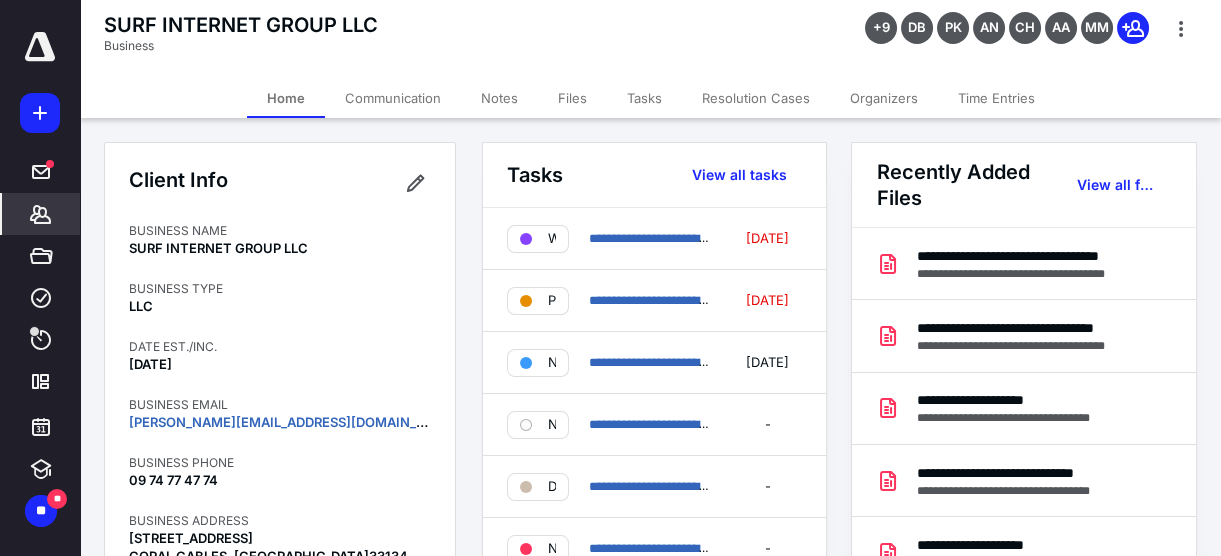 click on "Tasks" at bounding box center [644, 98] 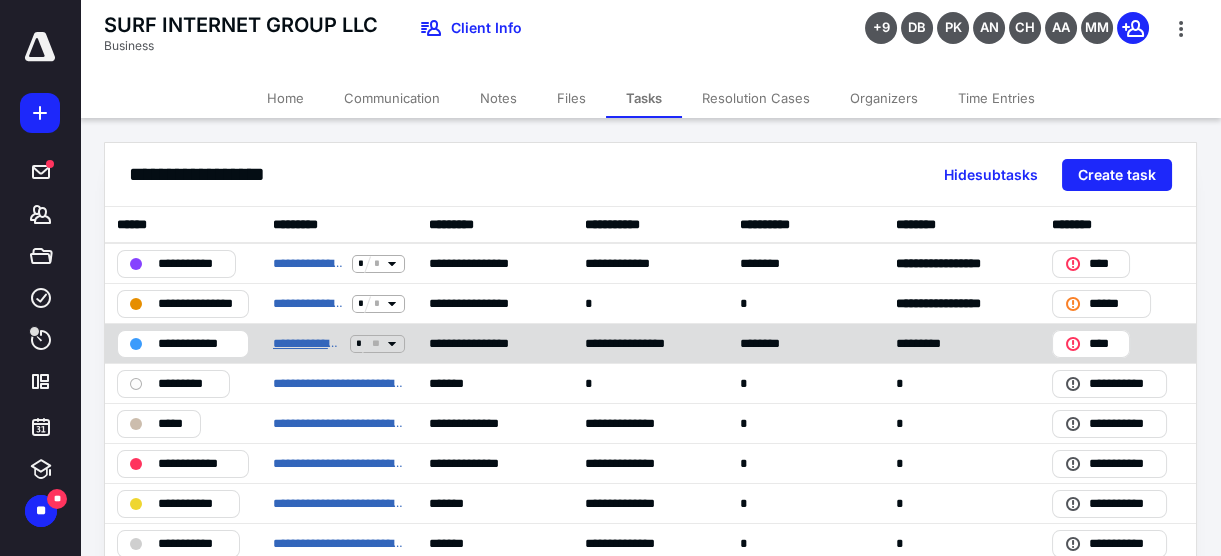 click on "**********" at bounding box center [307, 343] 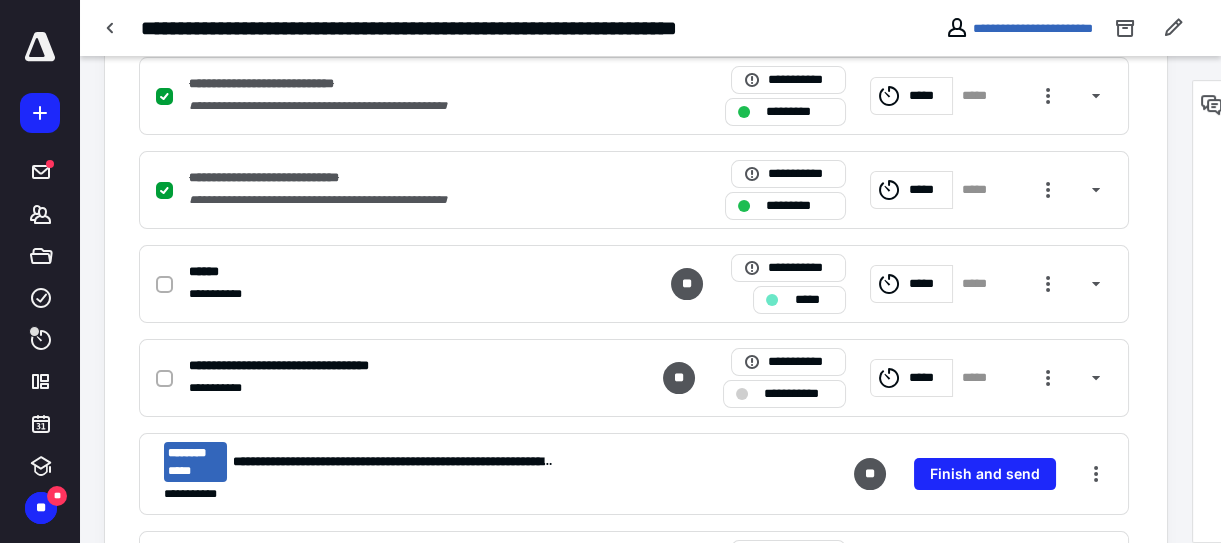 scroll, scrollTop: 909, scrollLeft: 0, axis: vertical 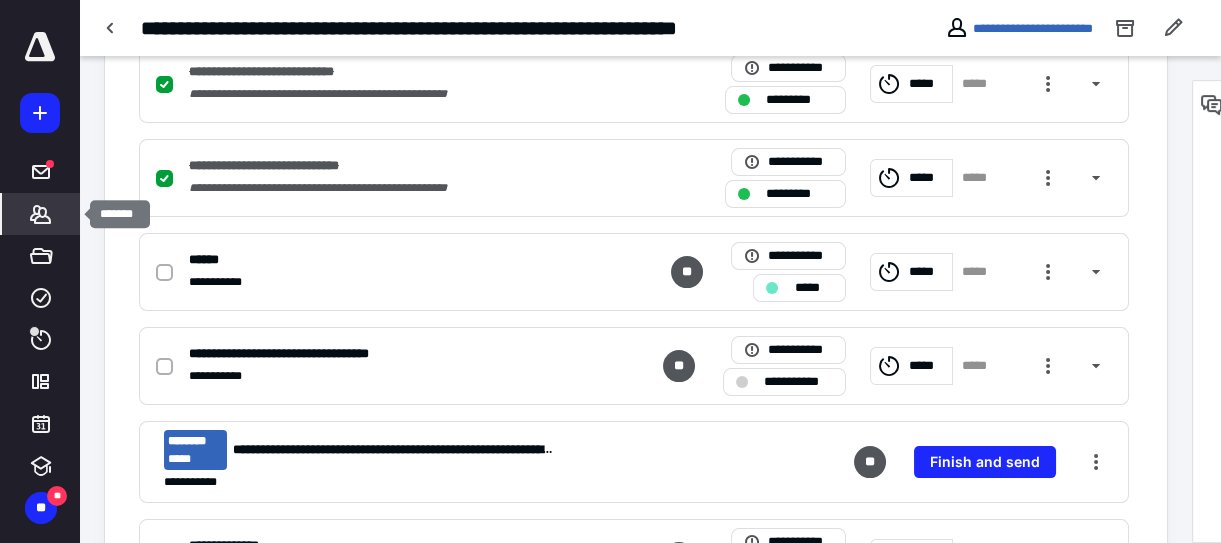click 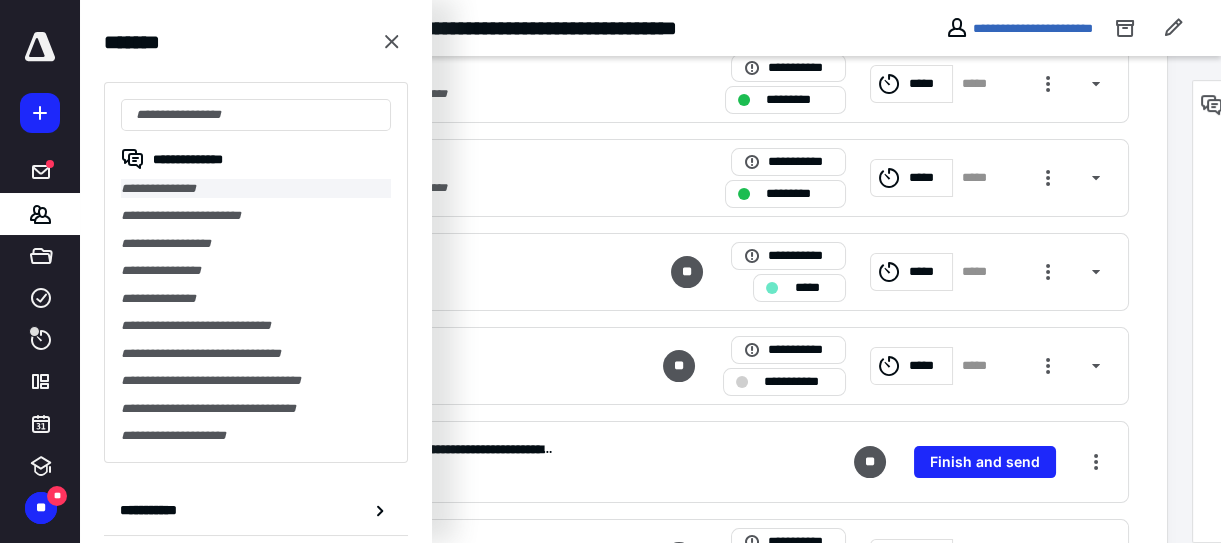 click on "**********" at bounding box center [256, 188] 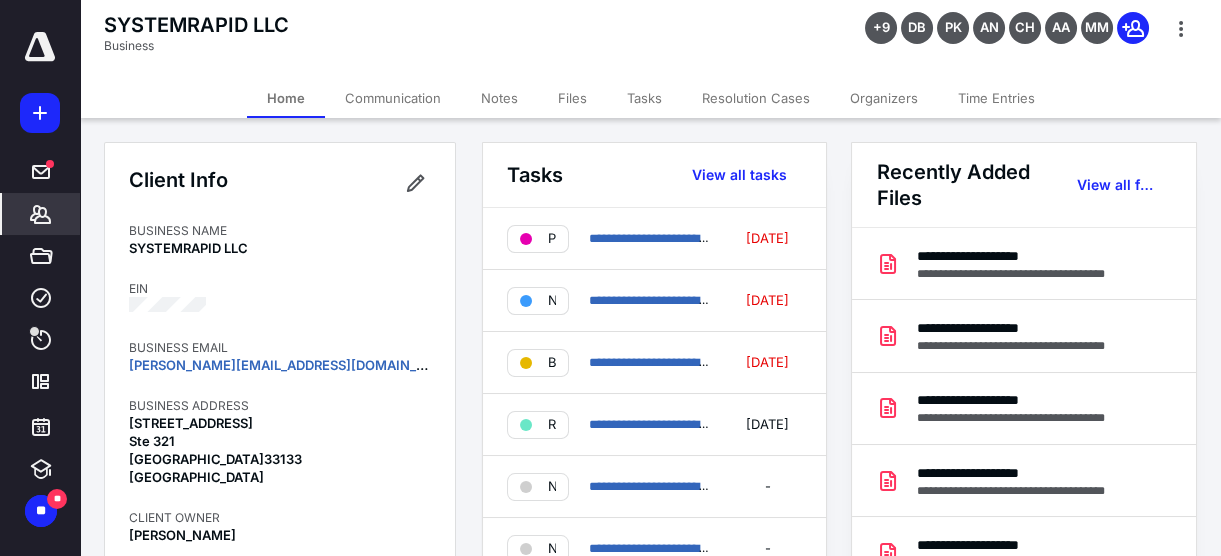 click on "Tasks" at bounding box center [644, 98] 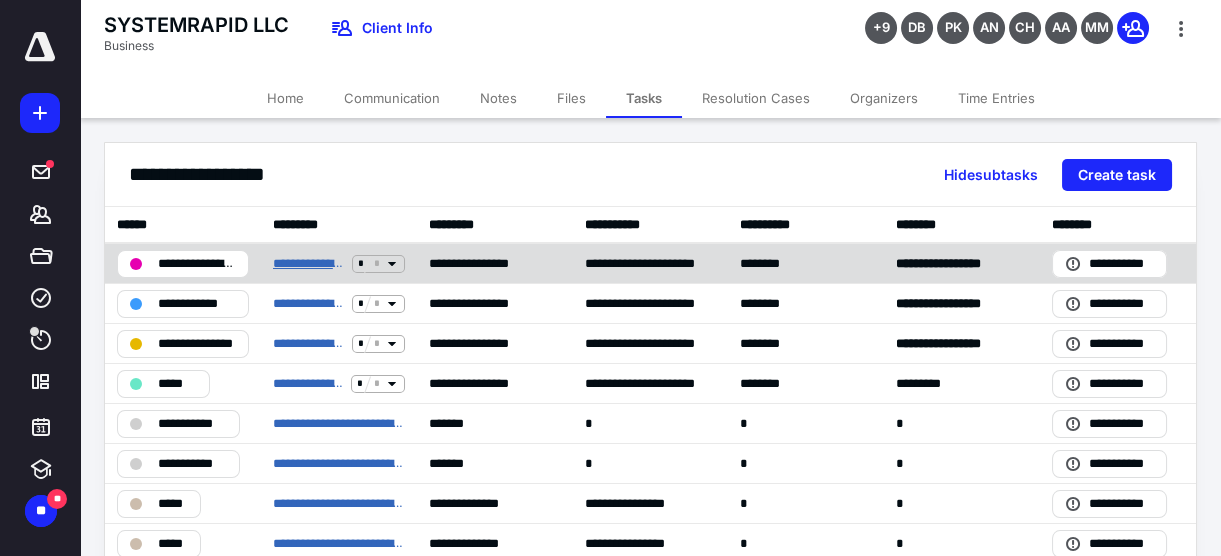 click on "**********" at bounding box center [308, 263] 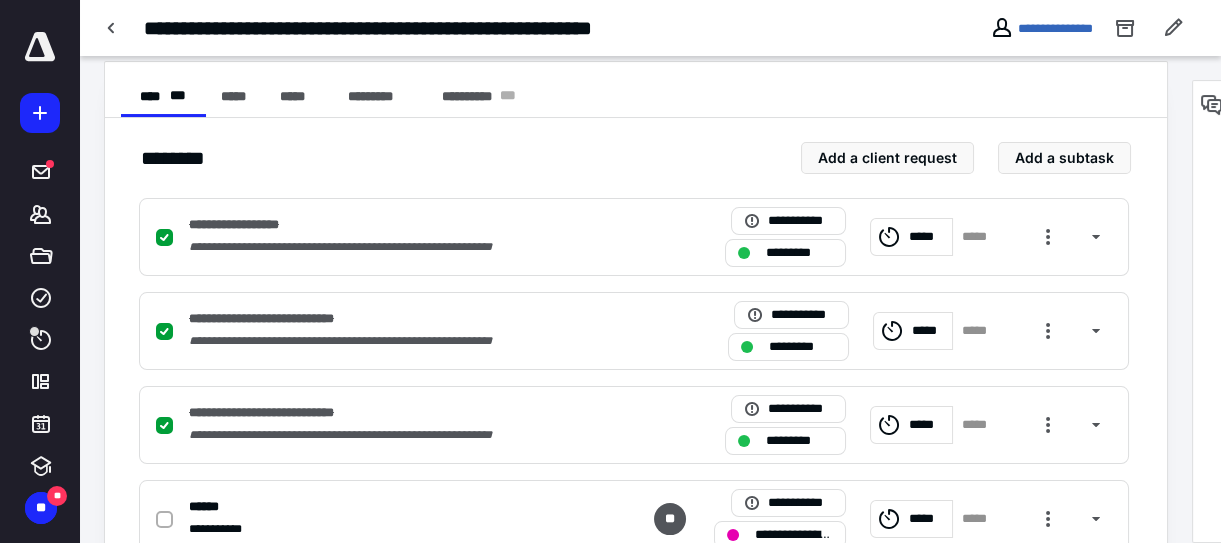 scroll, scrollTop: 545, scrollLeft: 0, axis: vertical 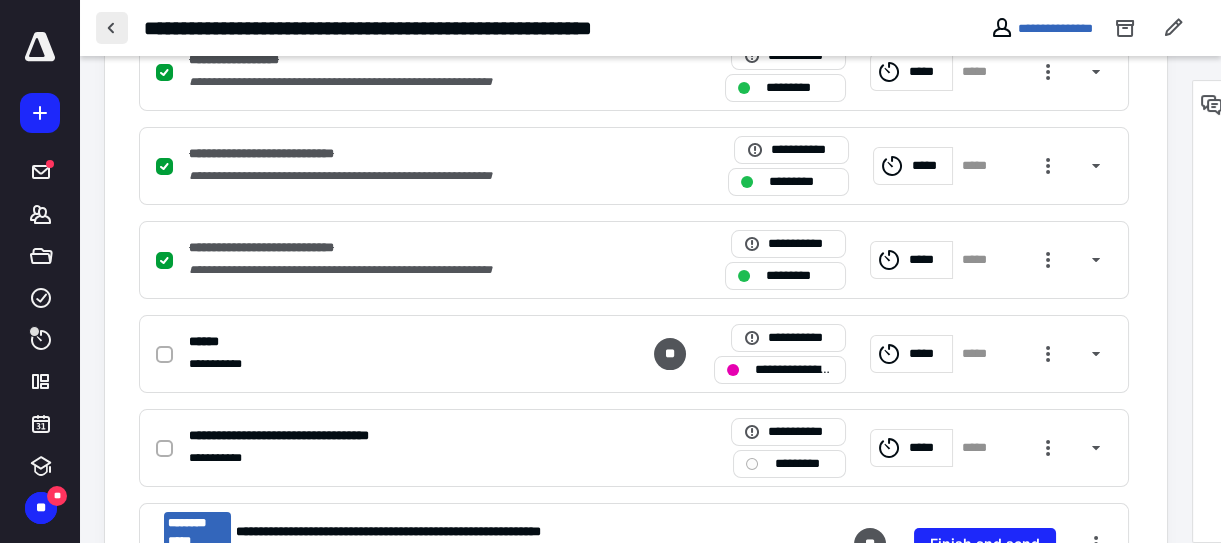 click at bounding box center (112, 28) 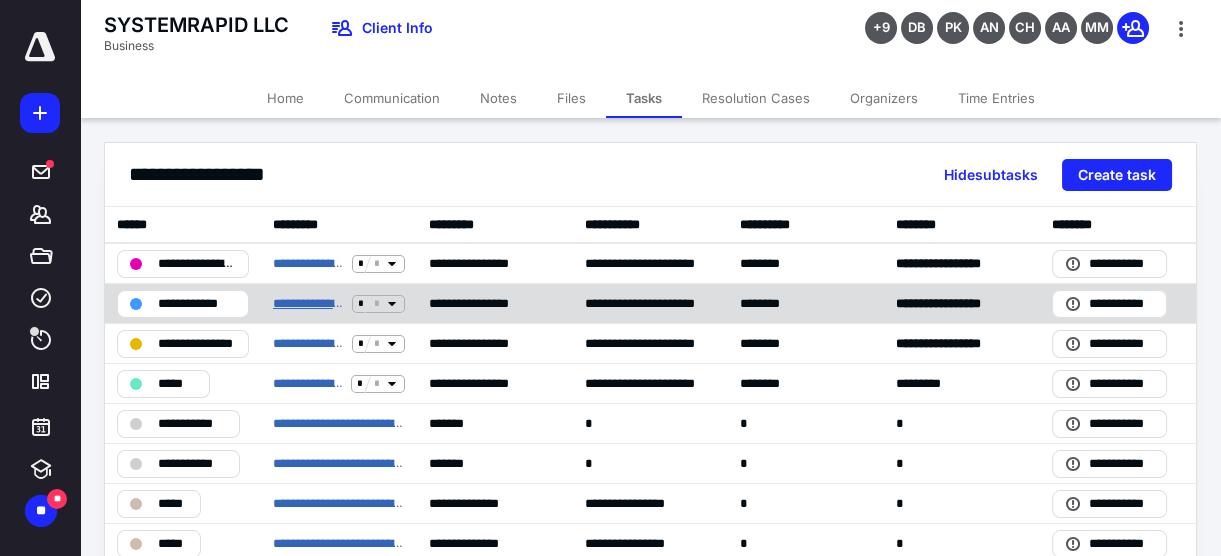 click on "**********" at bounding box center (308, 303) 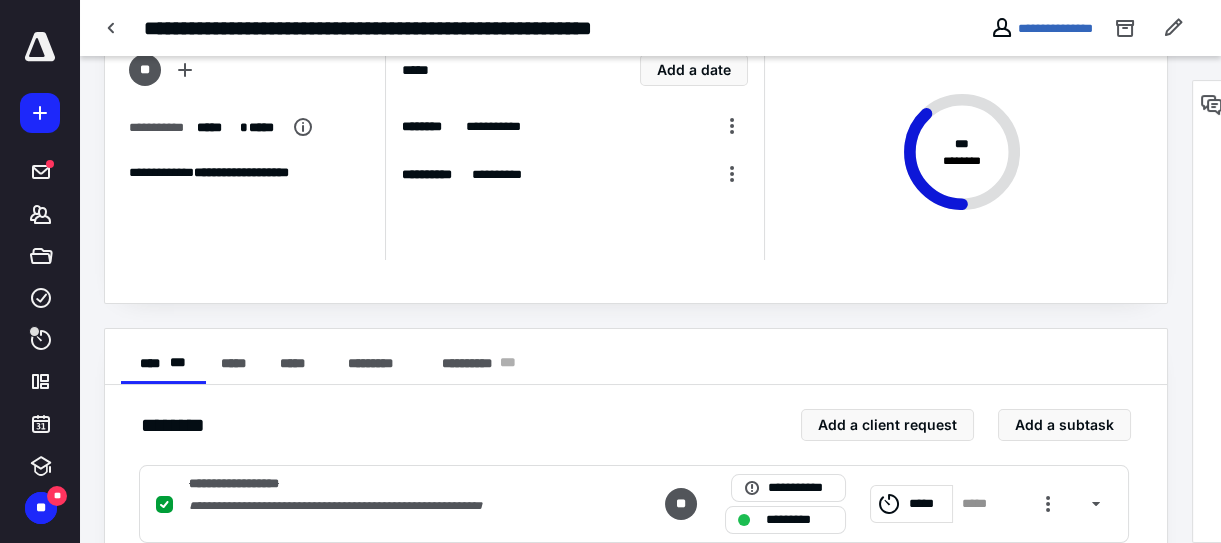 scroll, scrollTop: 0, scrollLeft: 0, axis: both 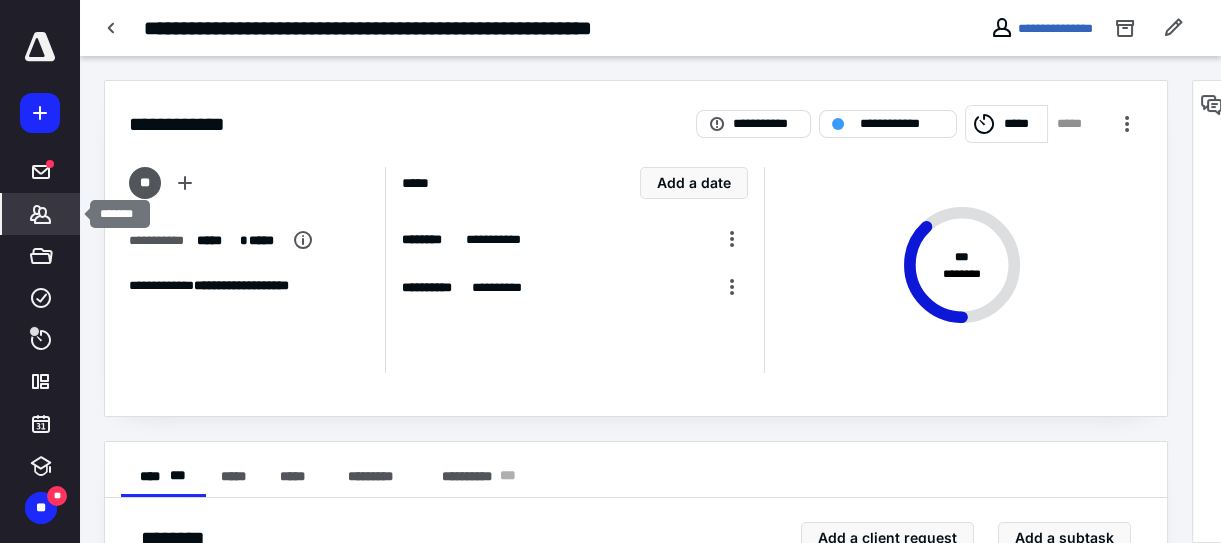 click 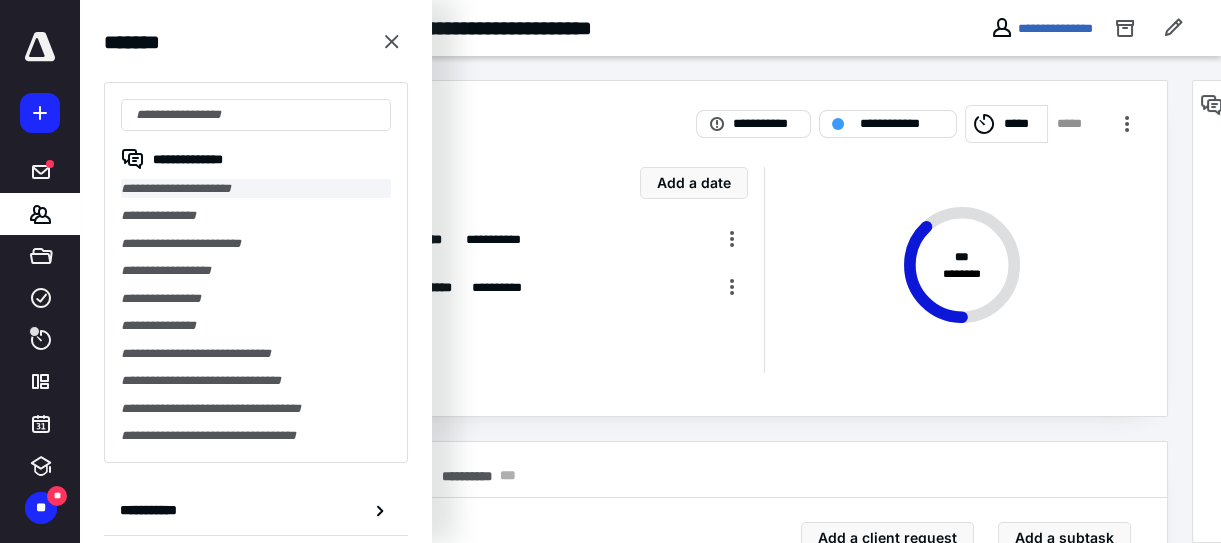 click on "**********" at bounding box center [256, 188] 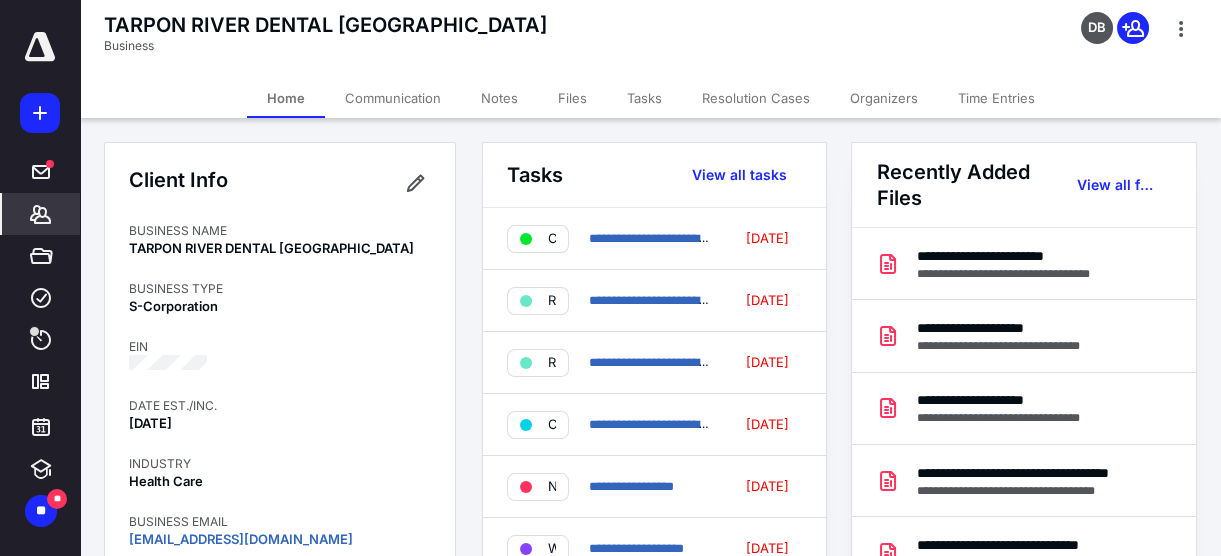 click on "Tasks" at bounding box center (644, 98) 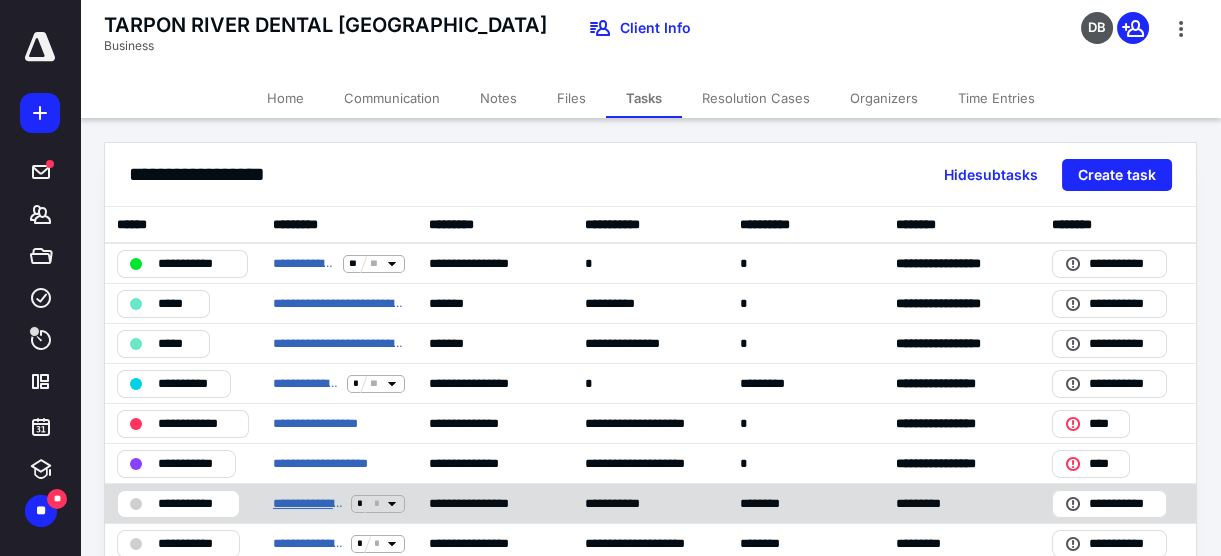 click on "**********" at bounding box center (308, 503) 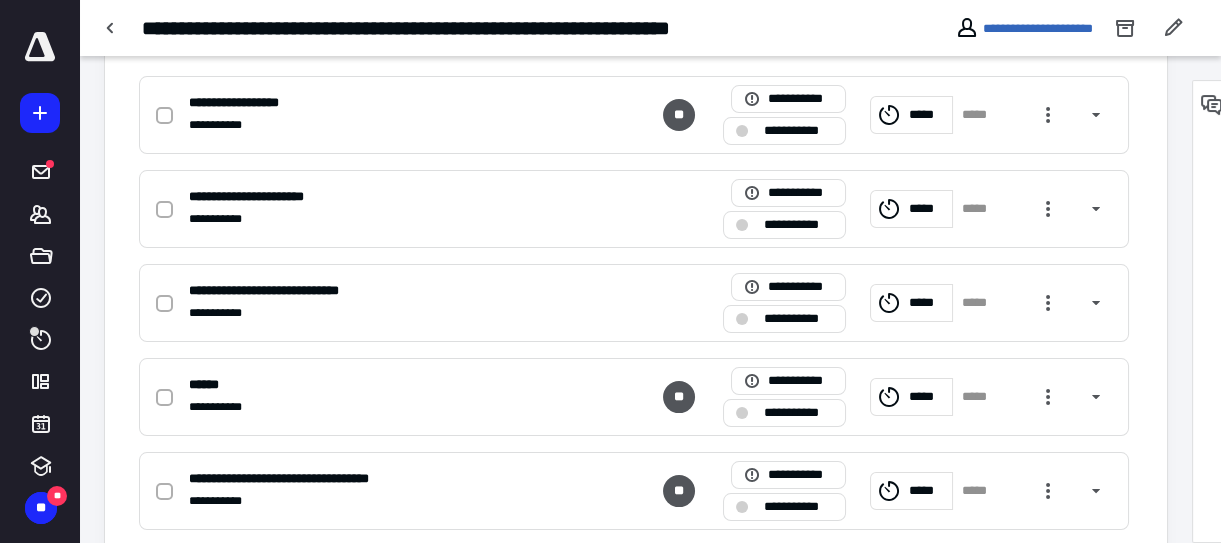 scroll, scrollTop: 545, scrollLeft: 0, axis: vertical 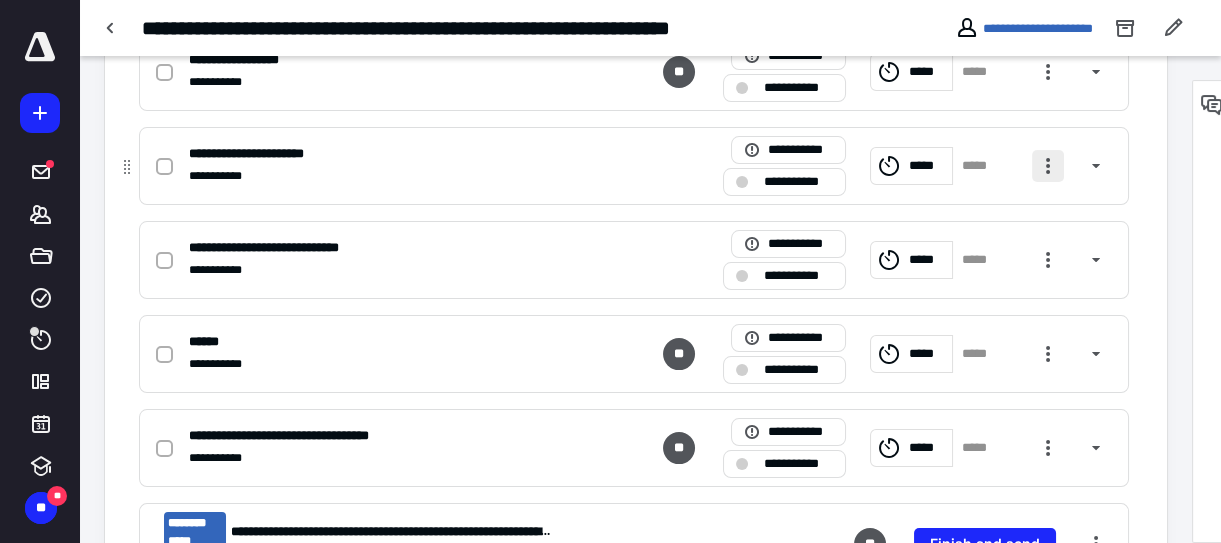 click at bounding box center [1048, 166] 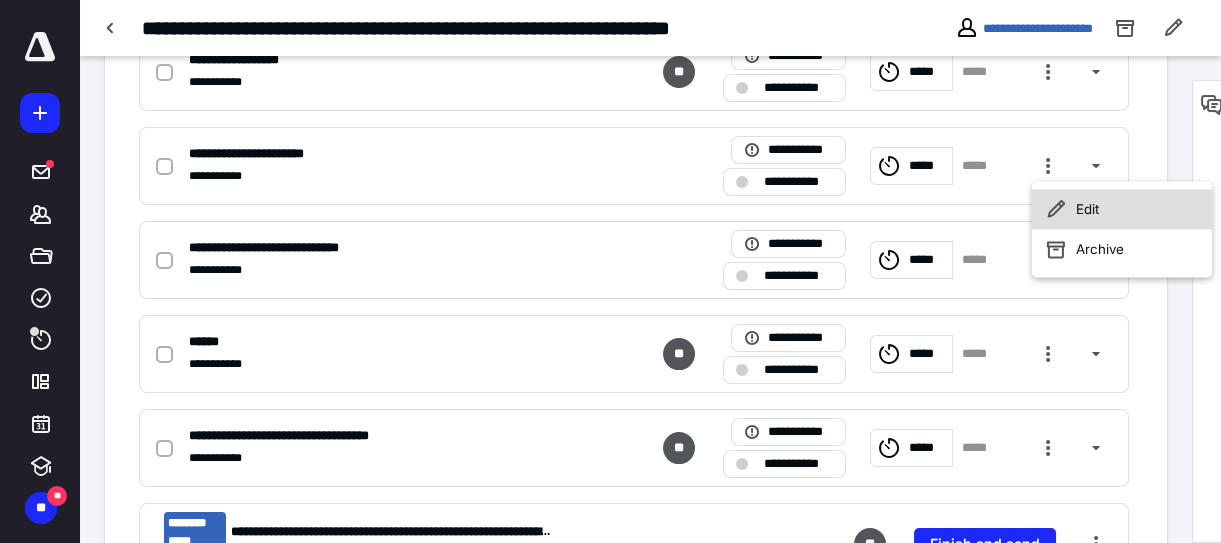 click on "Edit" at bounding box center [1122, 209] 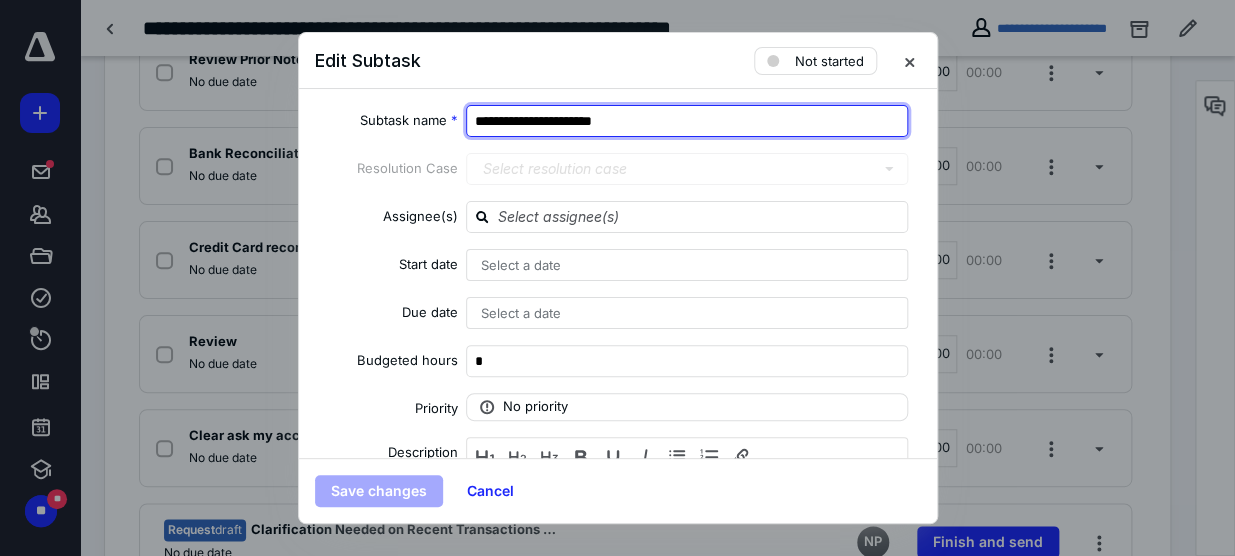 drag, startPoint x: 653, startPoint y: 126, endPoint x: 606, endPoint y: 120, distance: 47.38143 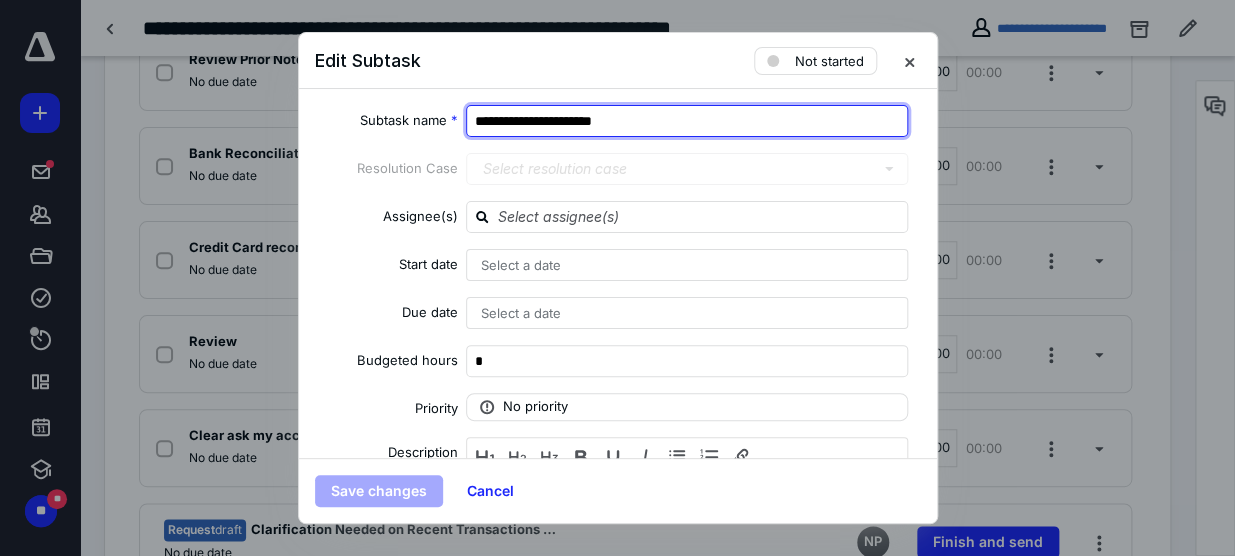 click on "**********" at bounding box center (687, 121) 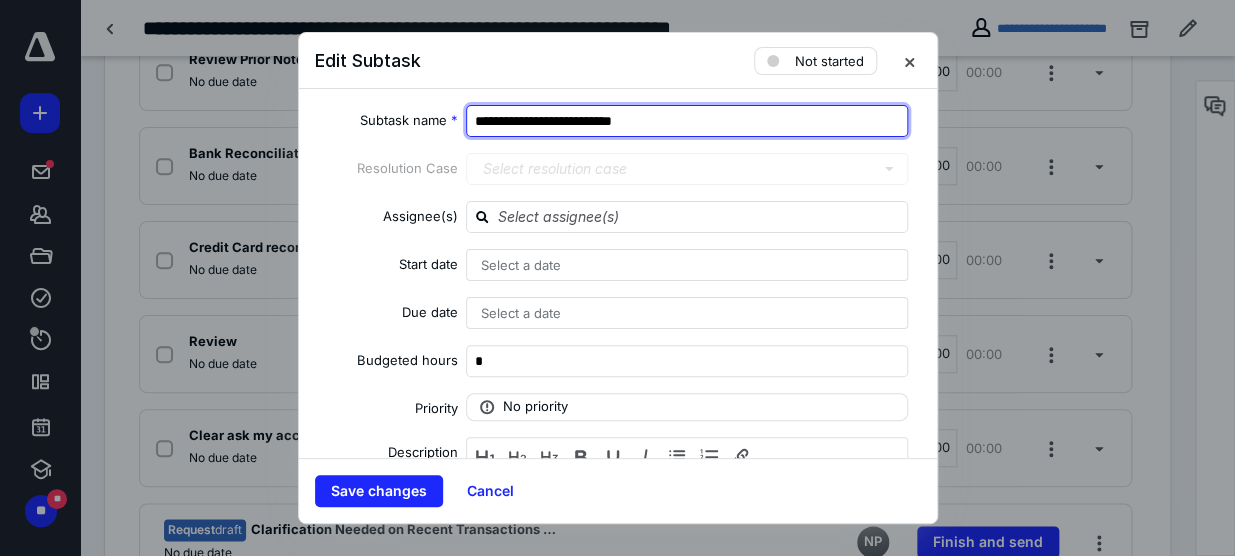 click on "**********" at bounding box center (687, 121) 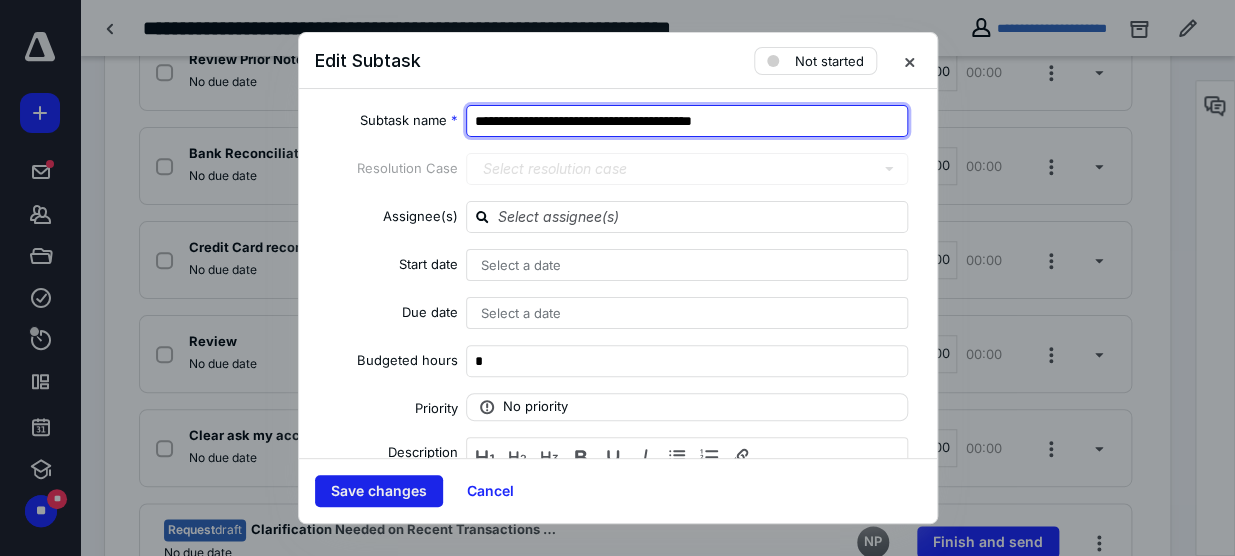 type on "**********" 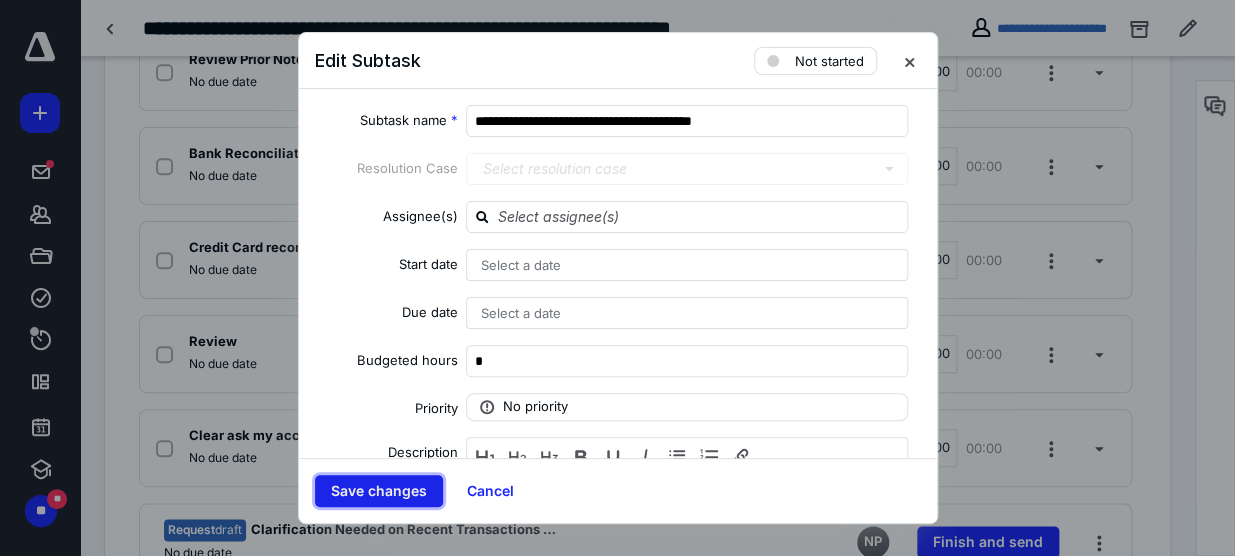 click on "Save changes" at bounding box center [379, 491] 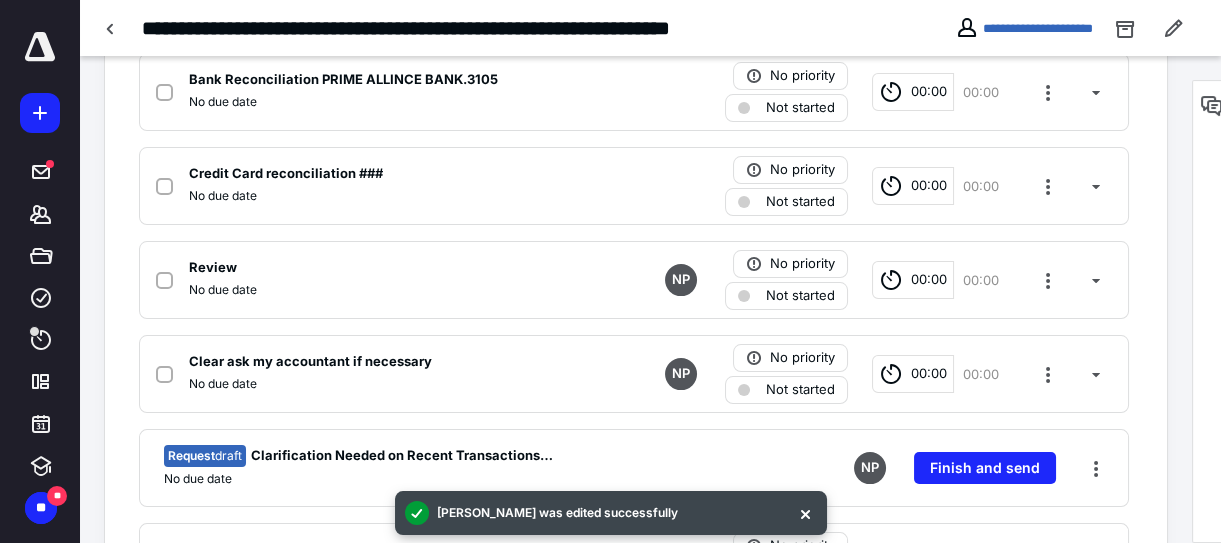 scroll, scrollTop: 460, scrollLeft: 0, axis: vertical 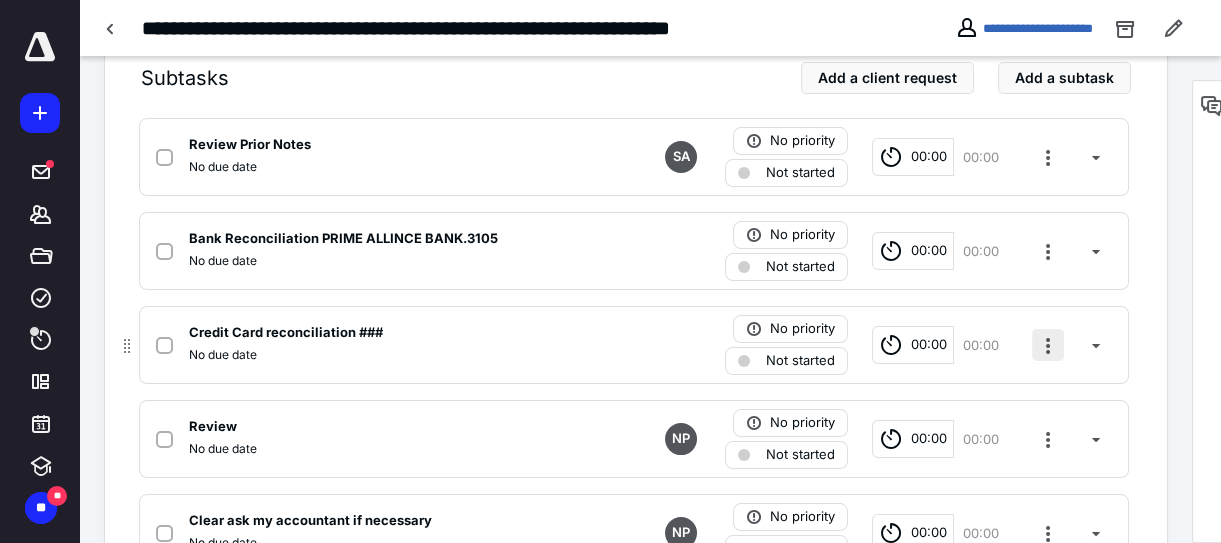 click at bounding box center (1048, 345) 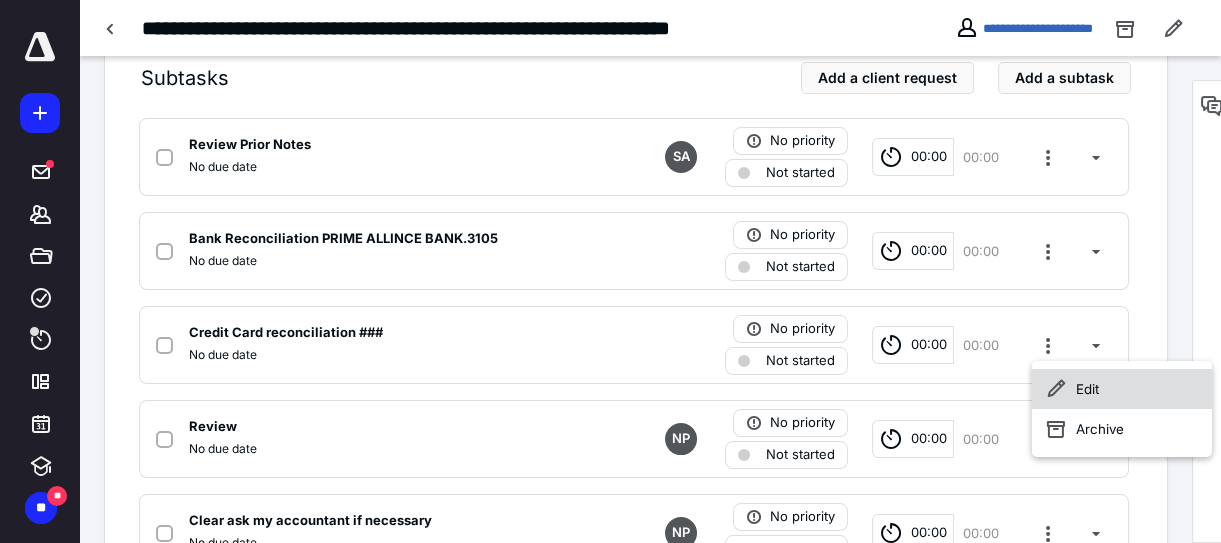click on "Edit" at bounding box center (1122, 389) 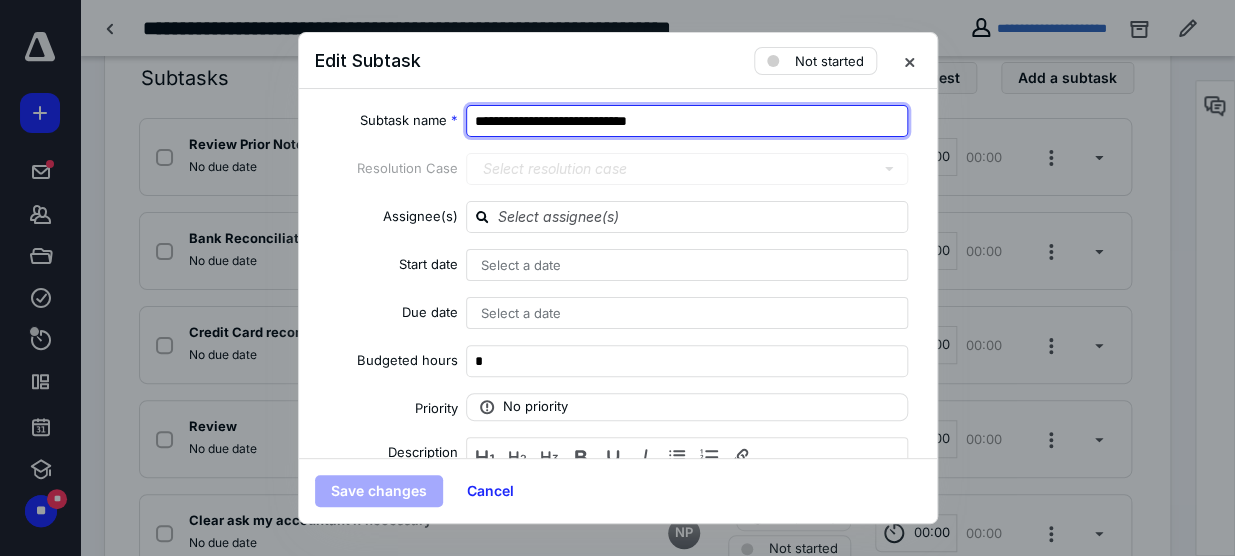 drag, startPoint x: 734, startPoint y: 116, endPoint x: 640, endPoint y: 119, distance: 94.04786 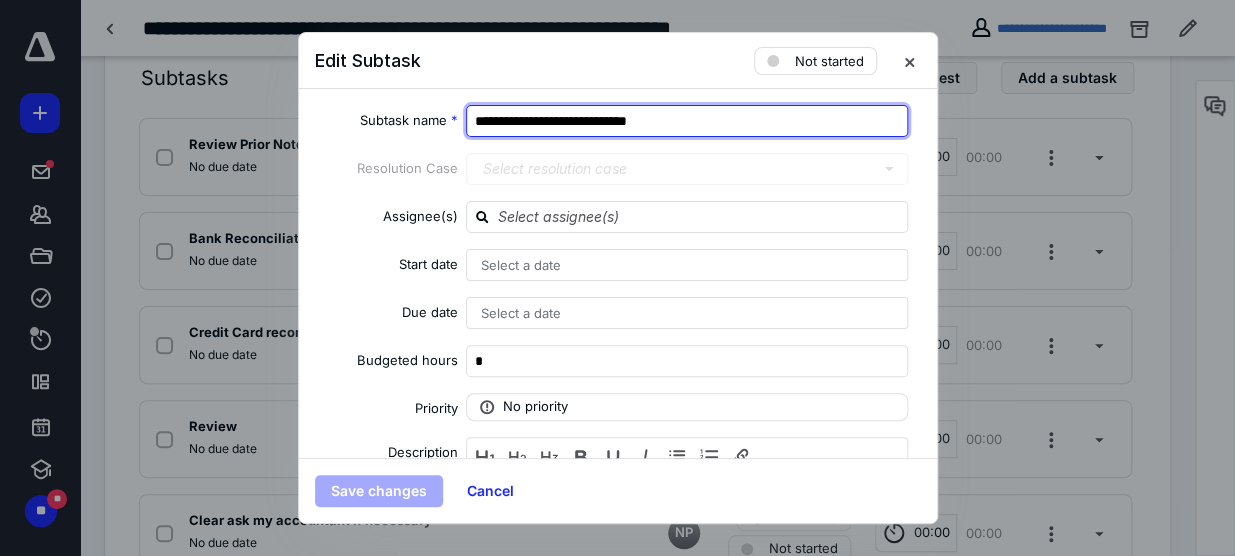 click on "**********" at bounding box center (687, 121) 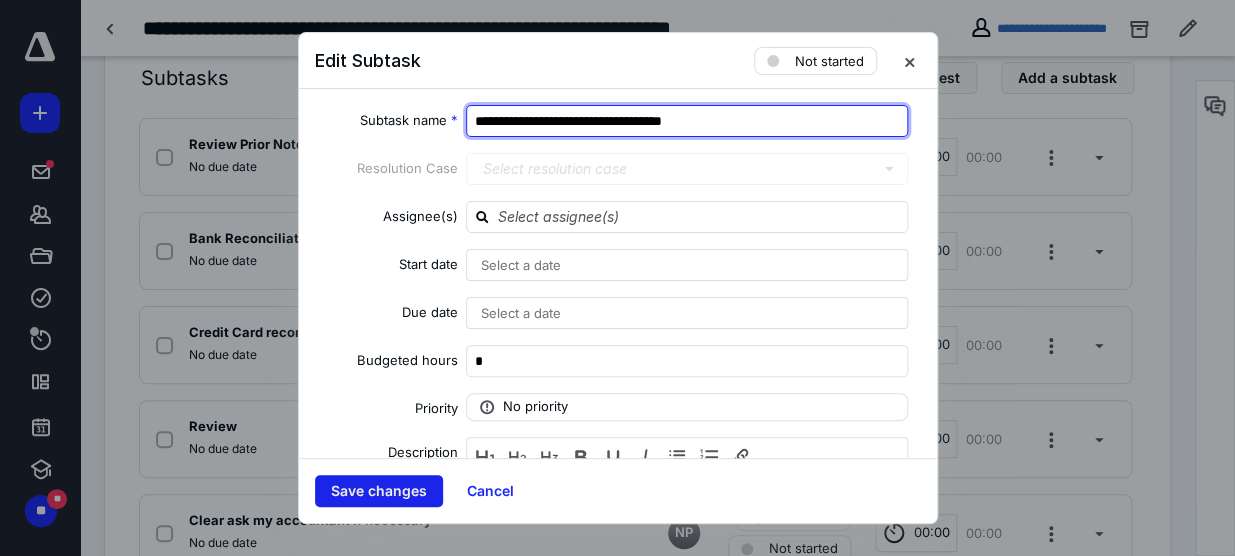 type on "**********" 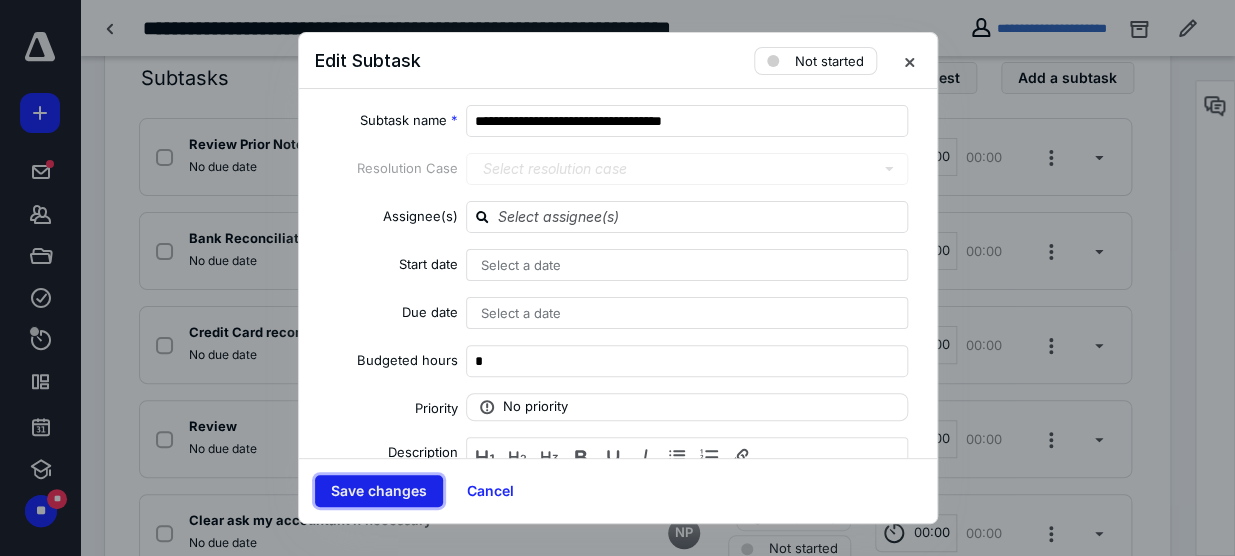 click on "Save changes" at bounding box center [379, 491] 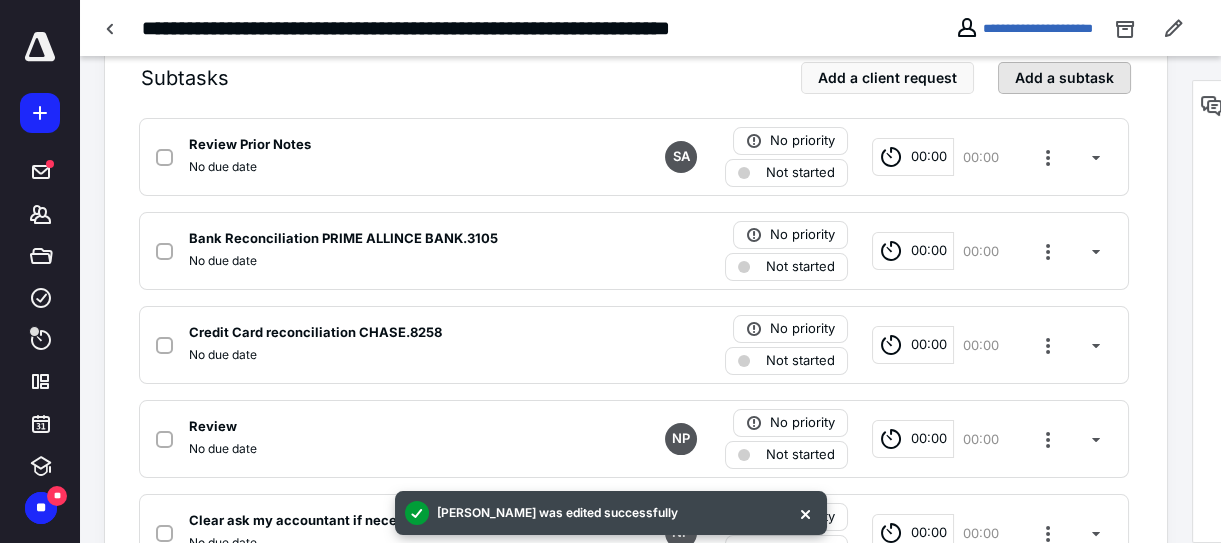 click on "Add a subtask" at bounding box center (1064, 78) 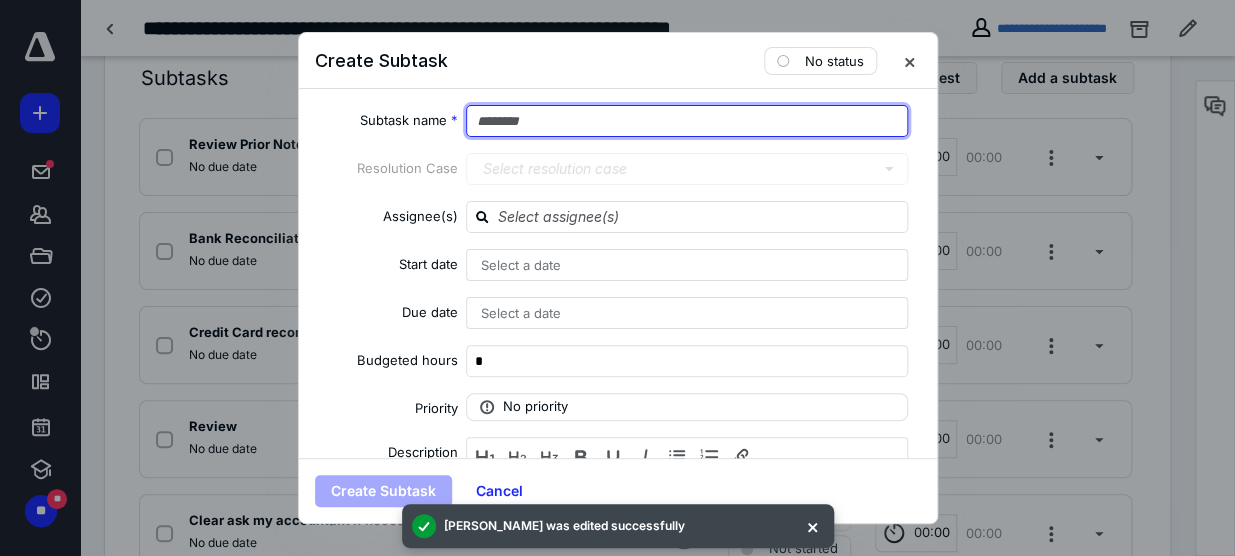 click at bounding box center (687, 121) 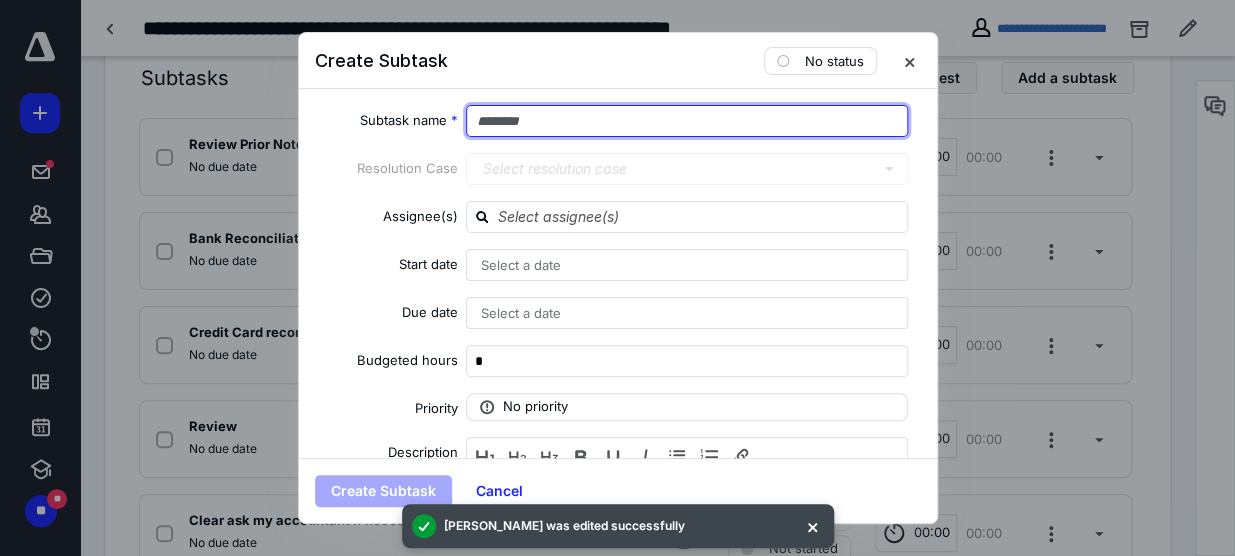 paste on "**********" 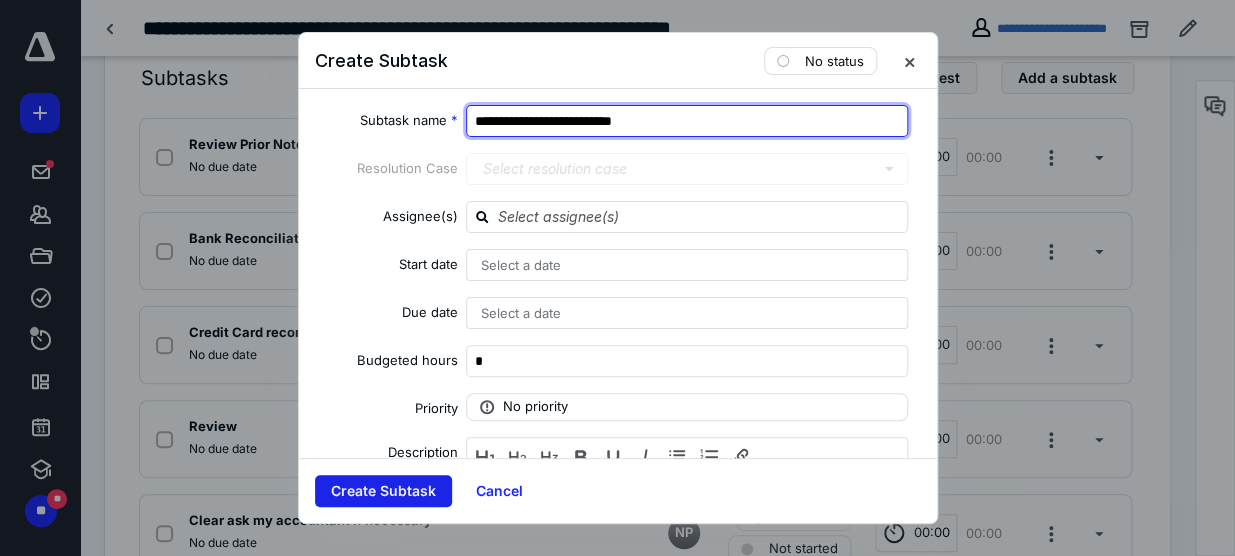 type on "**********" 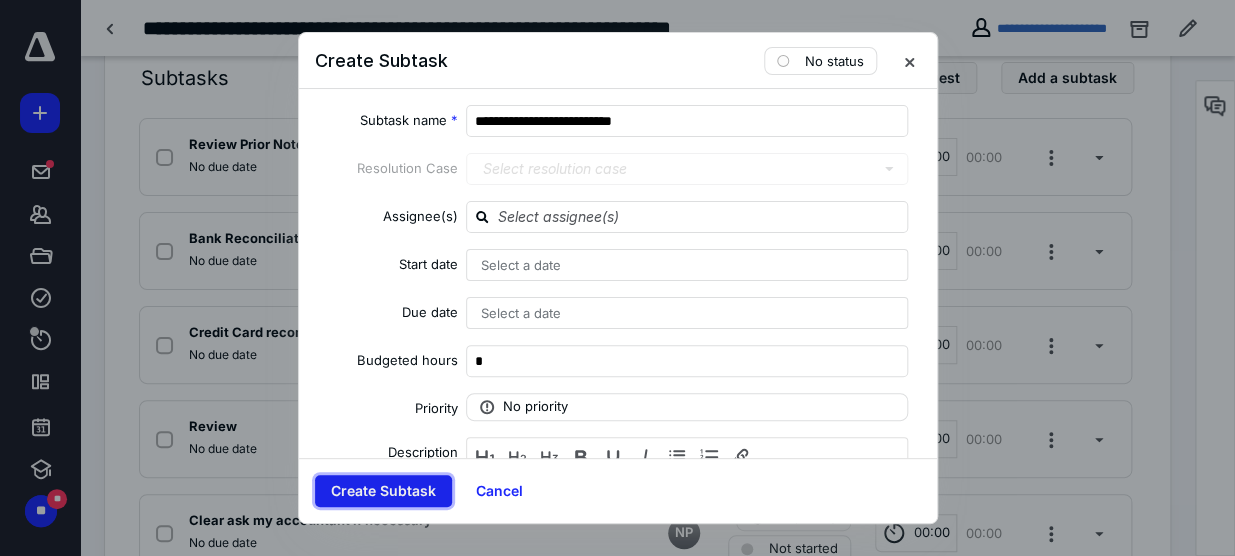 click on "Create Subtask" at bounding box center (383, 491) 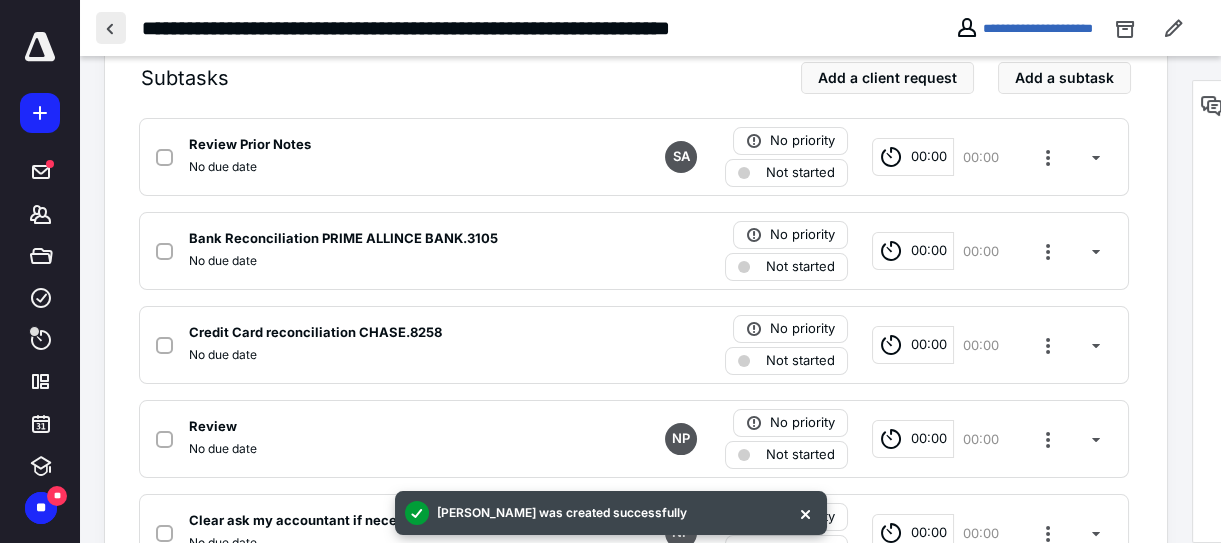 click at bounding box center (111, 28) 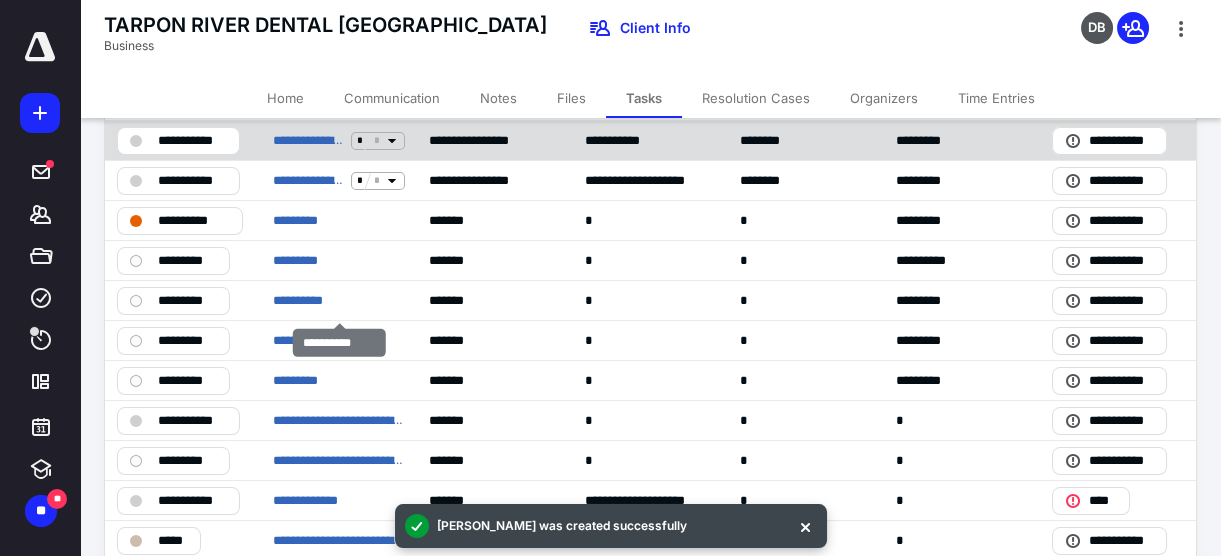 scroll, scrollTop: 545, scrollLeft: 0, axis: vertical 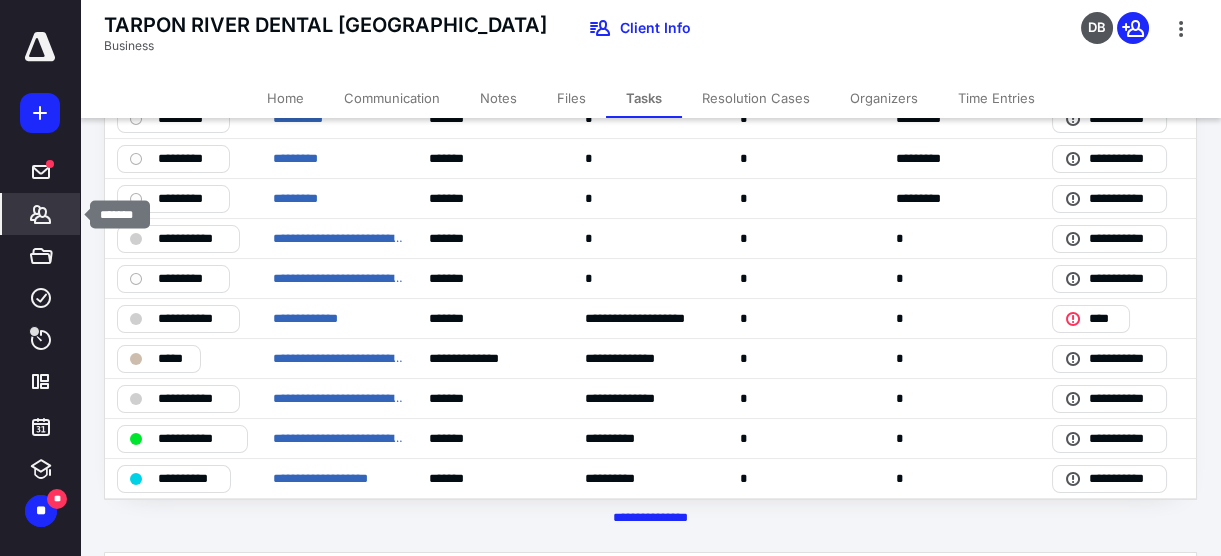 click 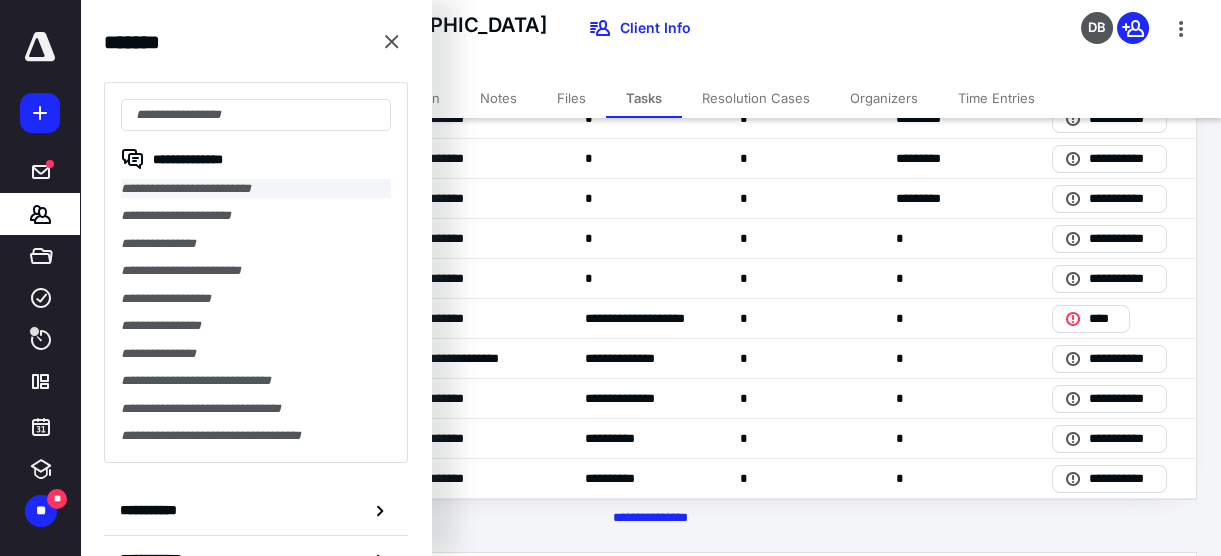 click on "**********" at bounding box center (256, 188) 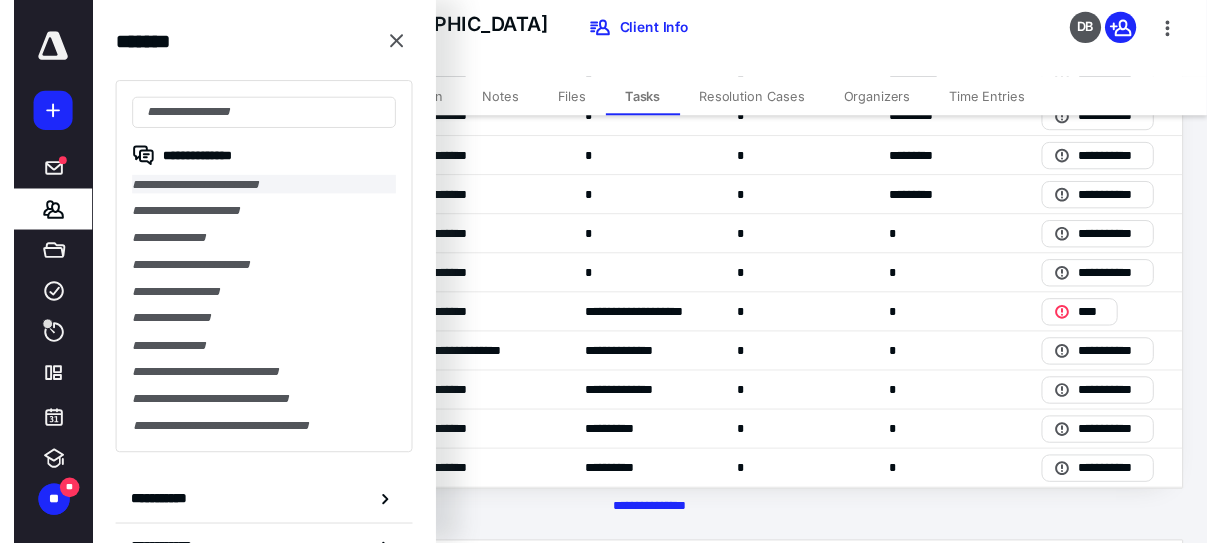 scroll, scrollTop: 0, scrollLeft: 0, axis: both 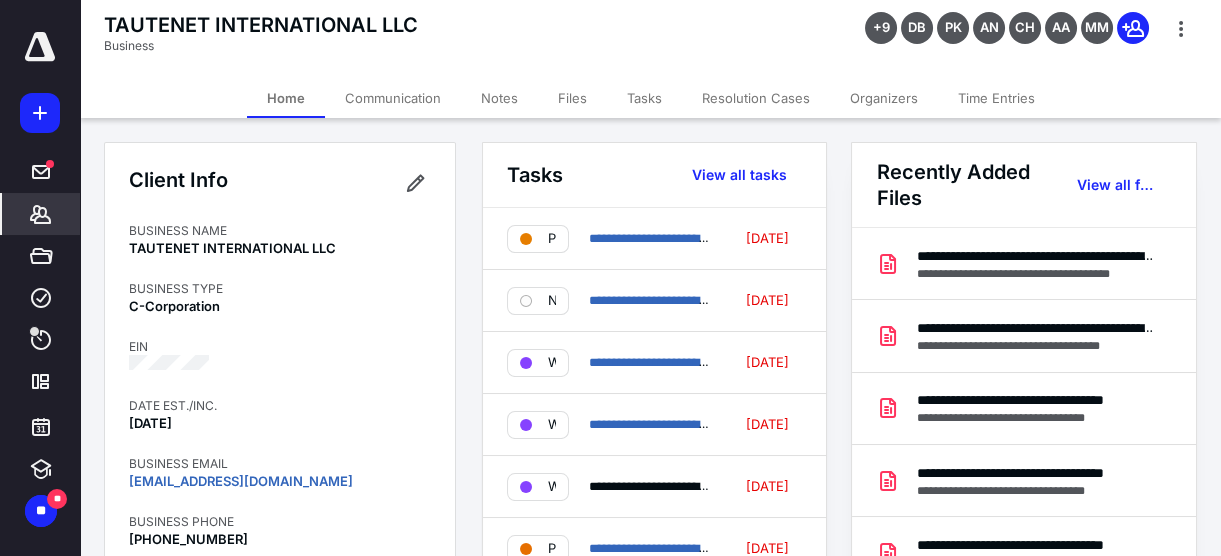 click on "Tasks" at bounding box center [644, 98] 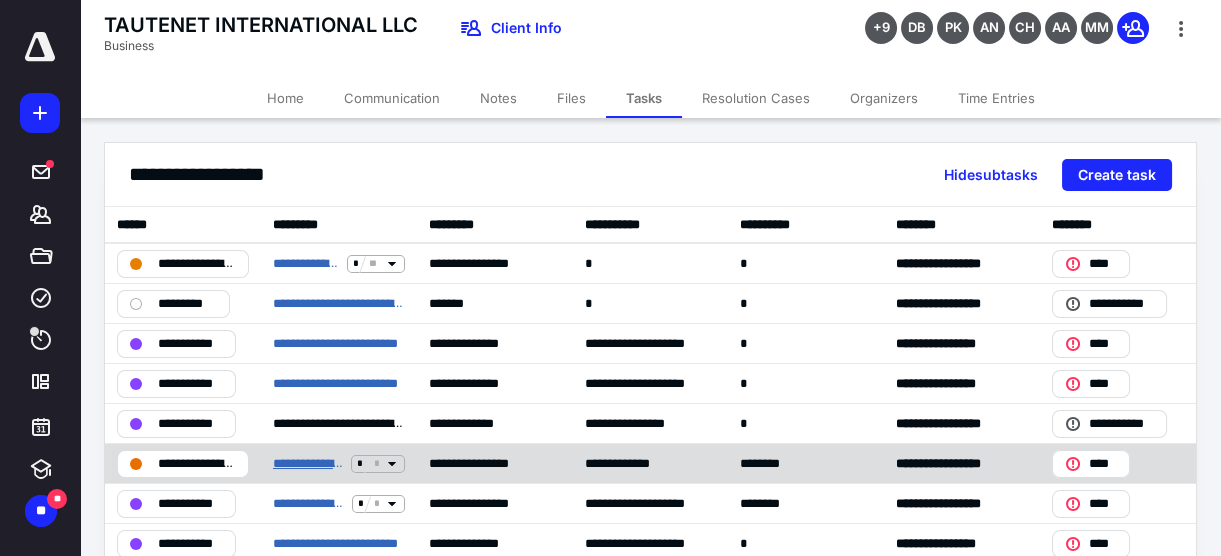 click on "**********" at bounding box center [308, 463] 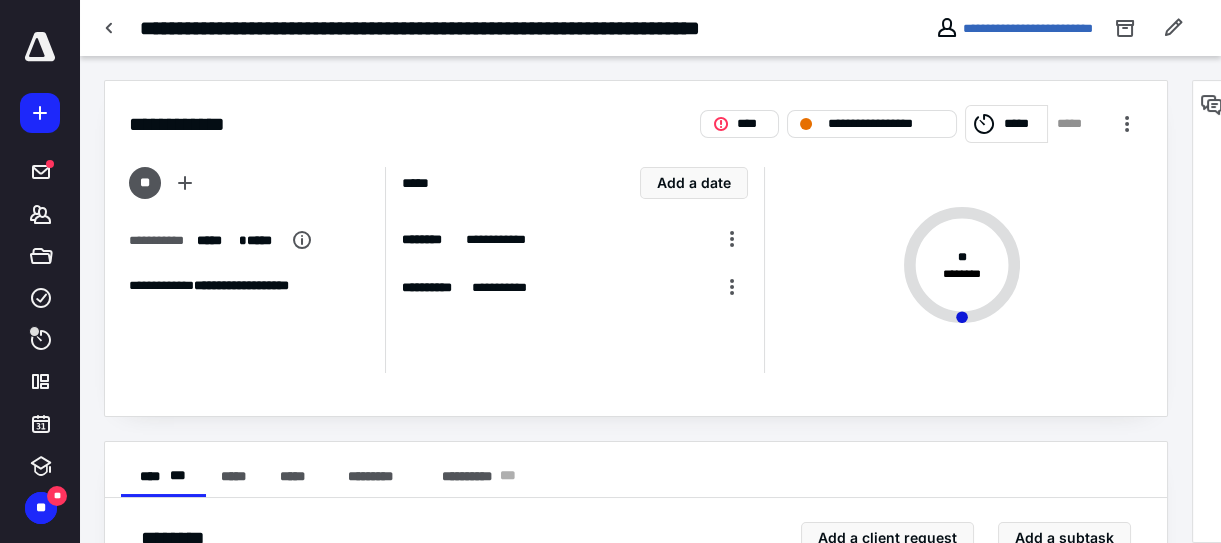 scroll, scrollTop: 363, scrollLeft: 0, axis: vertical 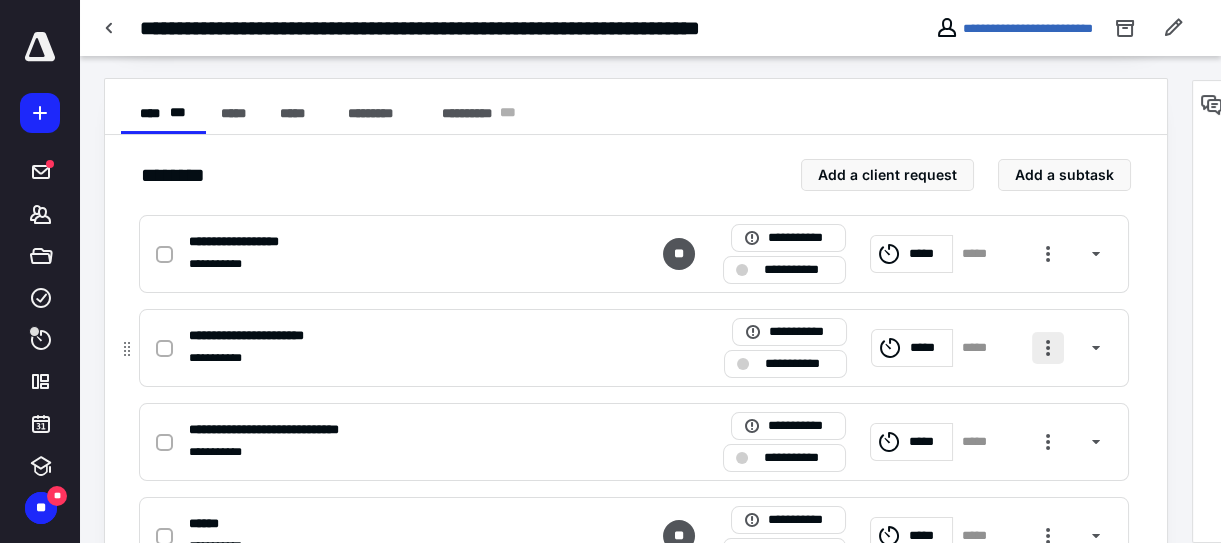 click at bounding box center [1048, 348] 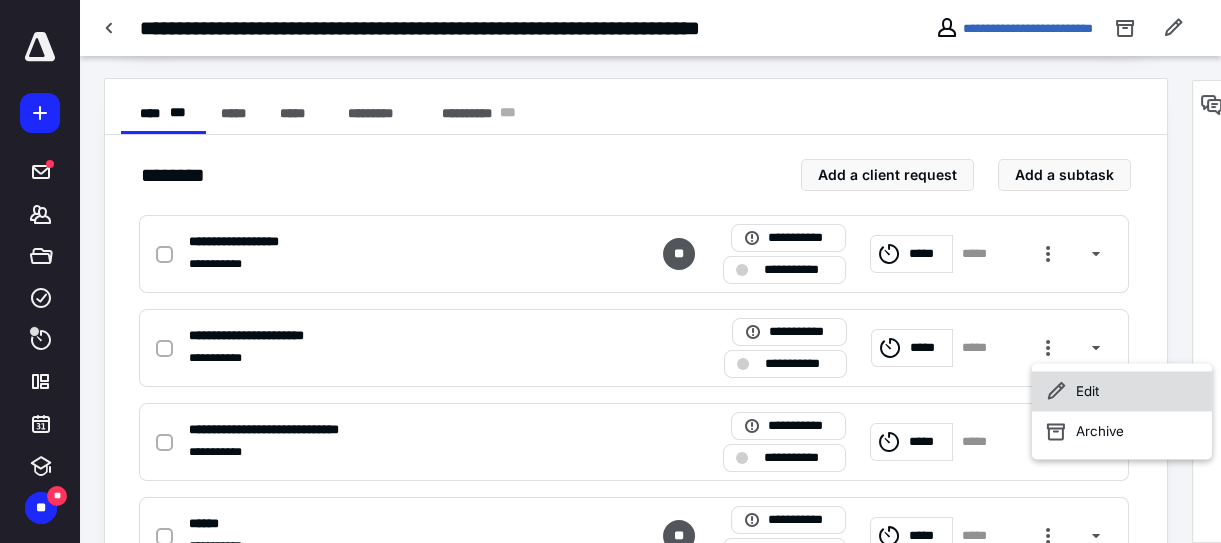 click on "Edit" at bounding box center [1122, 391] 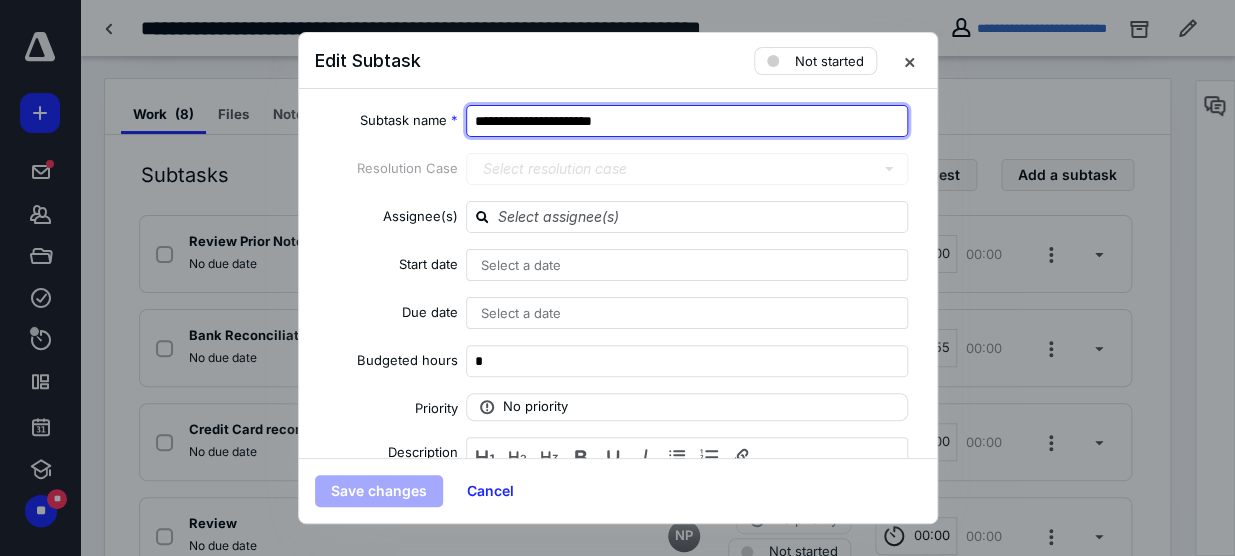drag, startPoint x: 650, startPoint y: 113, endPoint x: 607, endPoint y: 123, distance: 44.14748 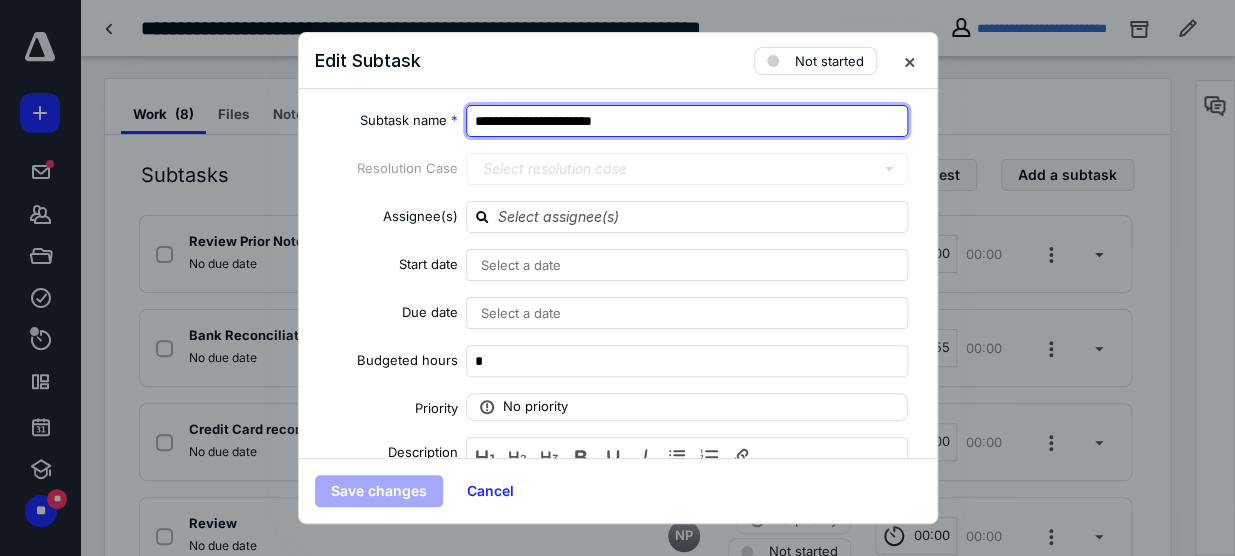 click on "**********" at bounding box center [687, 121] 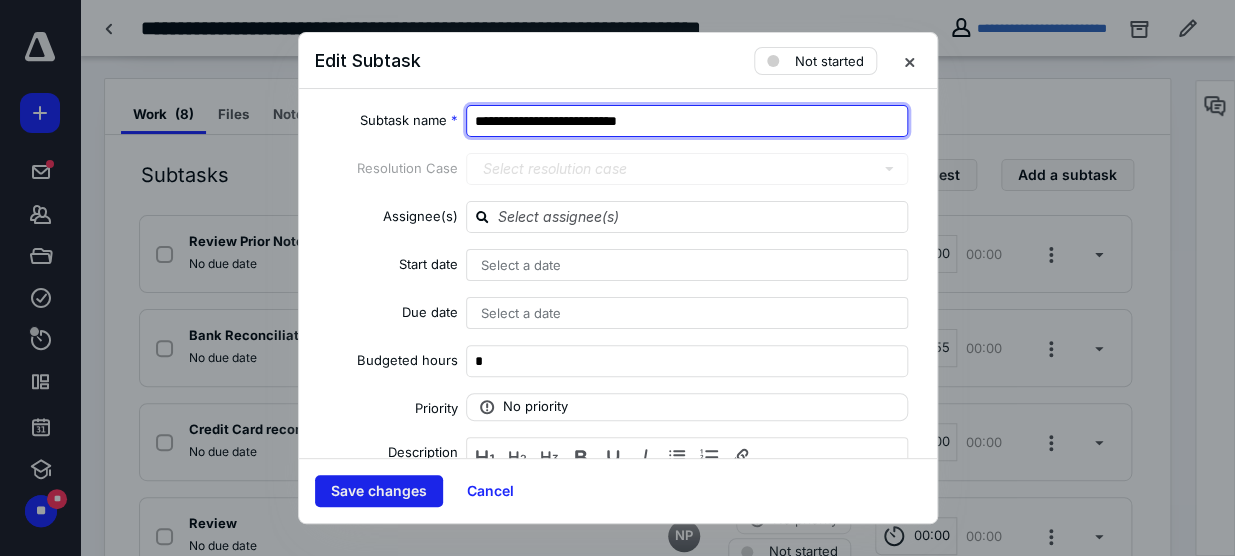 type on "**********" 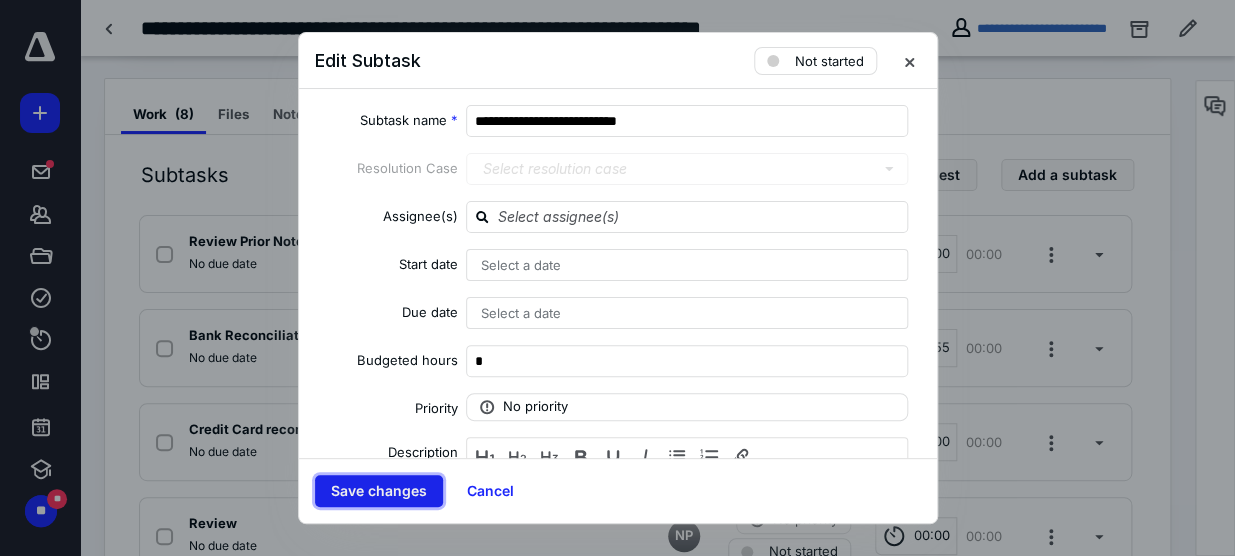 click on "Save changes" at bounding box center (379, 491) 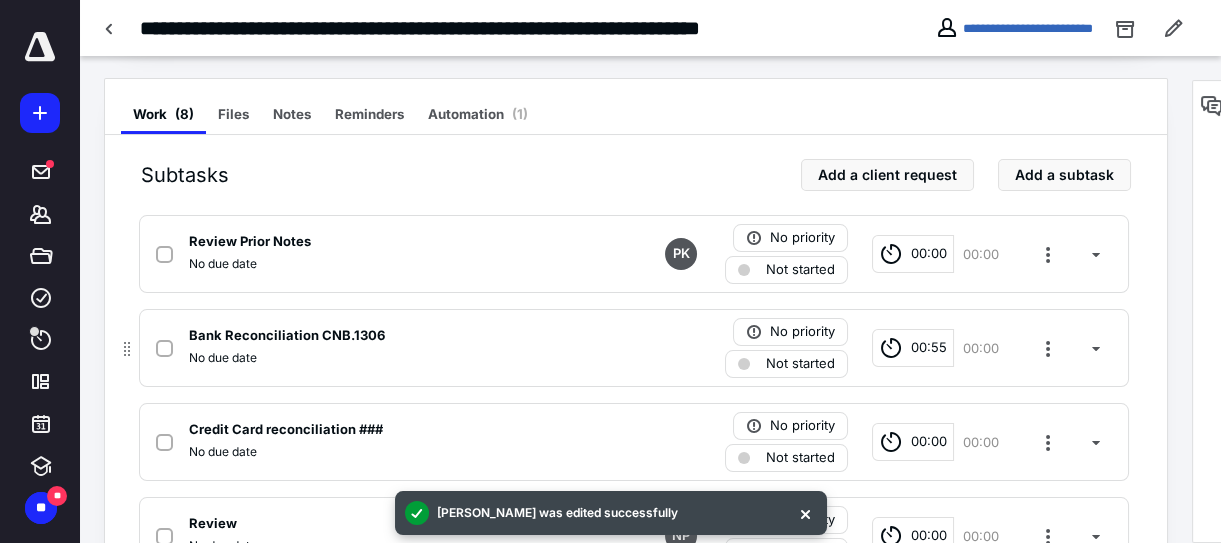 scroll, scrollTop: 545, scrollLeft: 0, axis: vertical 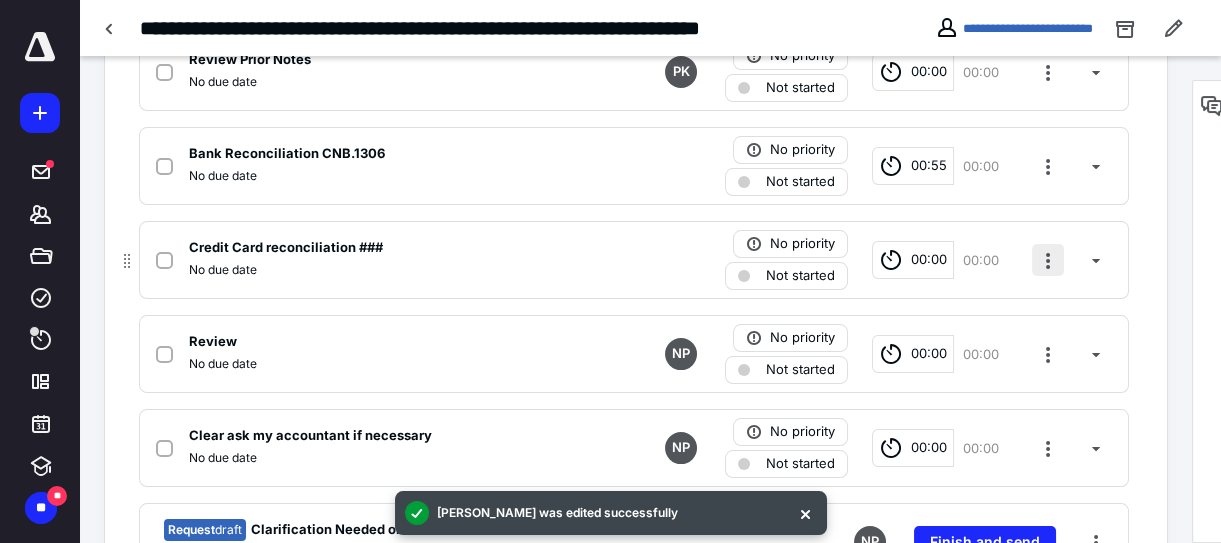 click at bounding box center [1048, 260] 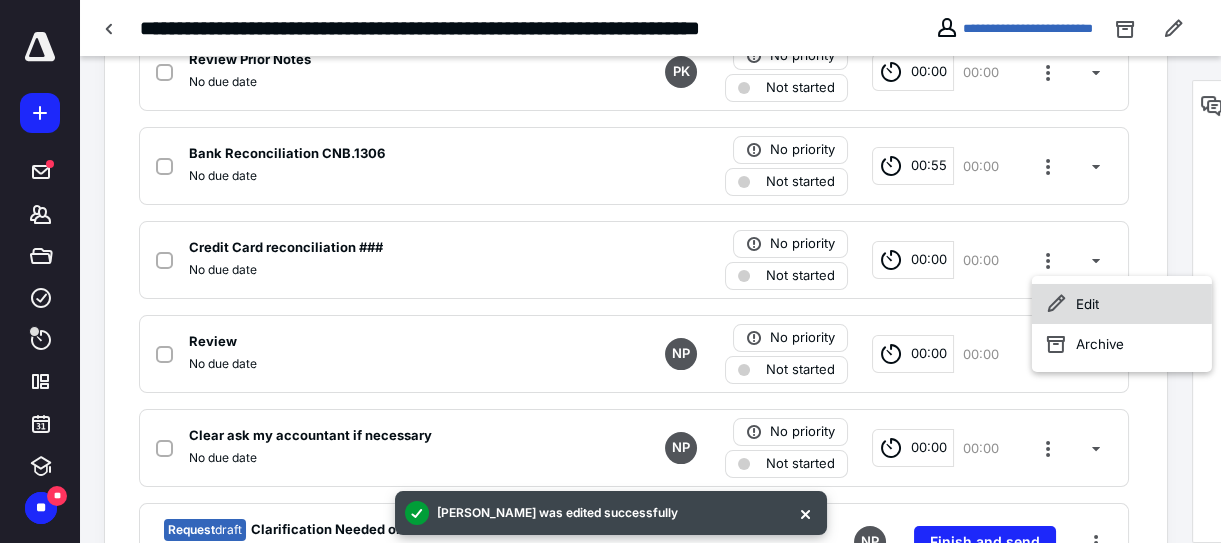 click on "Edit" at bounding box center [1122, 304] 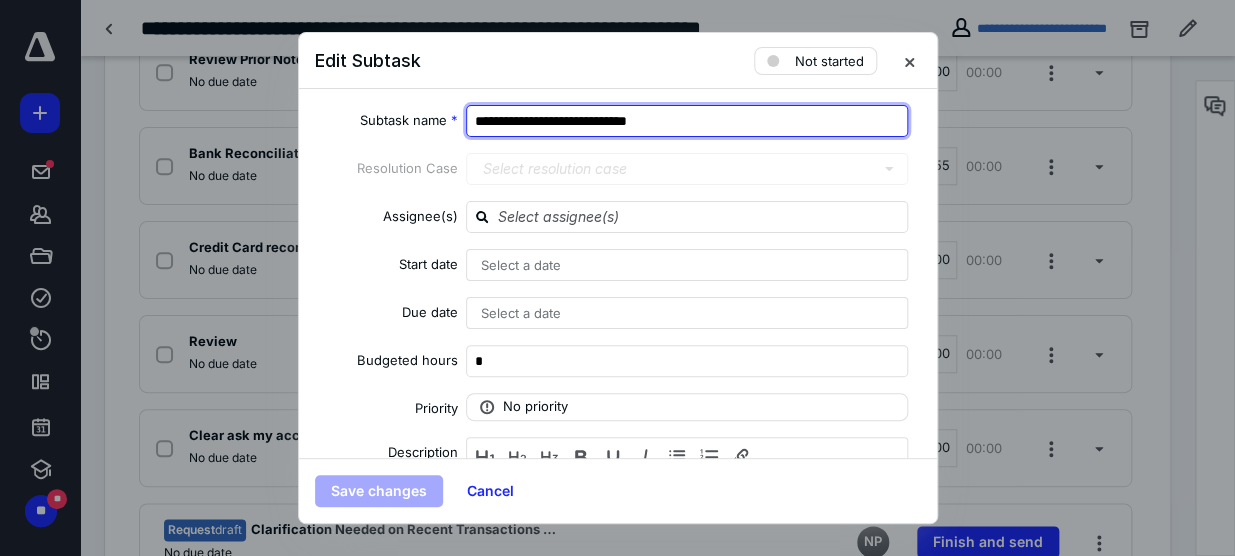 drag, startPoint x: 696, startPoint y: 127, endPoint x: 645, endPoint y: 136, distance: 51.78803 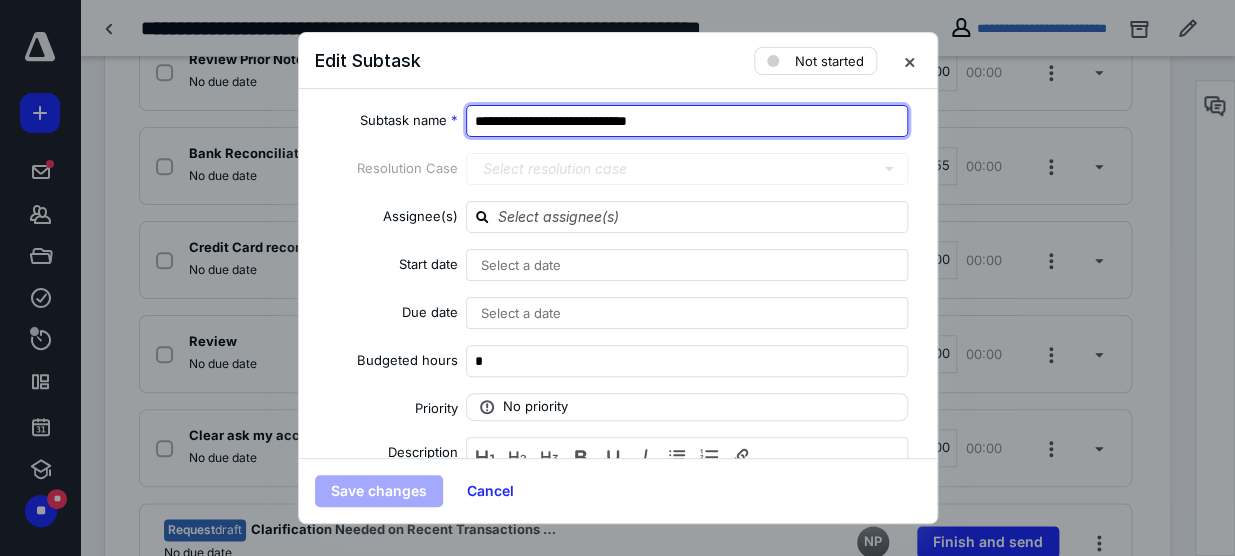 click on "**********" at bounding box center [687, 121] 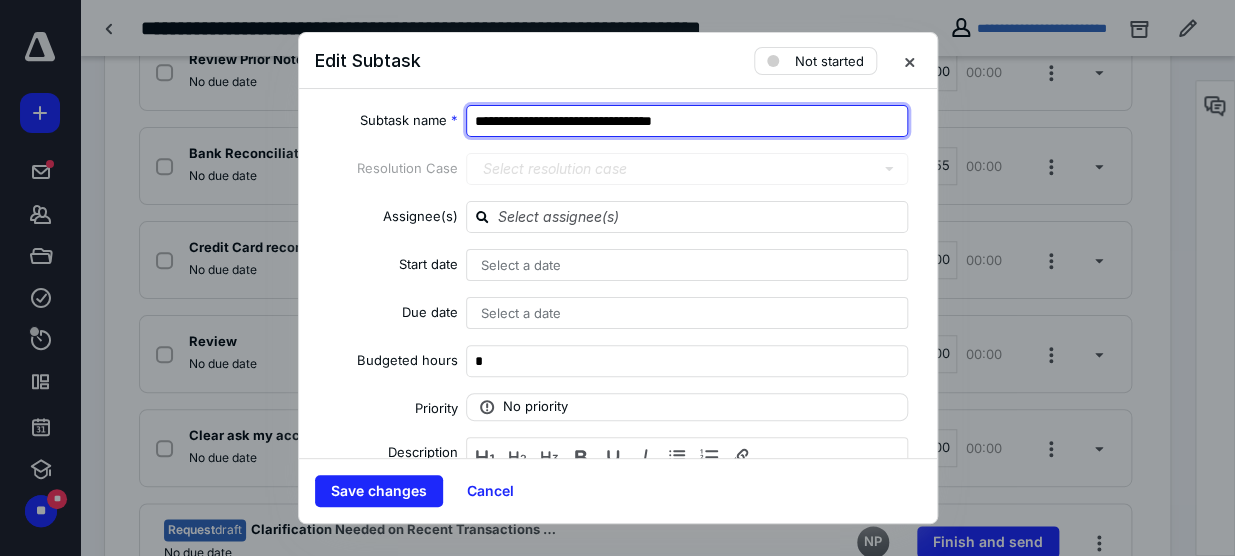 click on "**********" at bounding box center [687, 121] 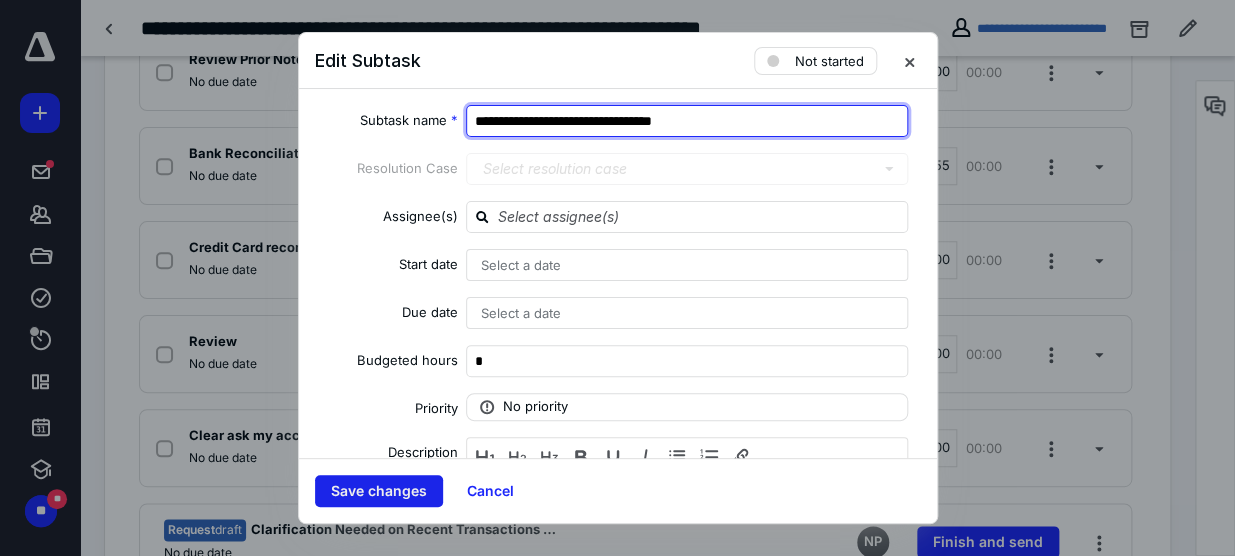 type on "**********" 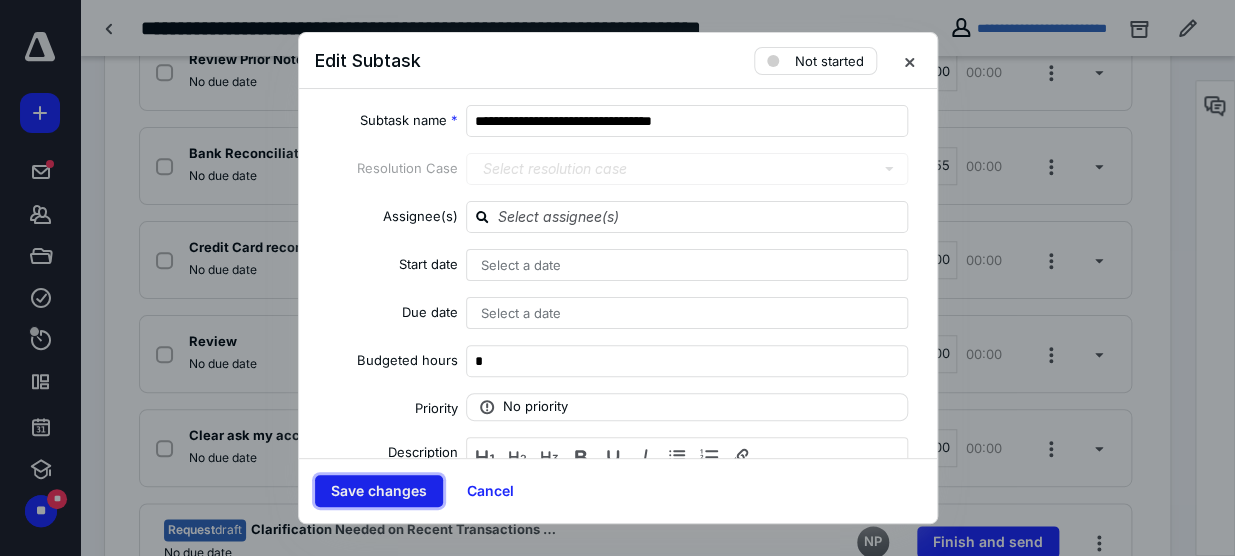 click on "Save changes" at bounding box center [379, 491] 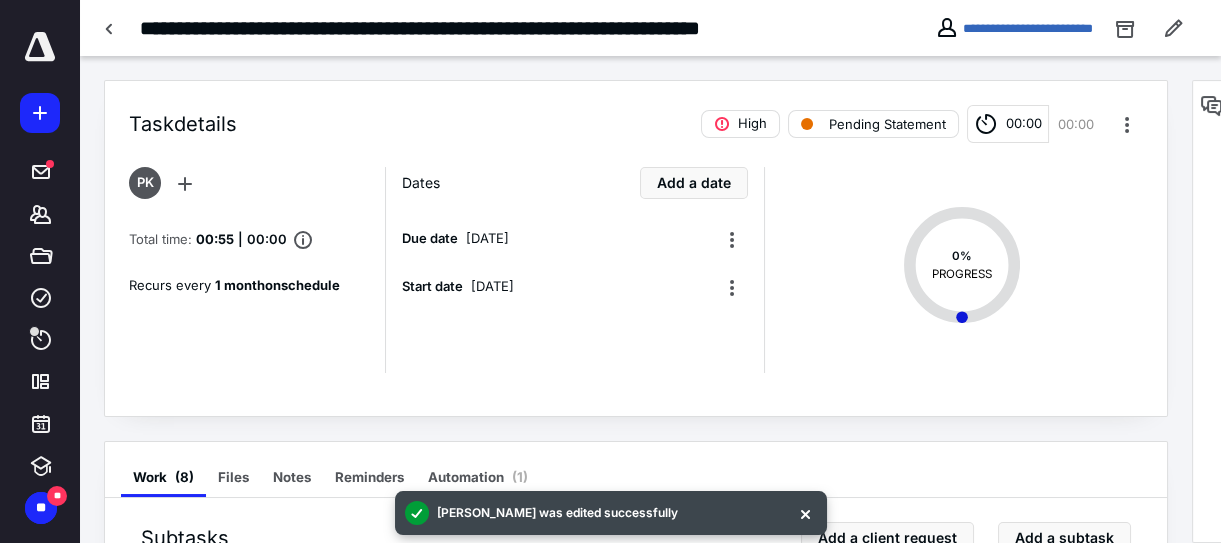 scroll, scrollTop: 181, scrollLeft: 0, axis: vertical 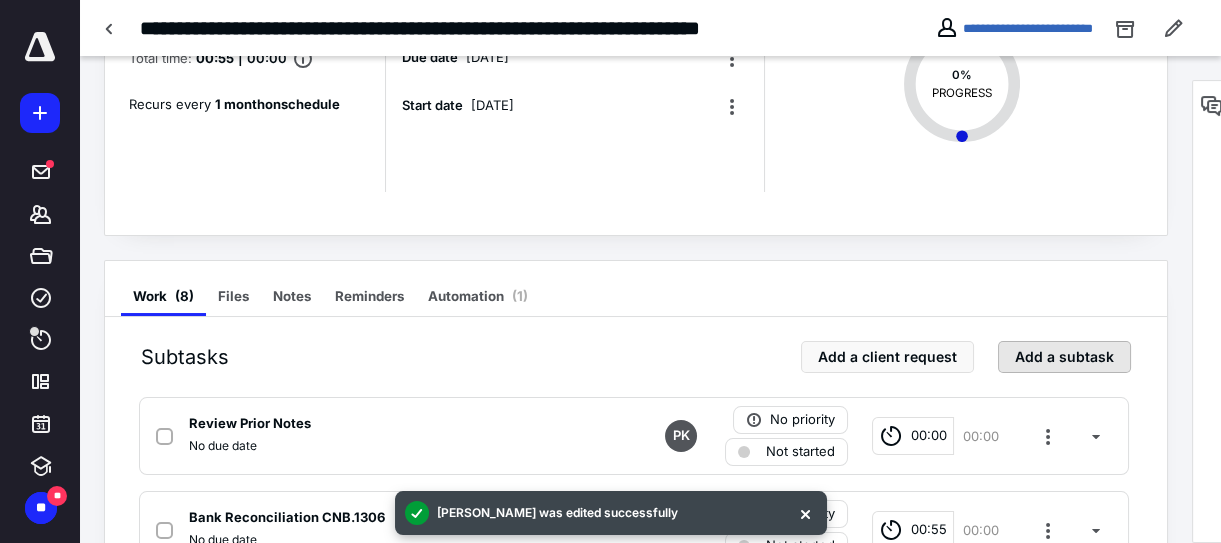 click on "Add a subtask" at bounding box center [1064, 357] 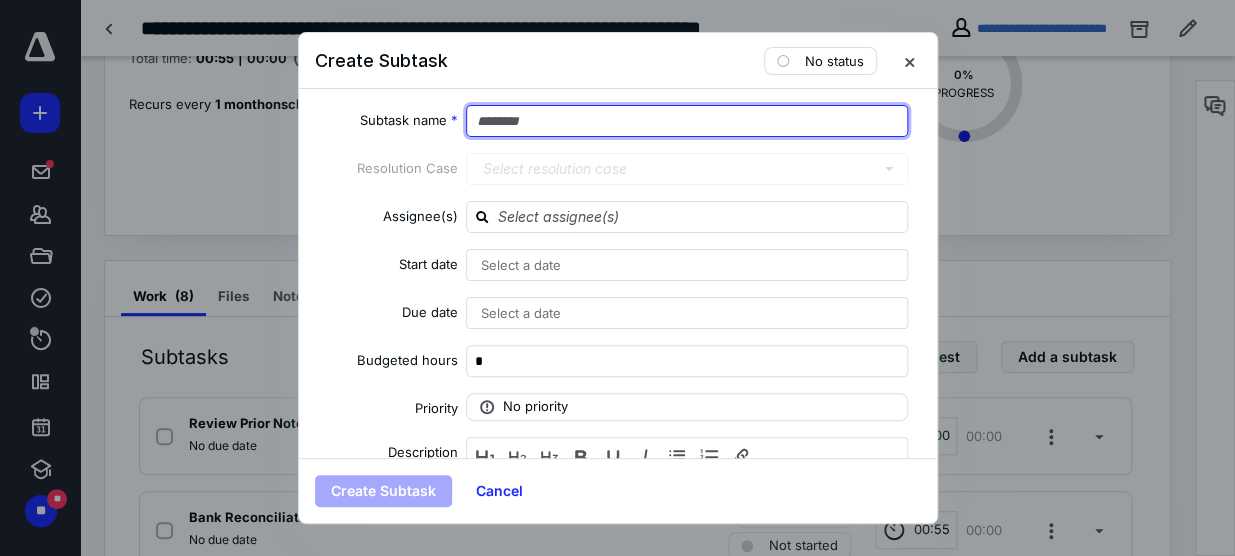 click at bounding box center (687, 121) 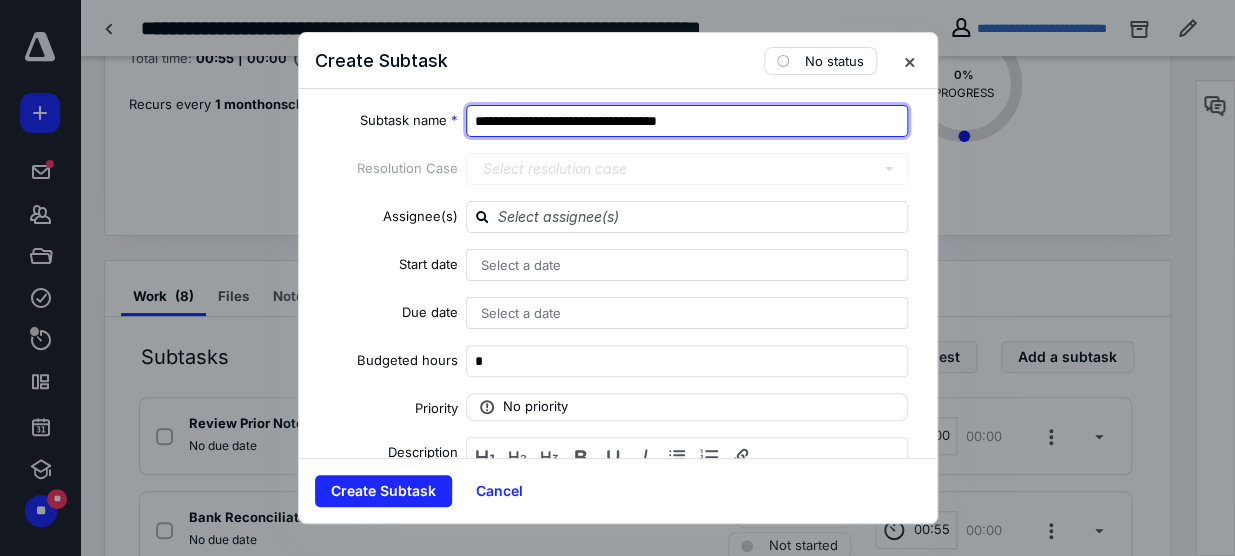 drag, startPoint x: 682, startPoint y: 115, endPoint x: 659, endPoint y: 117, distance: 23.086792 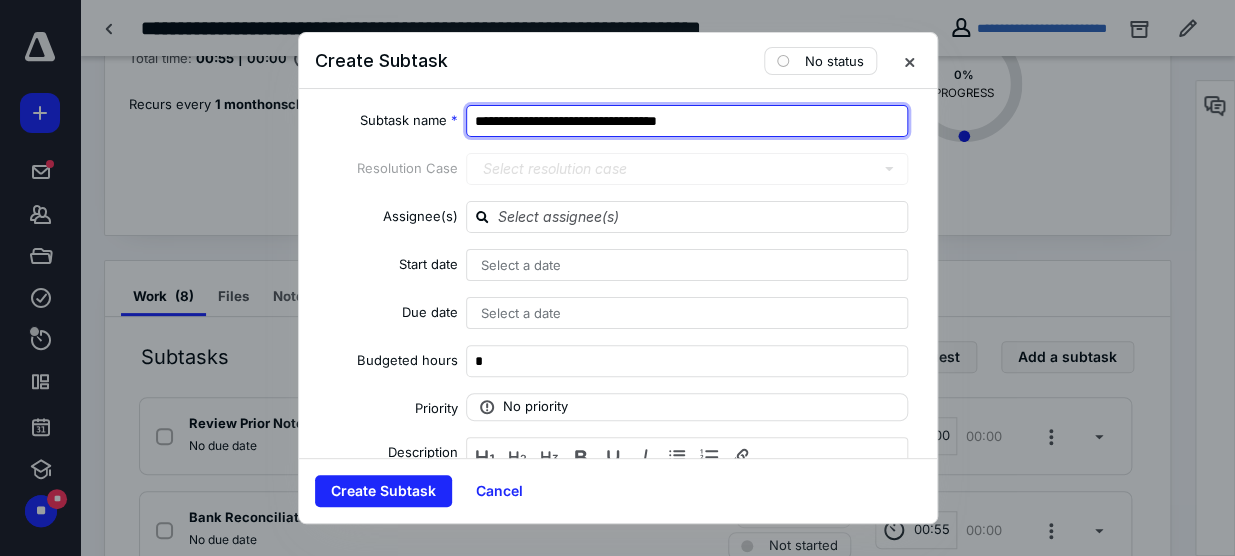 click on "**********" at bounding box center (687, 121) 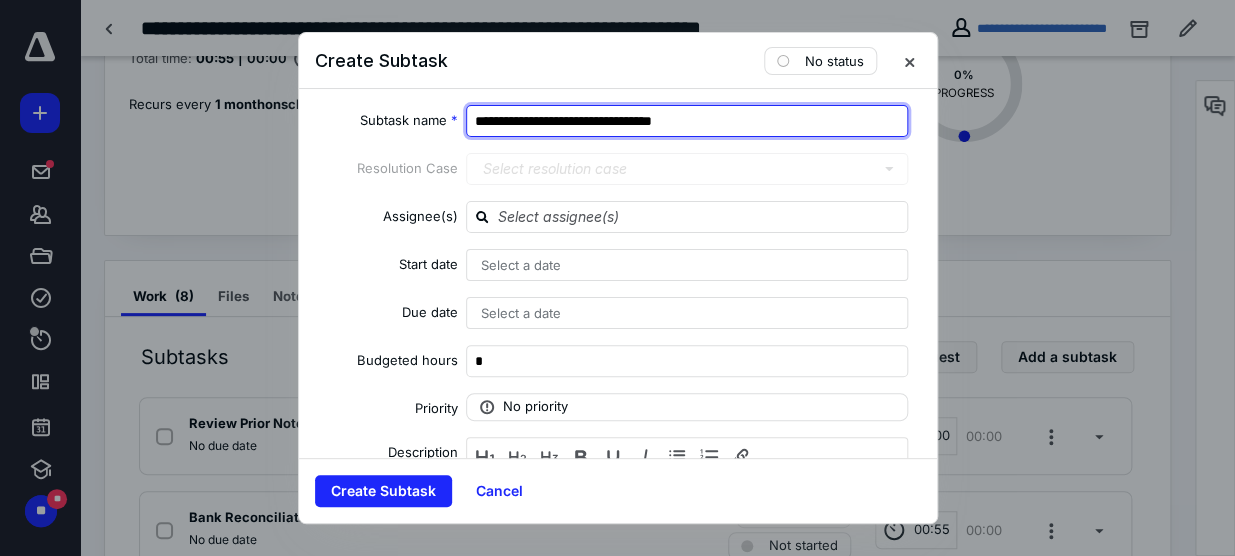 type on "**********" 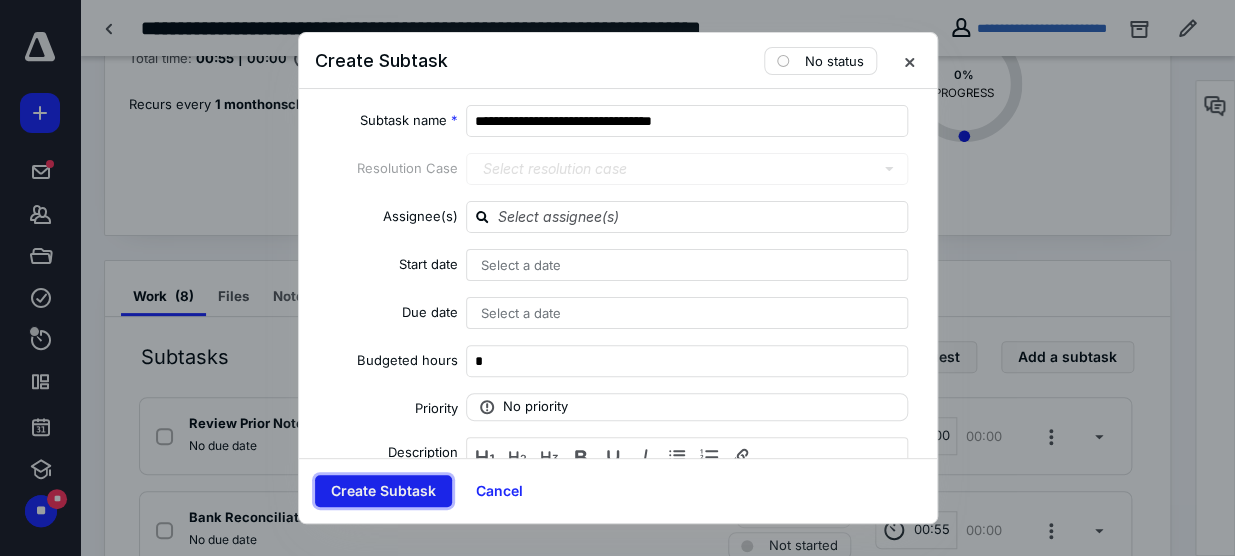 click on "Create Subtask" at bounding box center (383, 491) 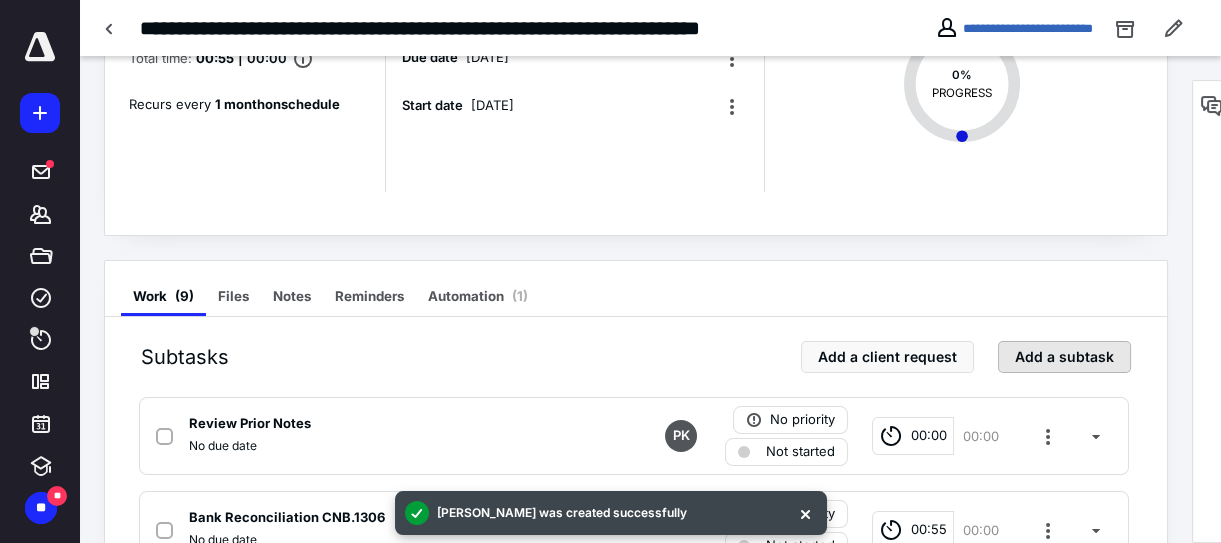 click on "Add a subtask" at bounding box center [1064, 357] 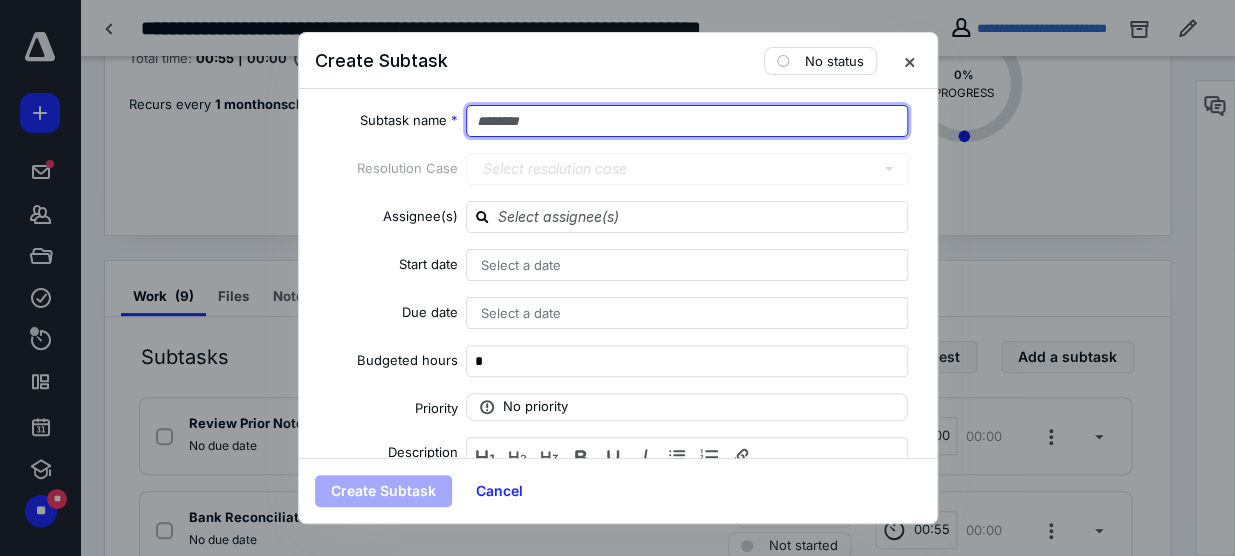 click at bounding box center (687, 121) 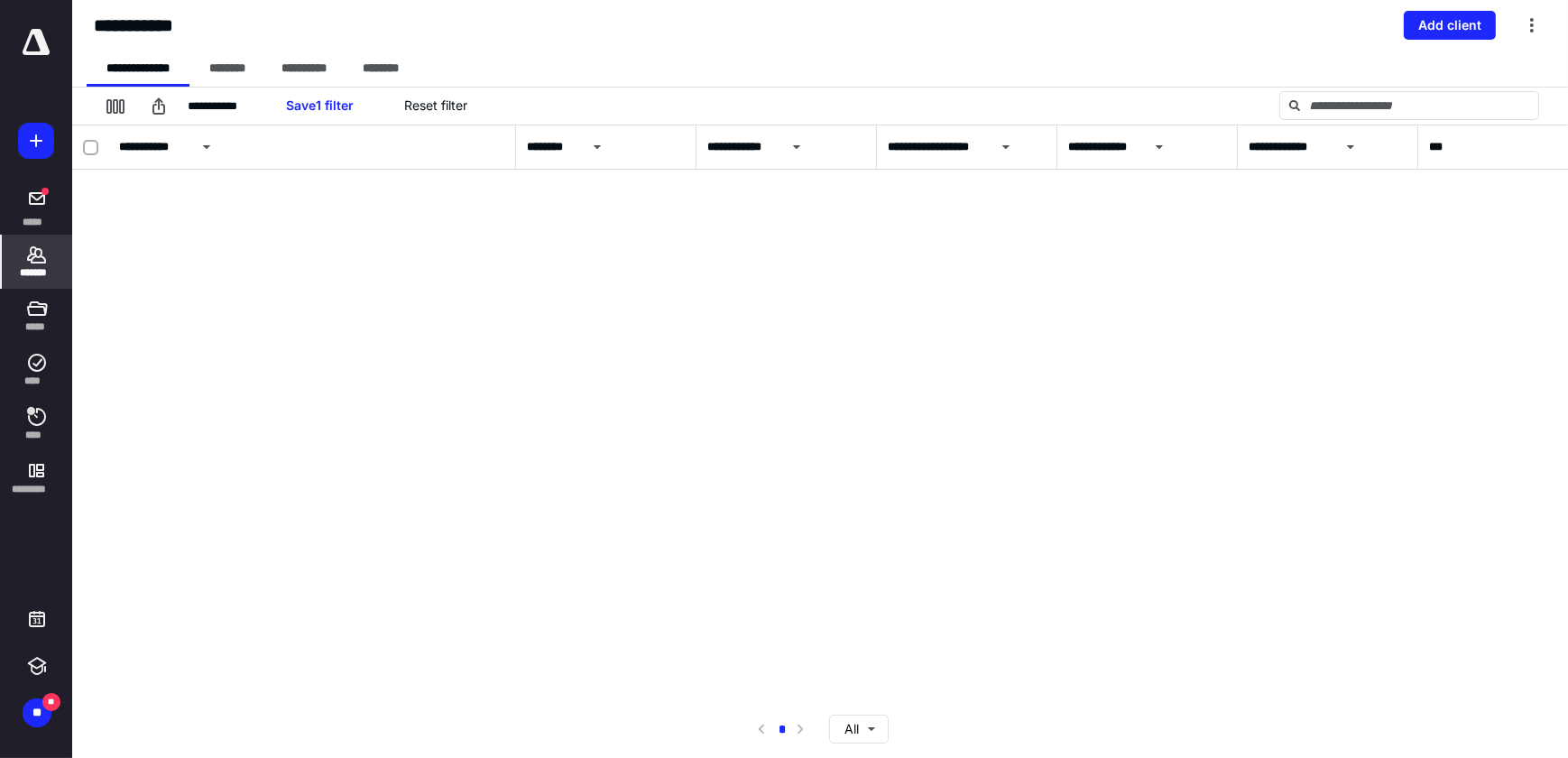 scroll, scrollTop: 0, scrollLeft: 0, axis: both 